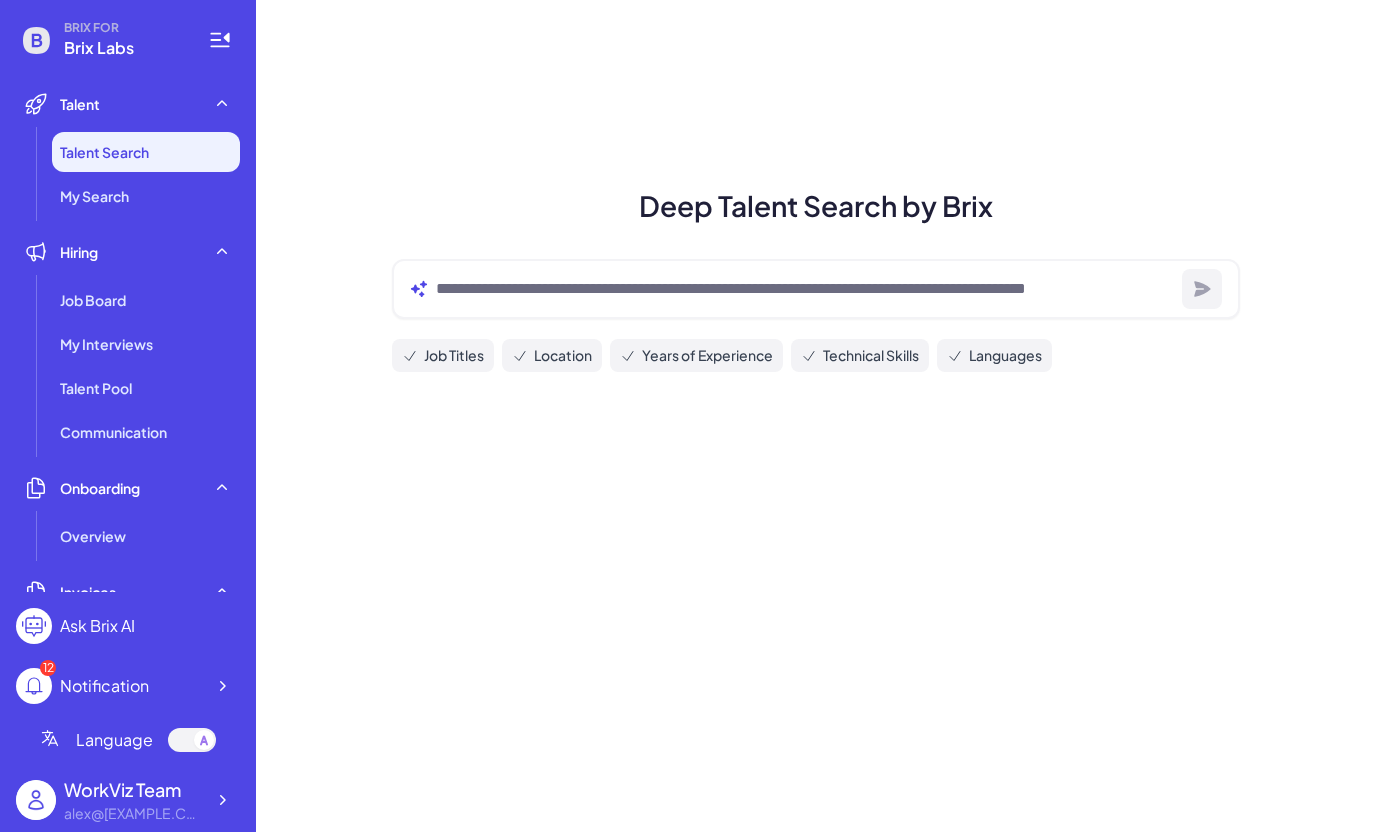 scroll, scrollTop: 0, scrollLeft: 0, axis: both 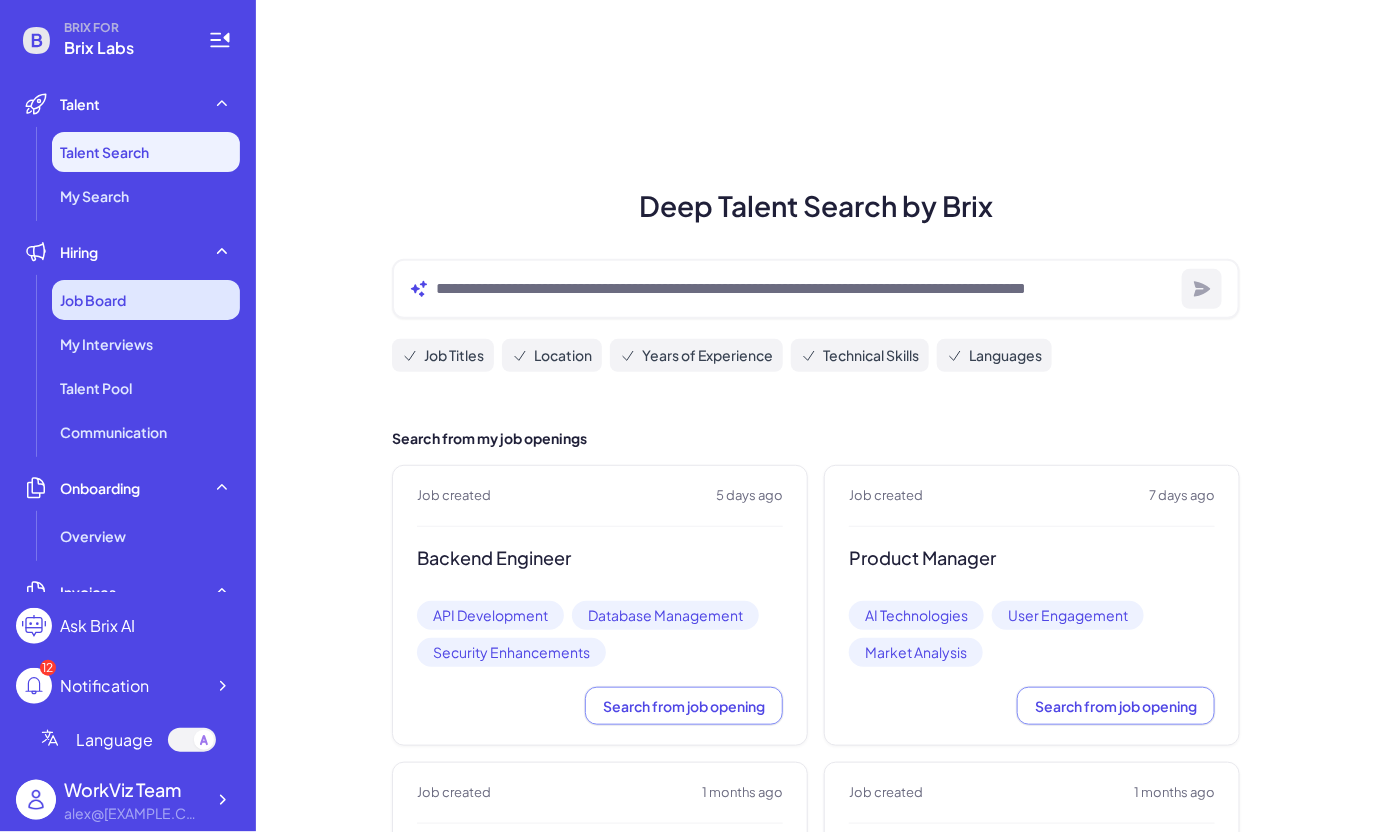 click on "Job Board" at bounding box center [146, 300] 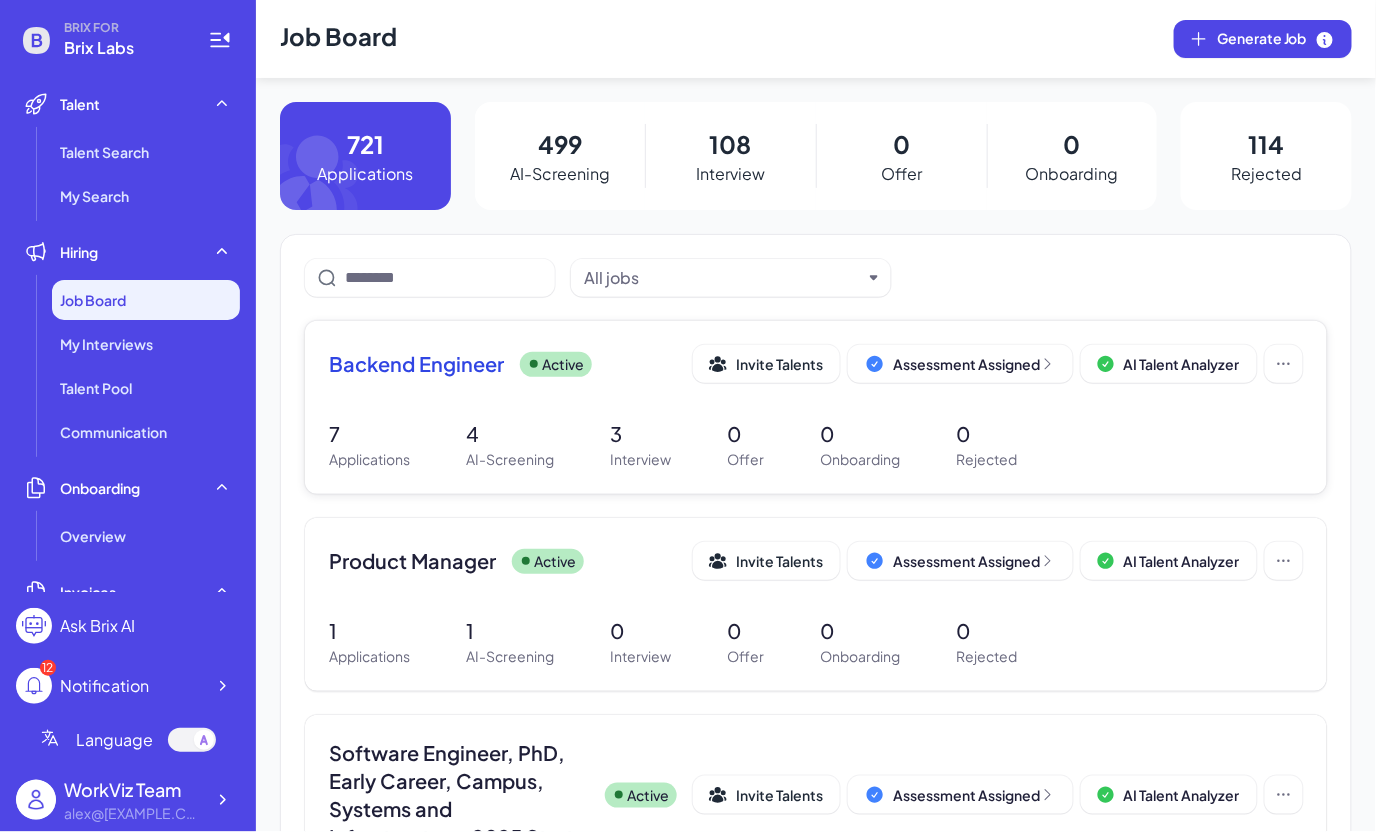 click on "Backend Engineer Active Invite Talents Assessment Assigned AI Talent Analyzer" at bounding box center [816, 370] 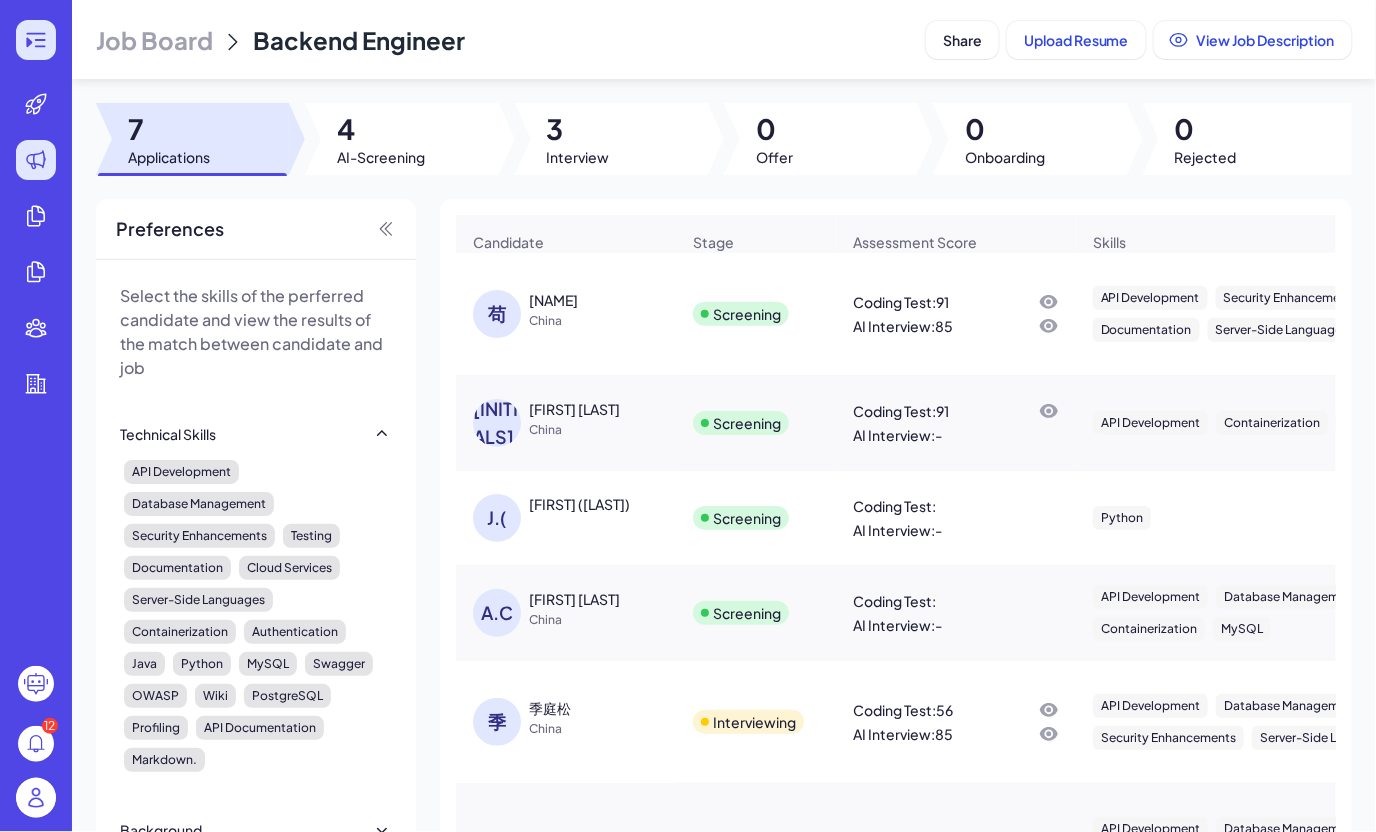 click 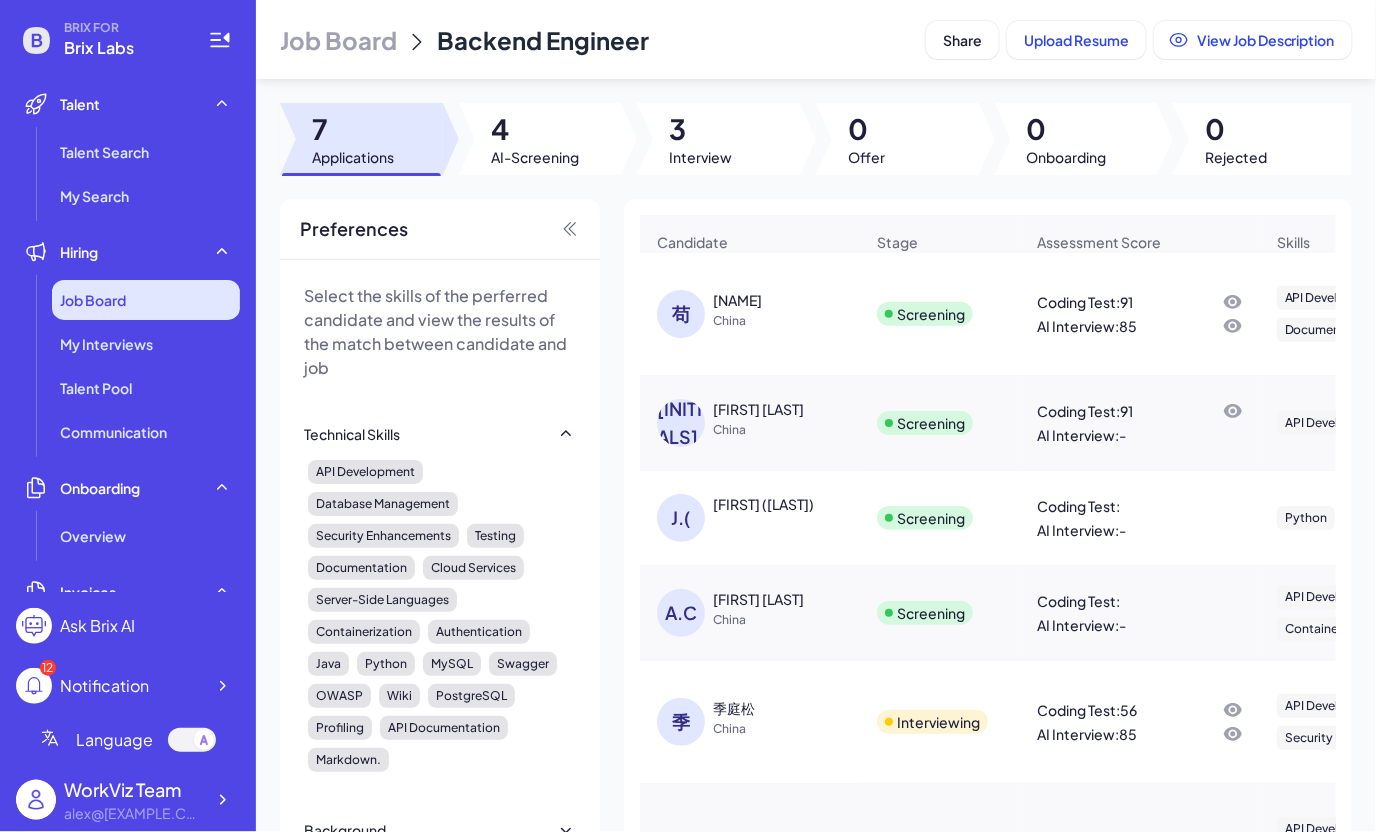 click on "Job Board" at bounding box center [93, 300] 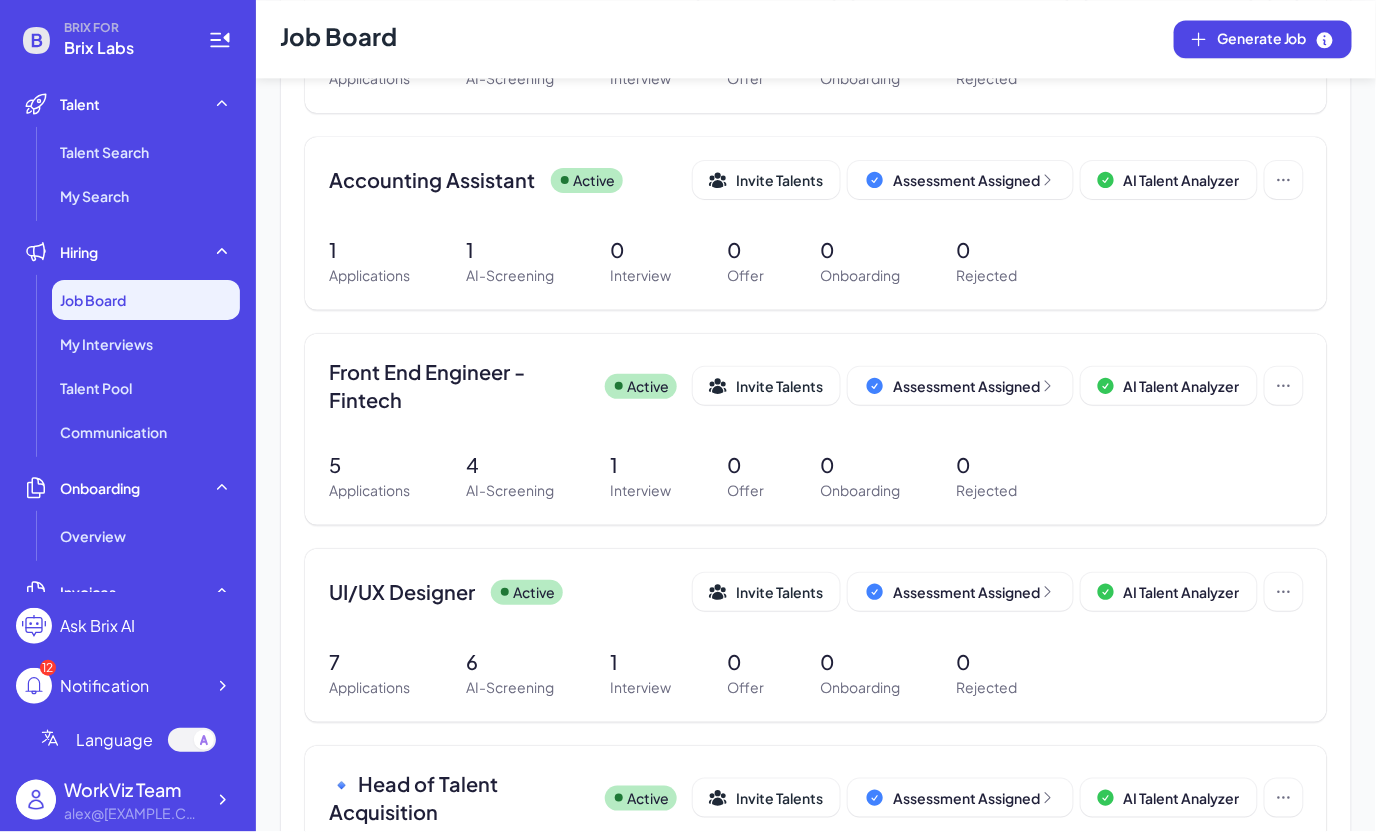 scroll, scrollTop: 1278, scrollLeft: 0, axis: vertical 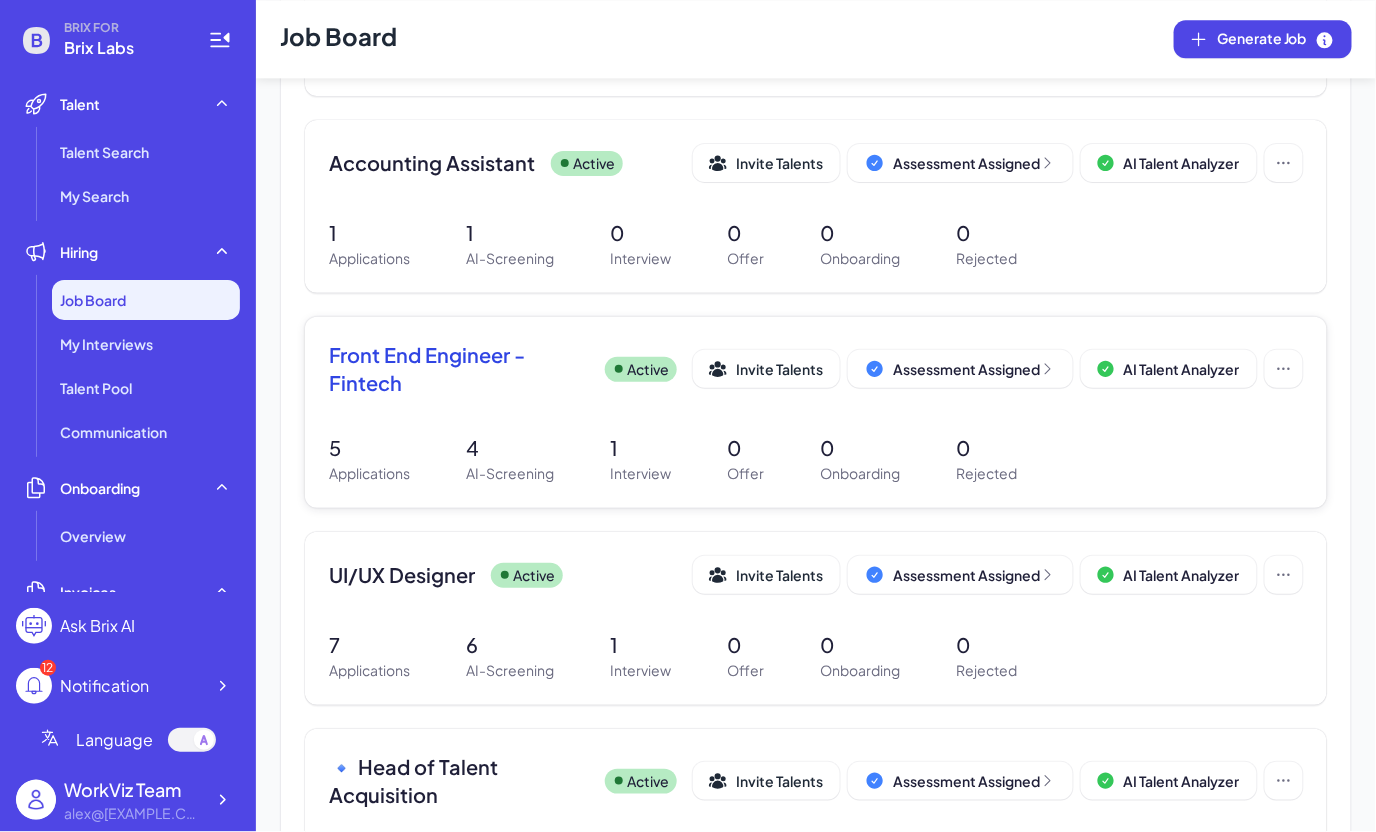 click on "Front End Engineer - Fintech Active Invite Talents Assessment Assigned AI Talent Analyzer 5   Applications 4 AI-Screening 1 Interview 0 Offer 0 Onboarding 0 Rejected" at bounding box center (816, 412) 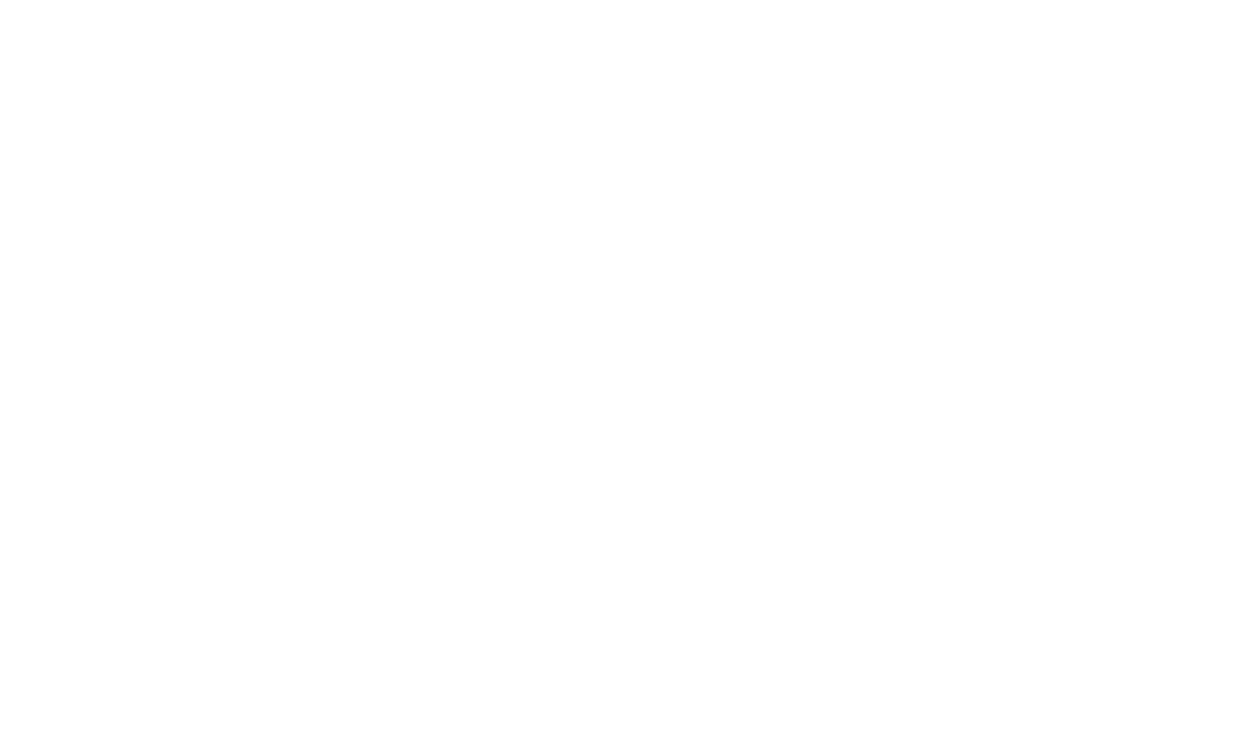 scroll, scrollTop: 0, scrollLeft: 0, axis: both 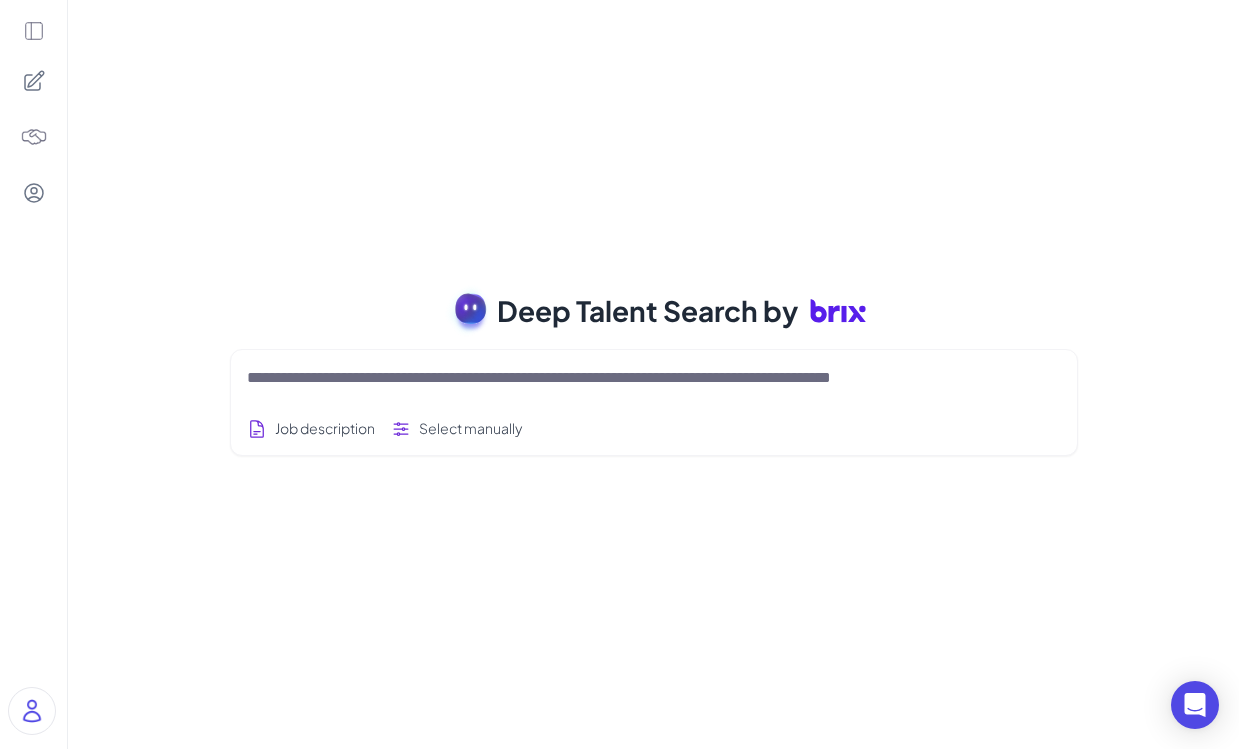 click at bounding box center [654, 378] 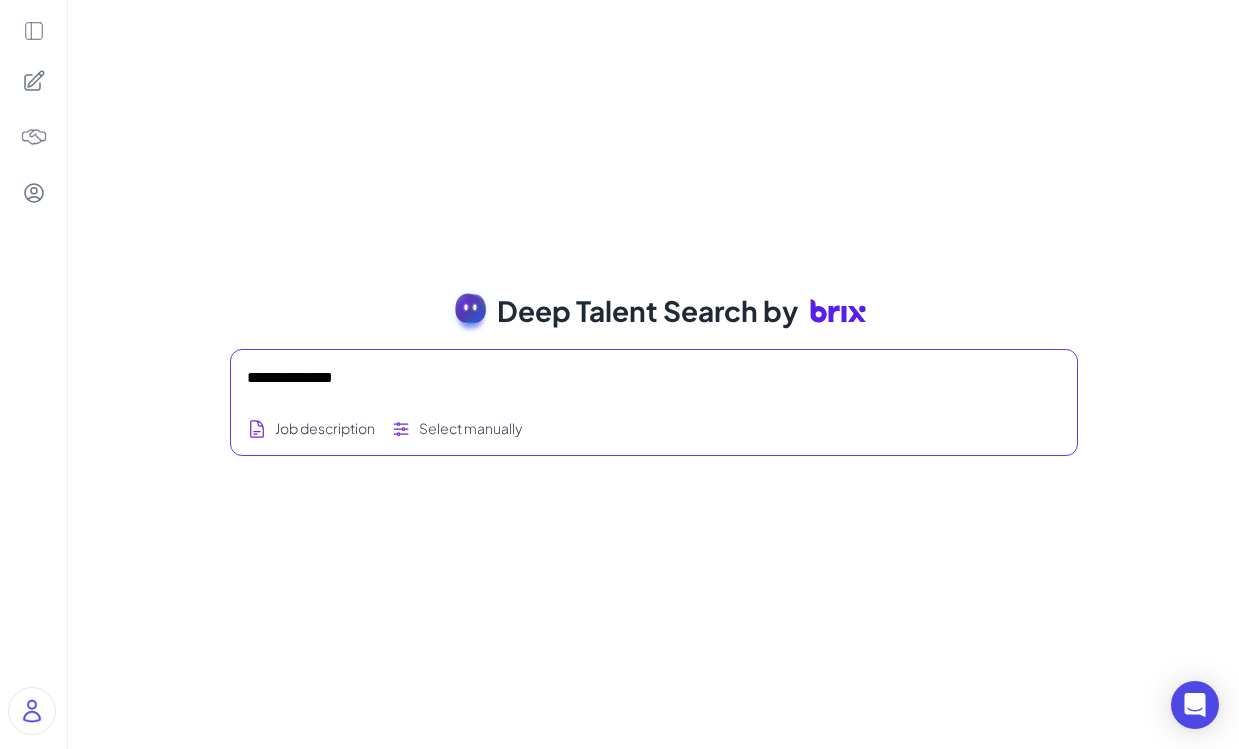 type on "**********" 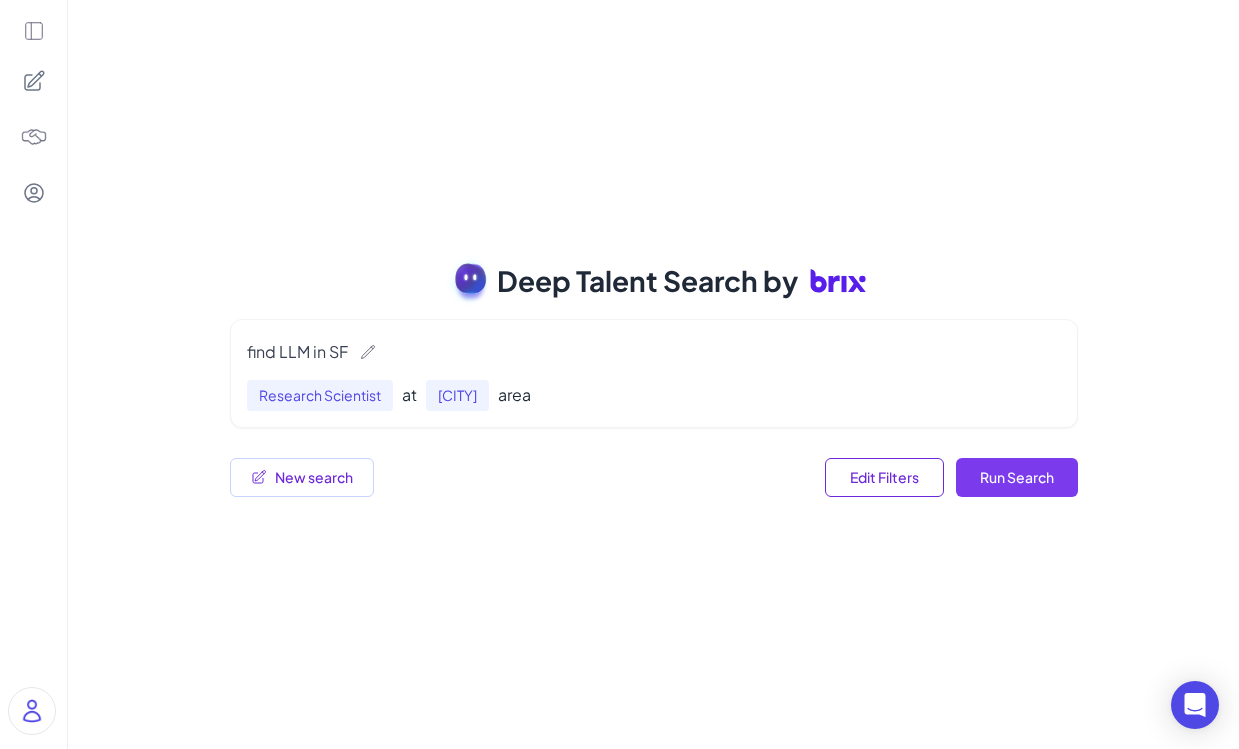 click on "Run Search" at bounding box center [1017, 477] 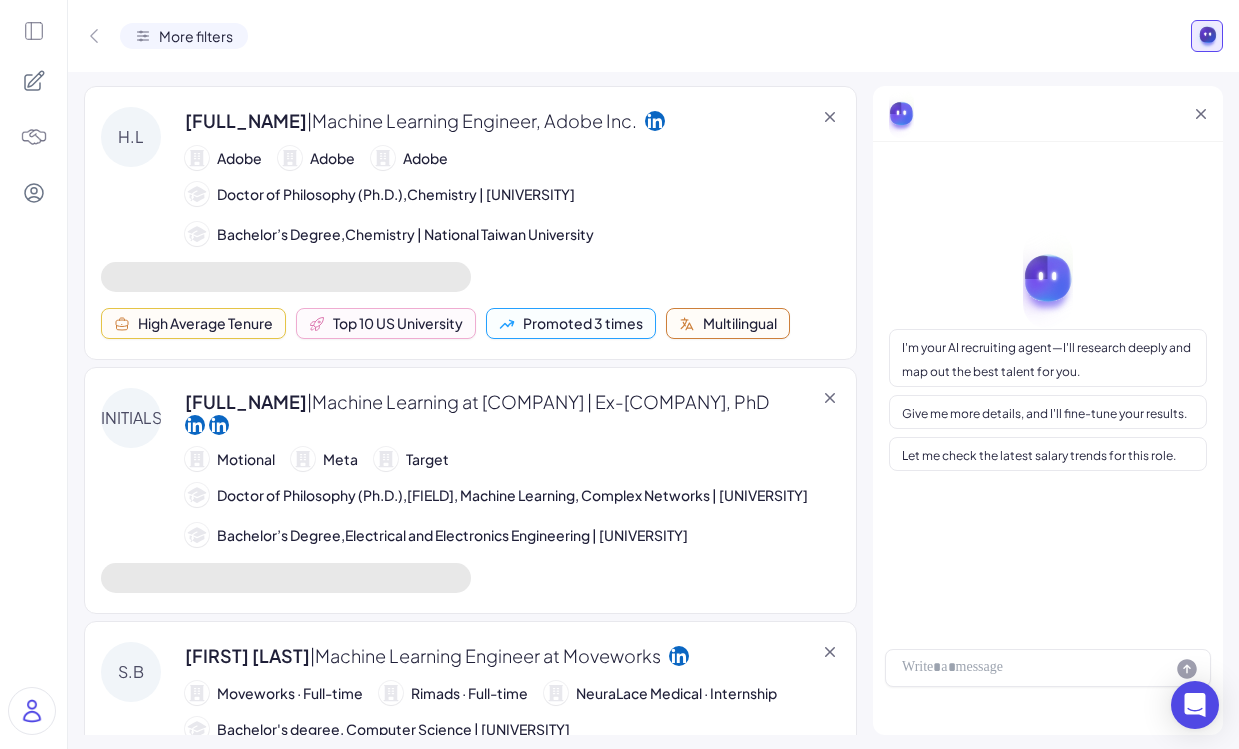 click on "I'm your AI recruiting agent—I'll research deeply and map out the best talent for you." at bounding box center (1048, 358) 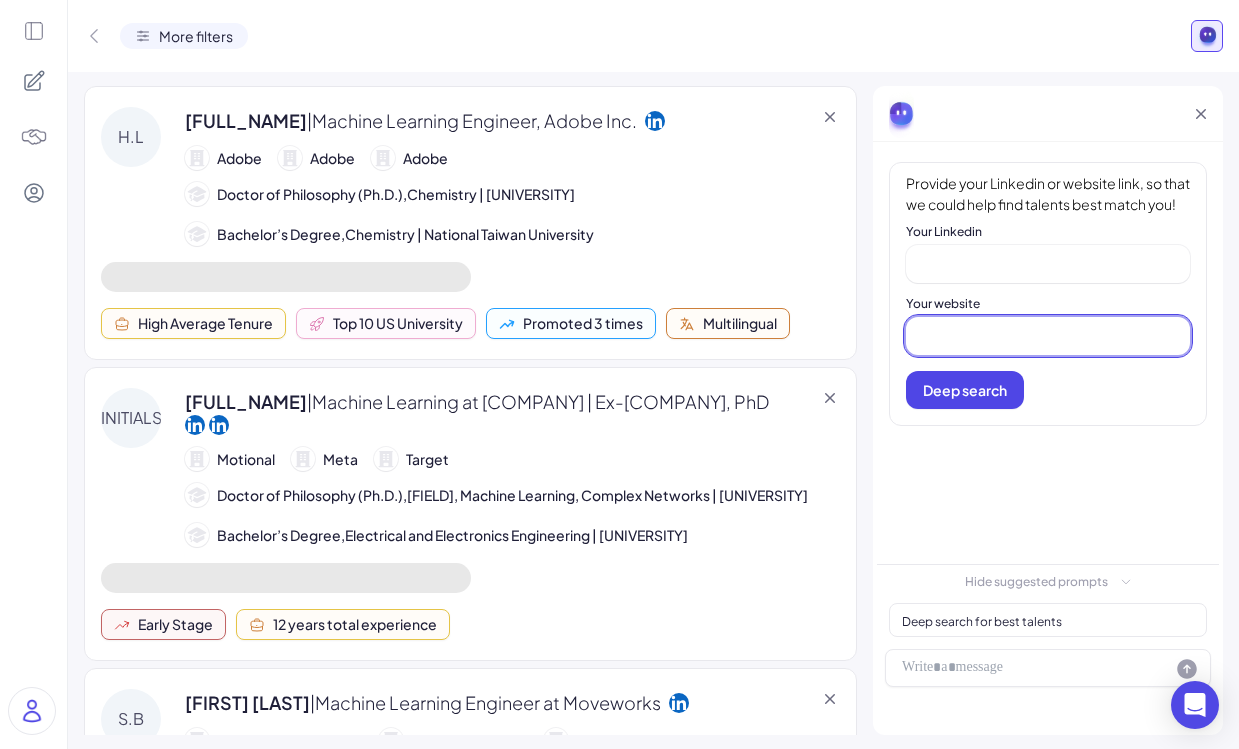 click at bounding box center (1048, 336) 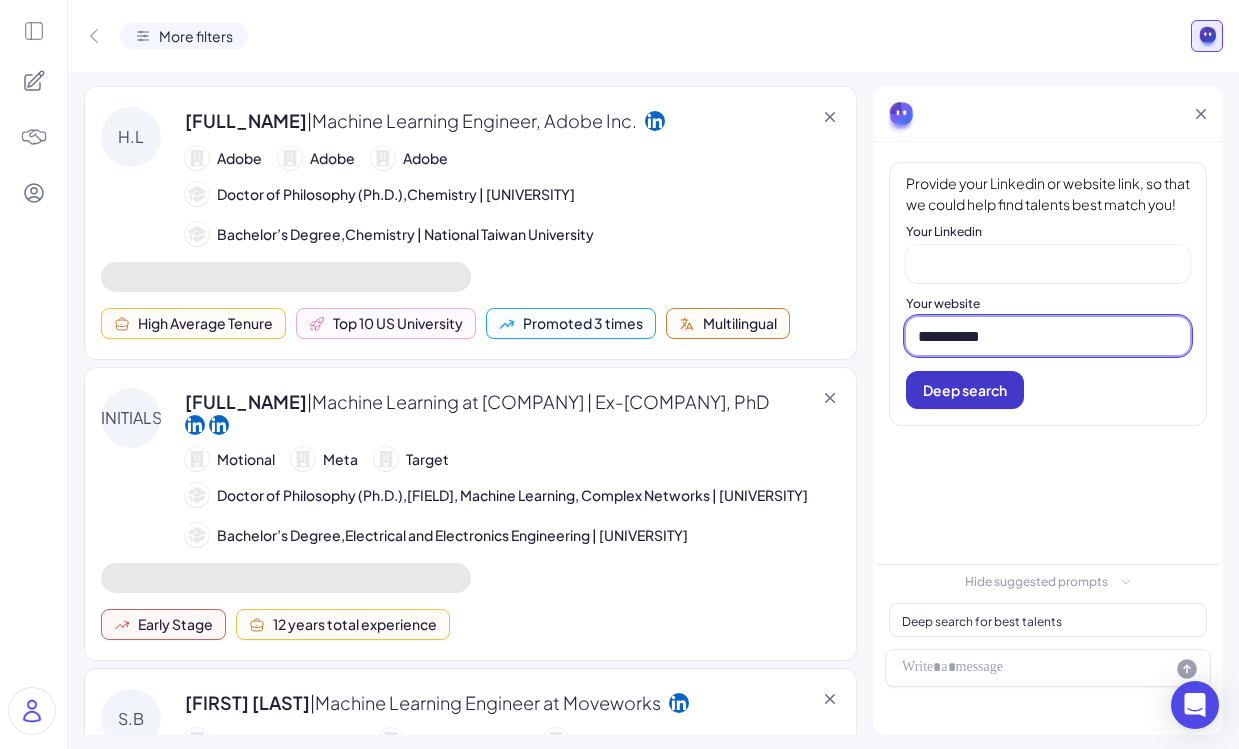 type on "**********" 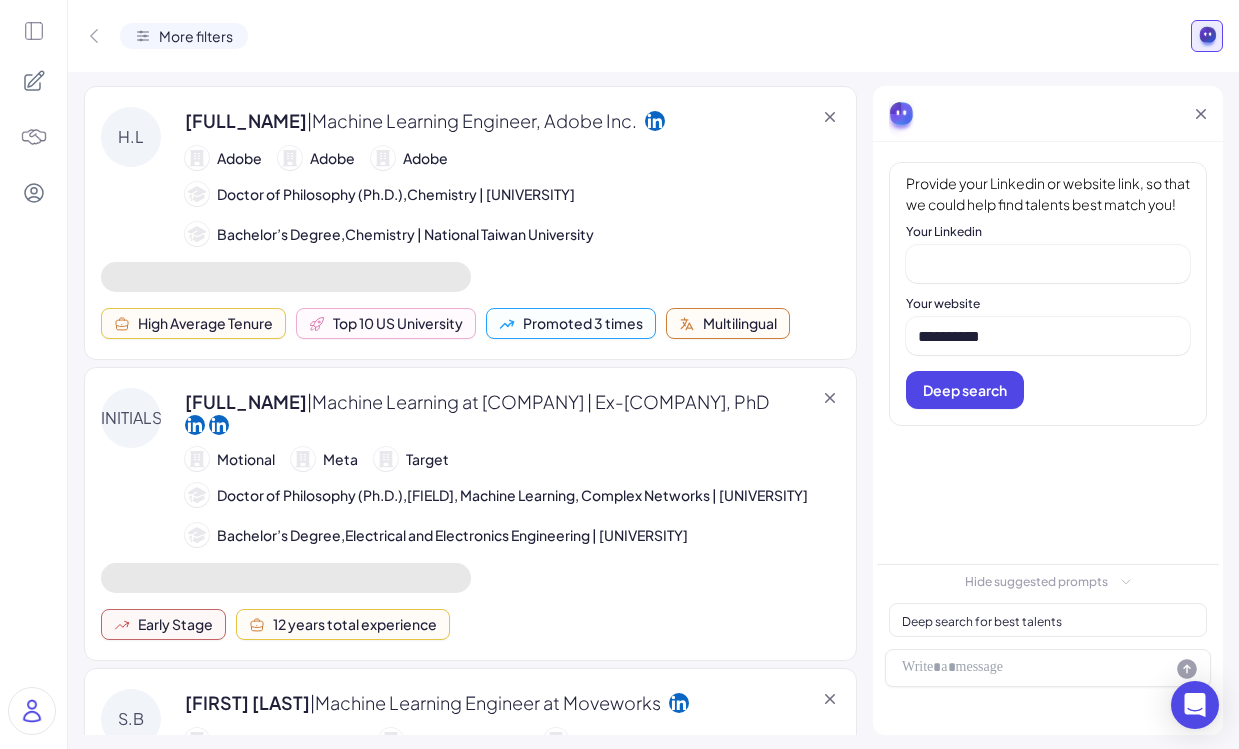 drag, startPoint x: 961, startPoint y: 417, endPoint x: 847, endPoint y: 349, distance: 132.74034 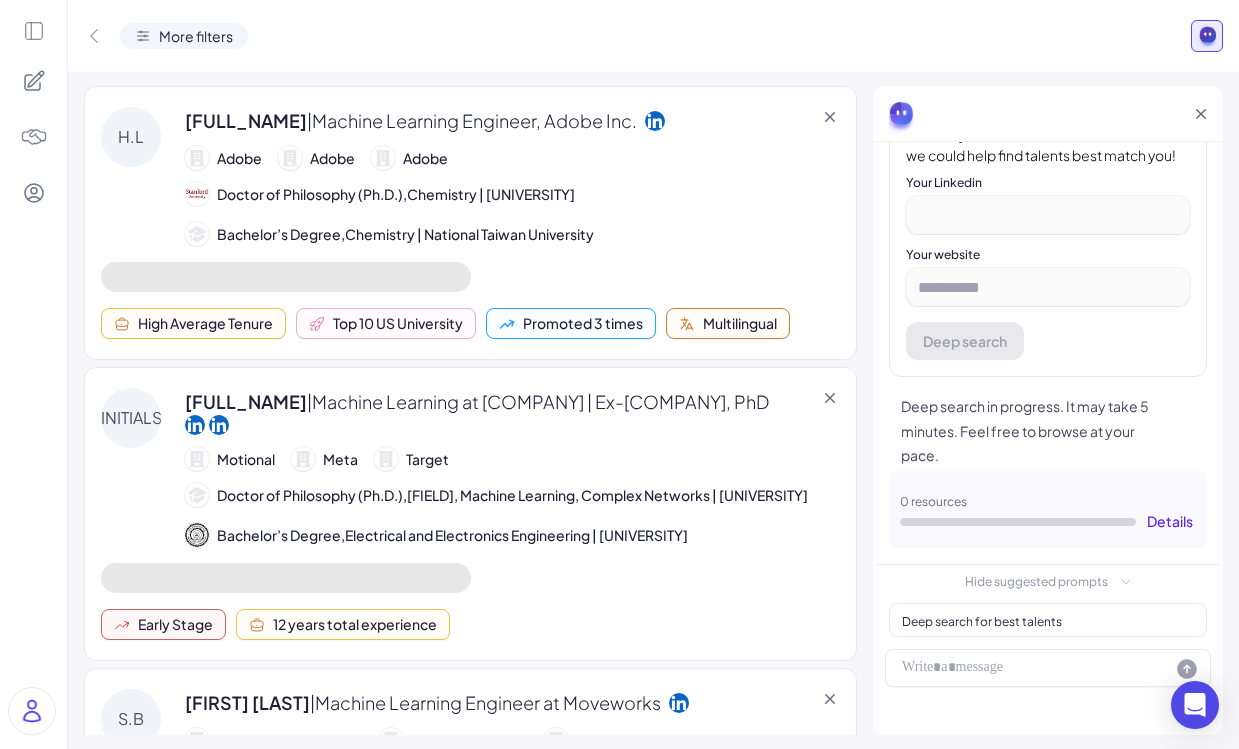 scroll, scrollTop: 96, scrollLeft: 0, axis: vertical 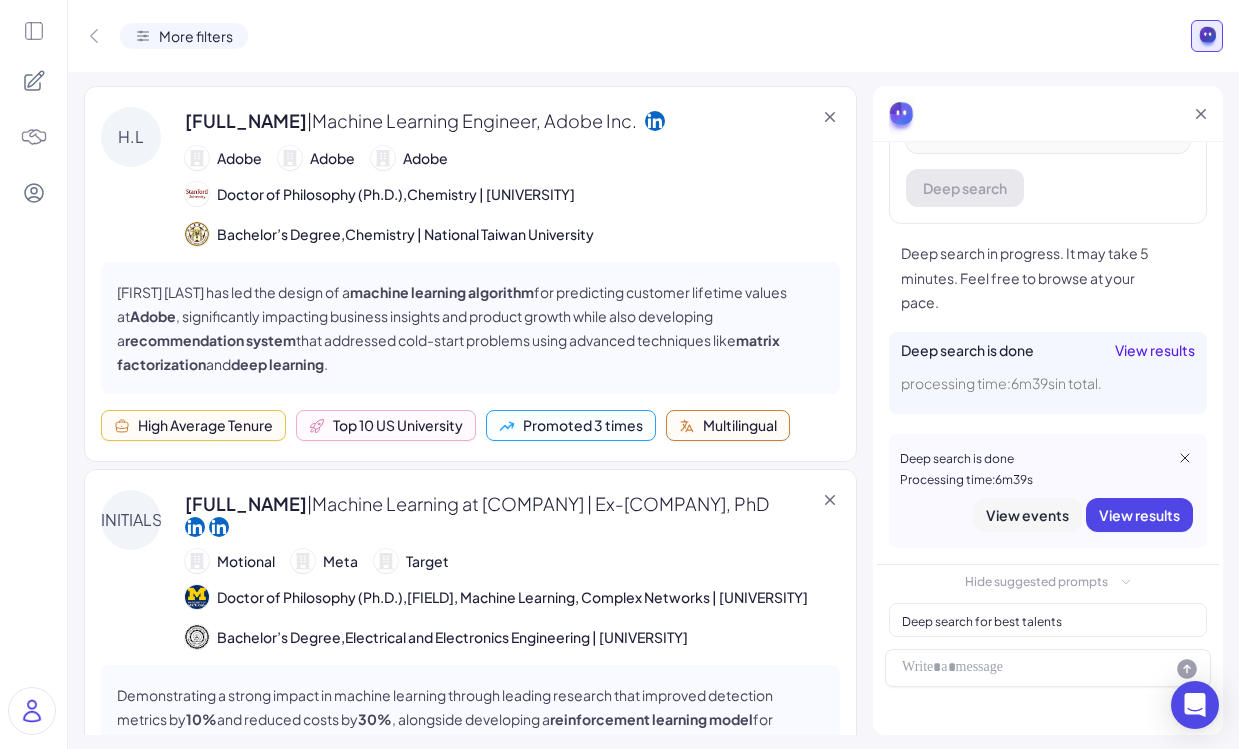 click on "View events" at bounding box center [1027, 515] 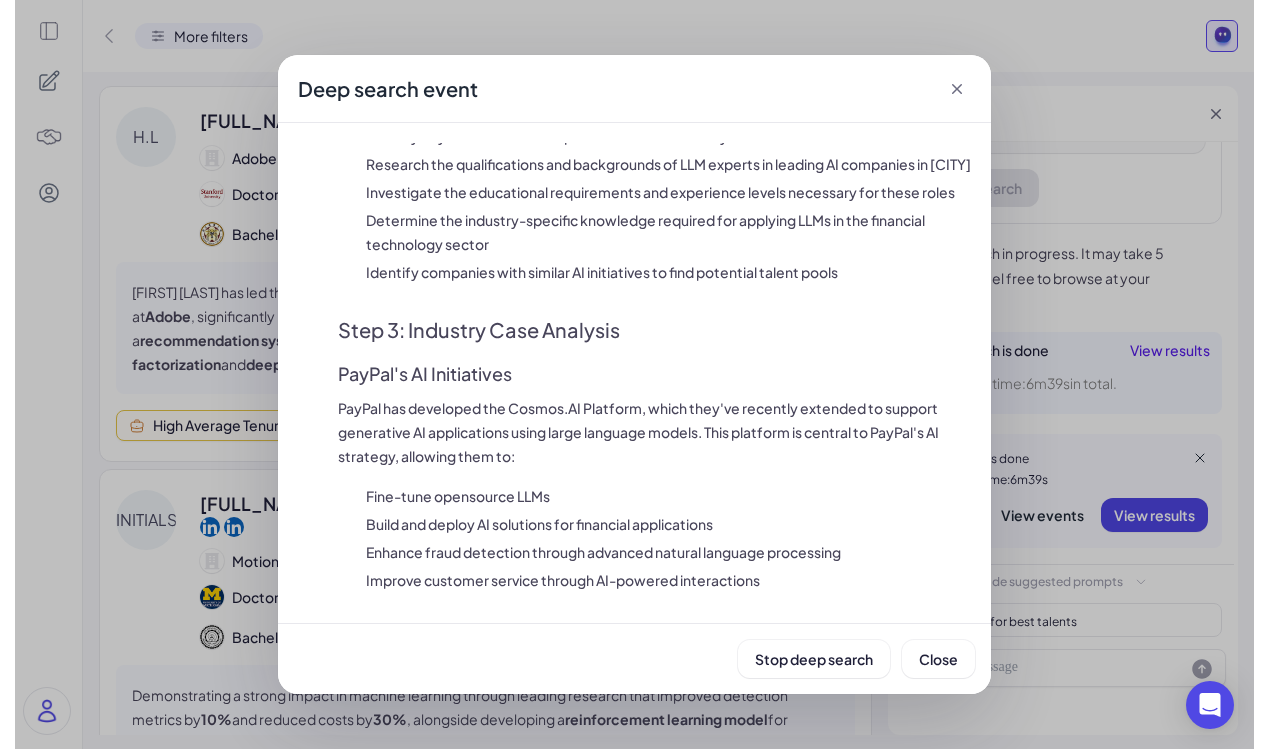 scroll, scrollTop: 2745, scrollLeft: 0, axis: vertical 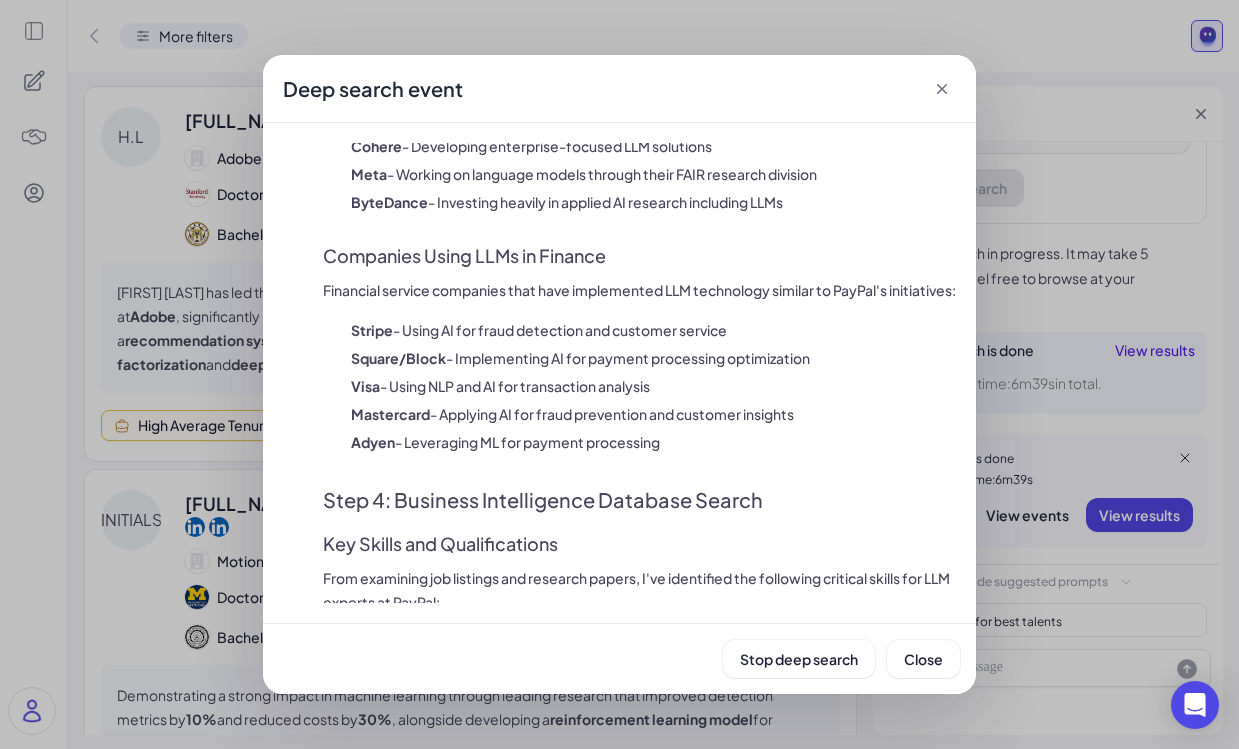 click 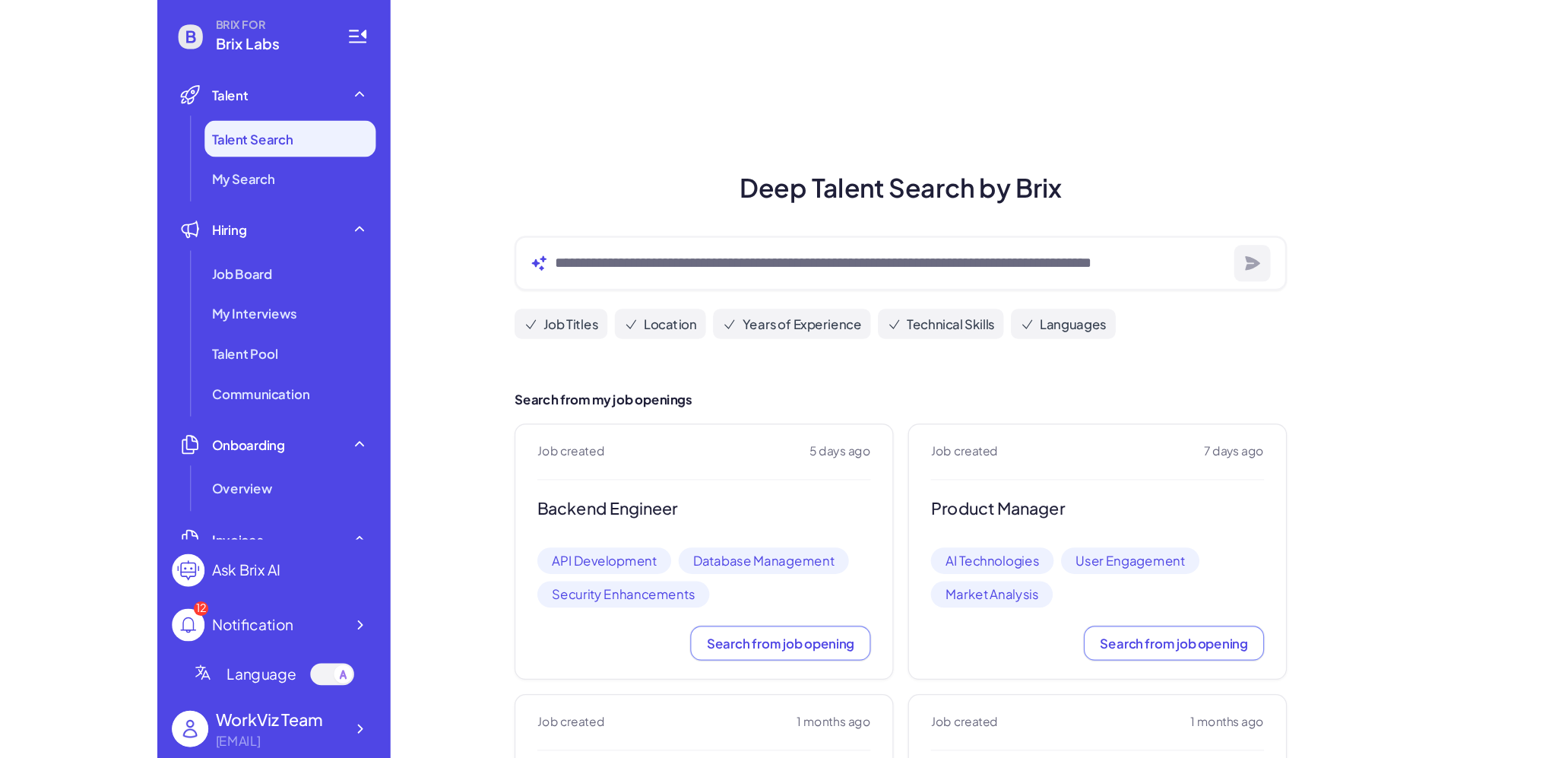 scroll, scrollTop: 0, scrollLeft: 0, axis: both 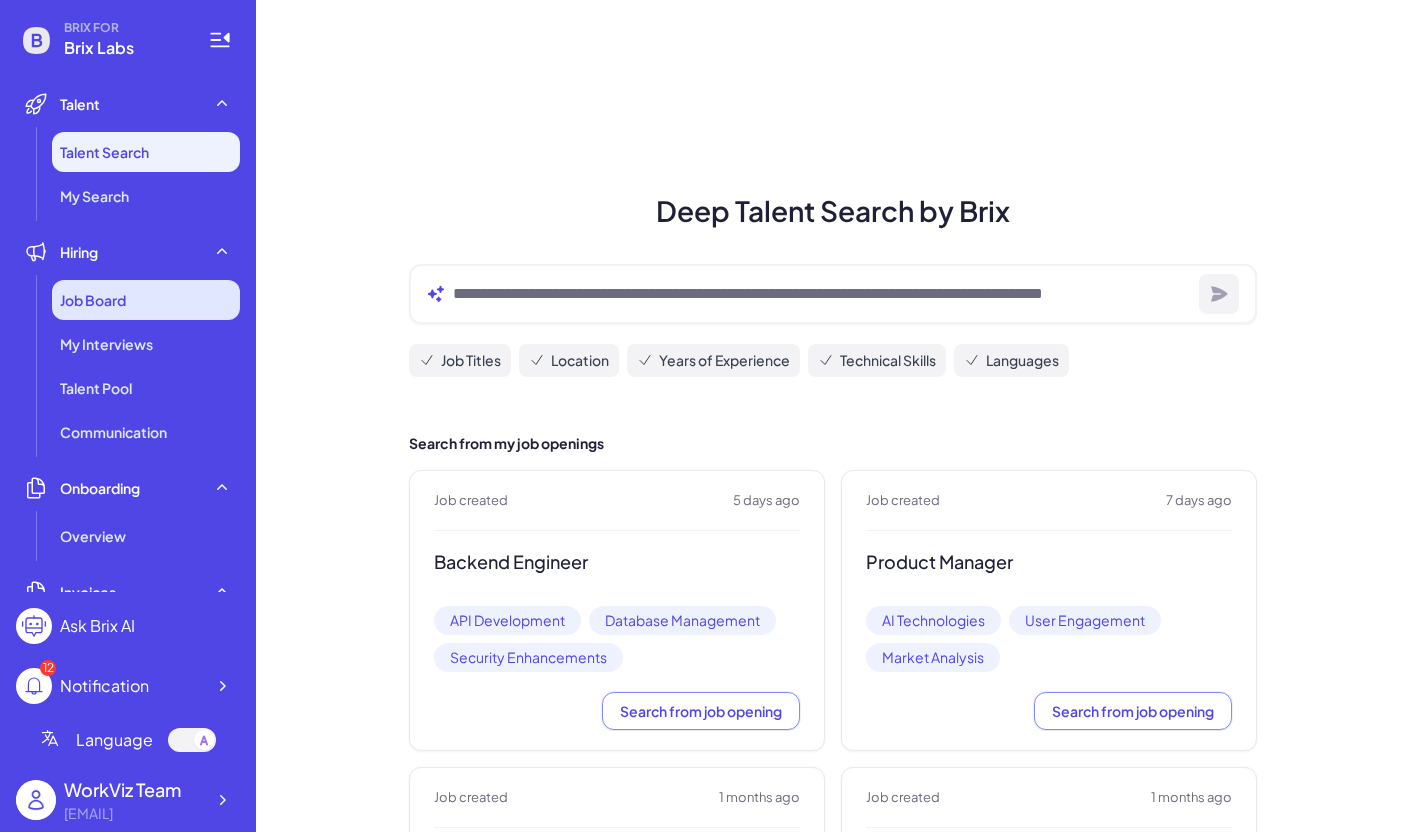 click on "Job Board" at bounding box center (146, 300) 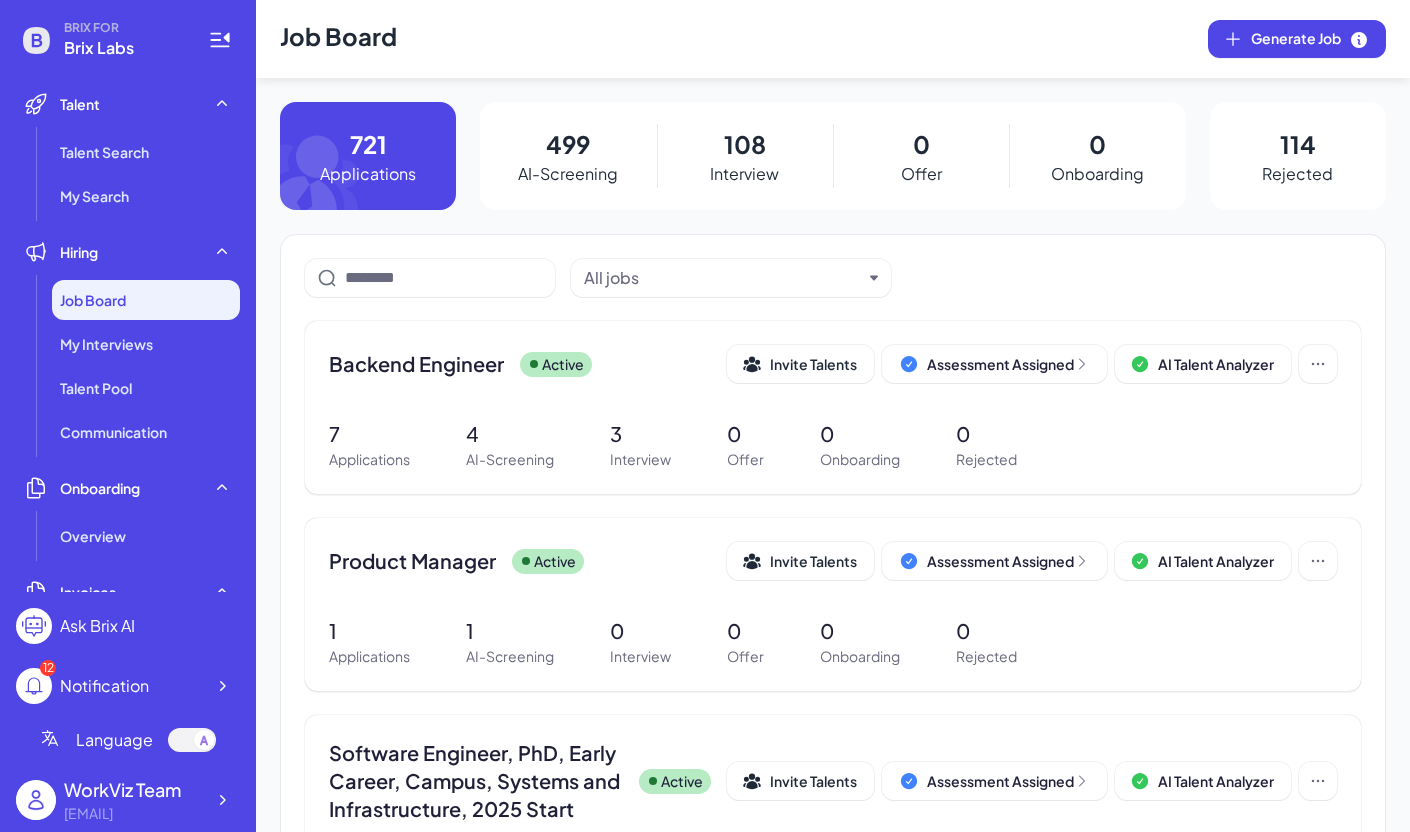 click at bounding box center [192, 740] 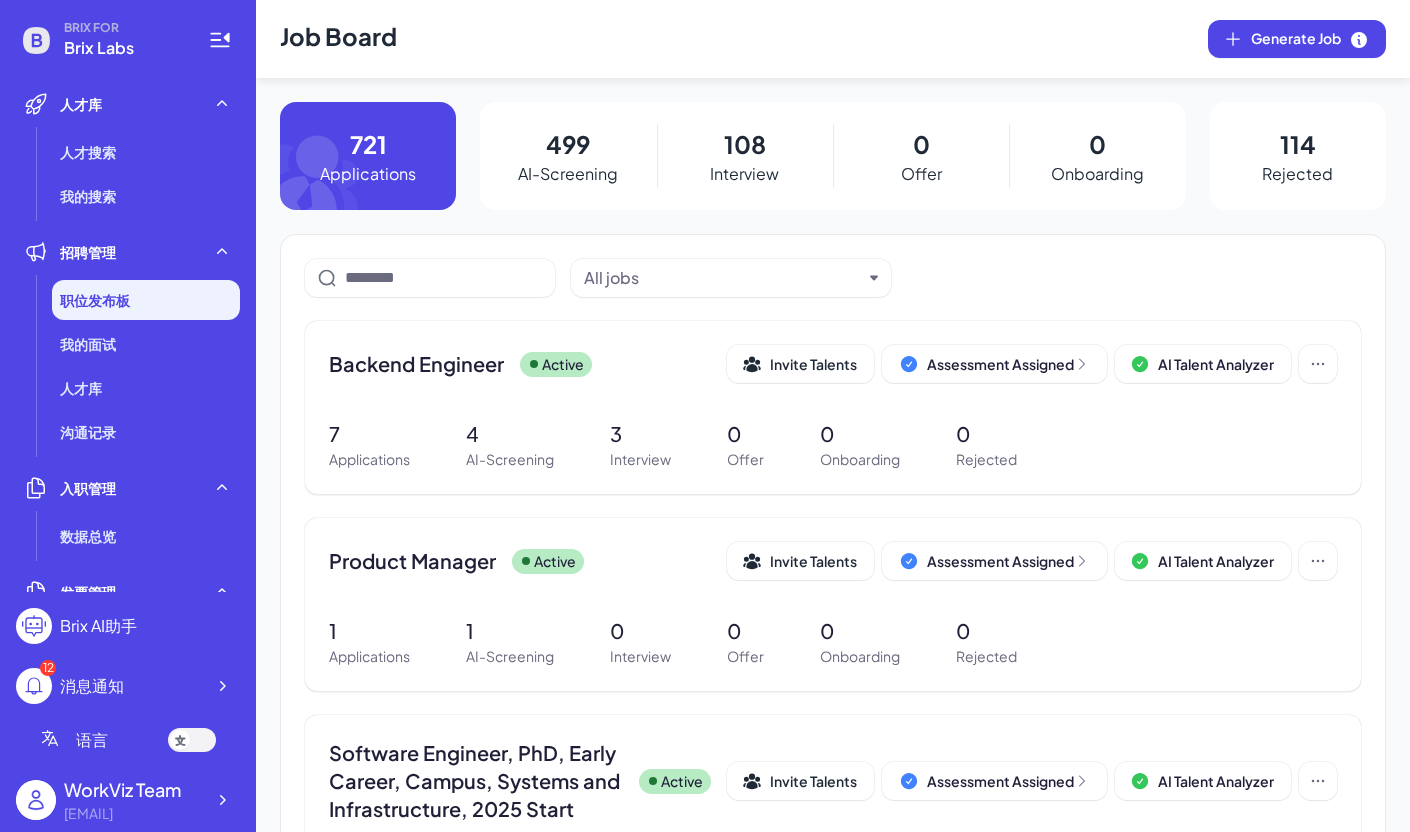 click at bounding box center (192, 740) 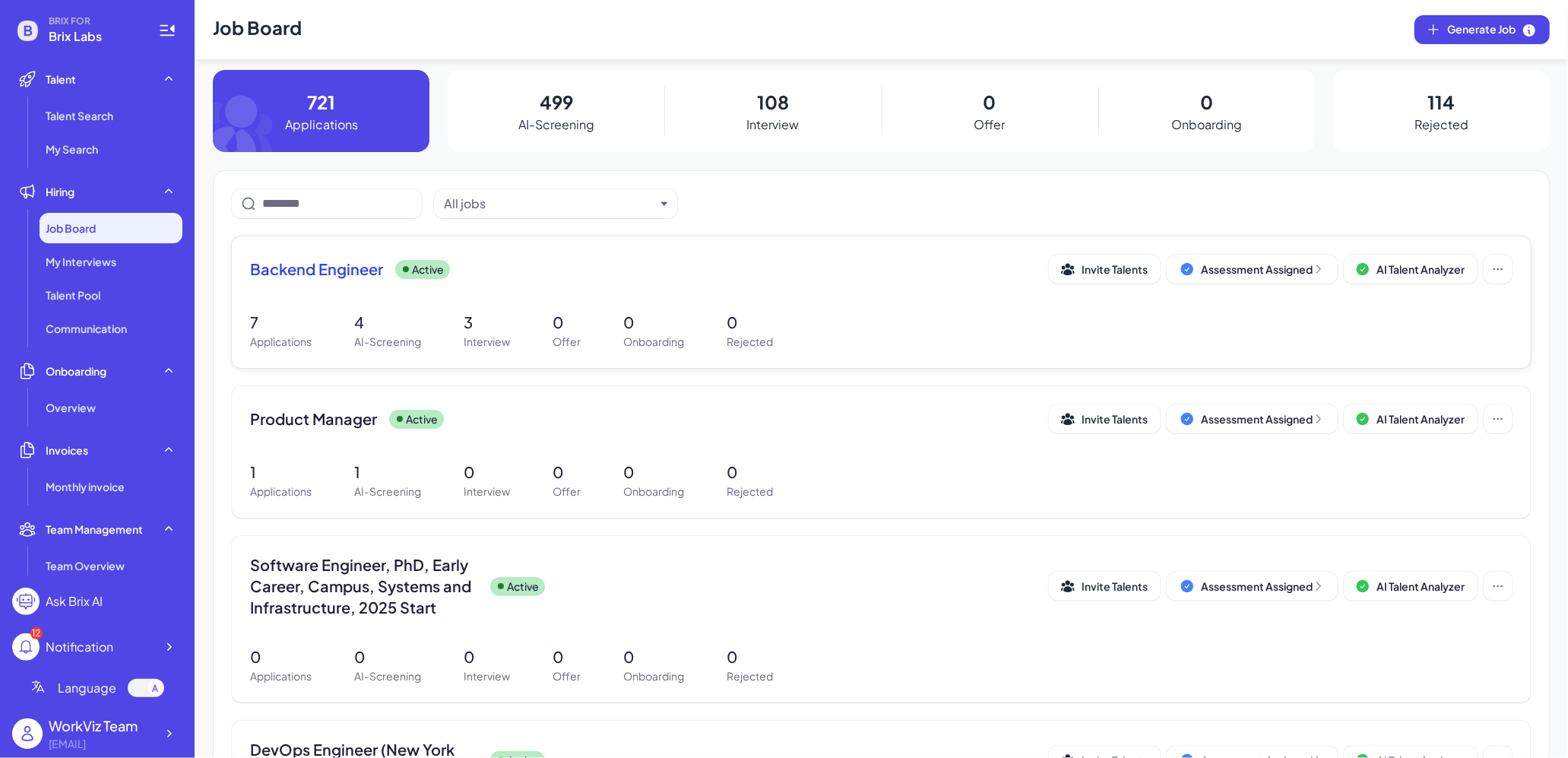 scroll, scrollTop: 0, scrollLeft: 0, axis: both 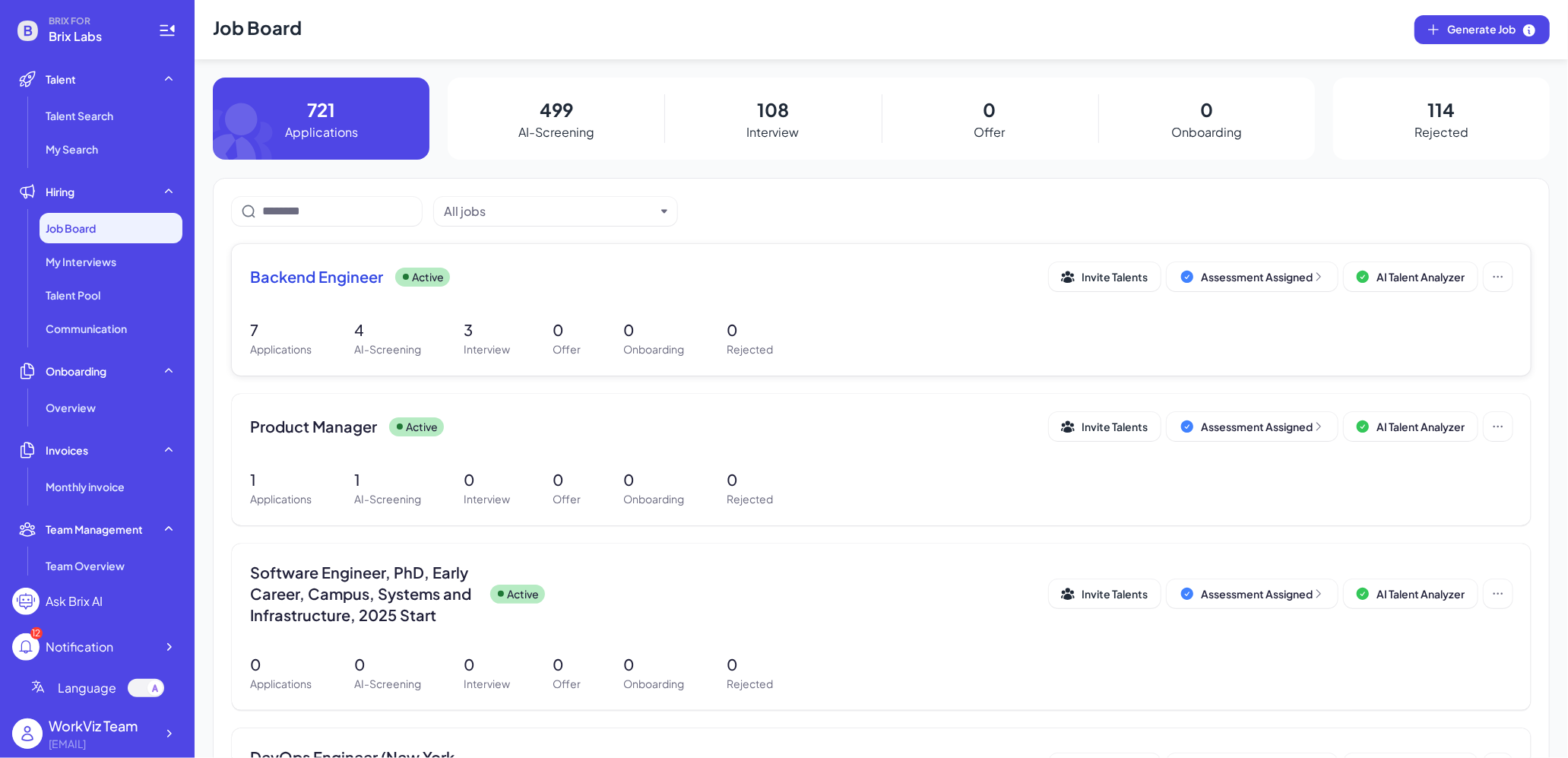 click on "Backend Engineer Active" at bounding box center [649, 277] 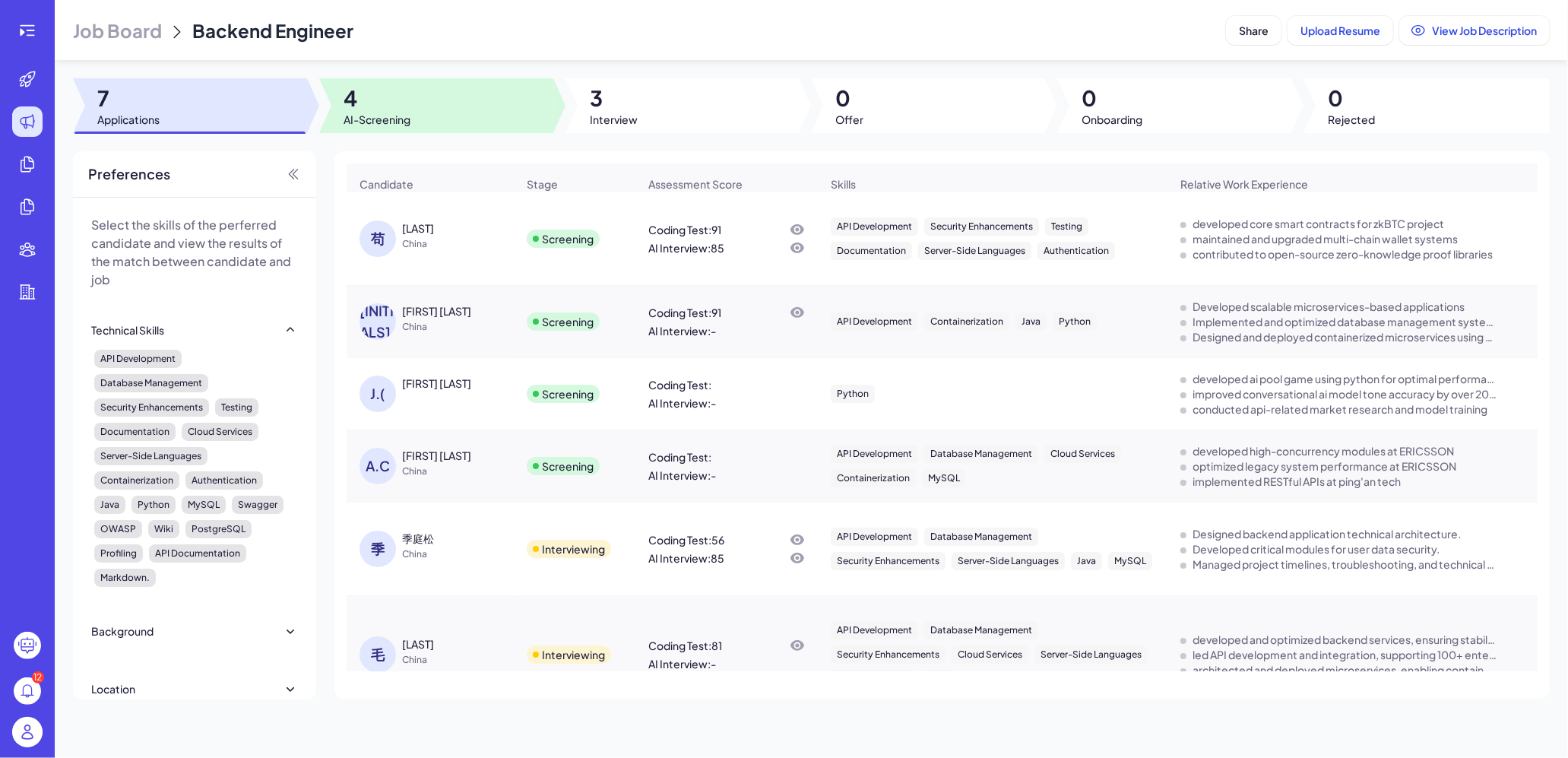 click at bounding box center (436, 106) 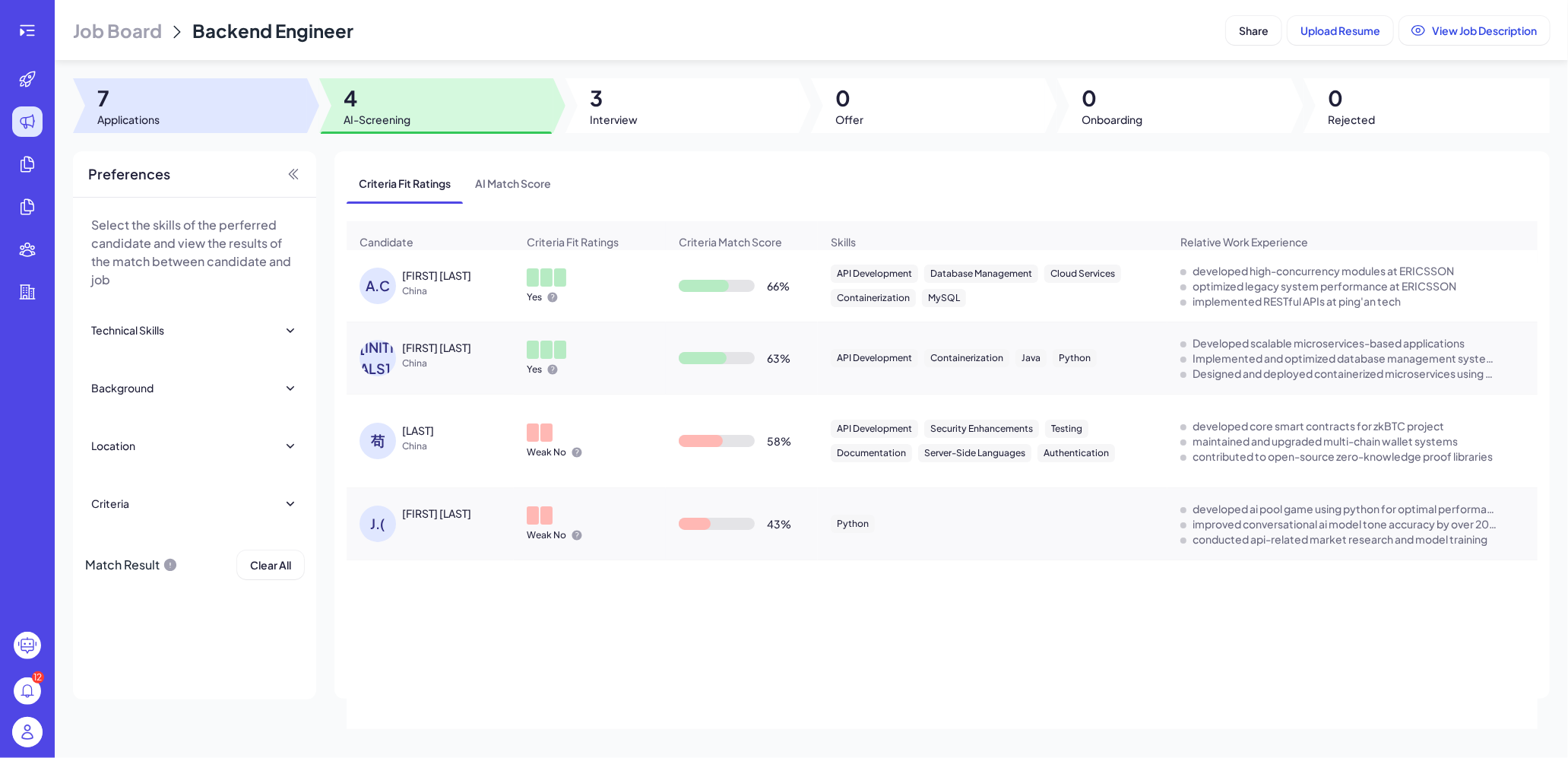 click at bounding box center (190, 106) 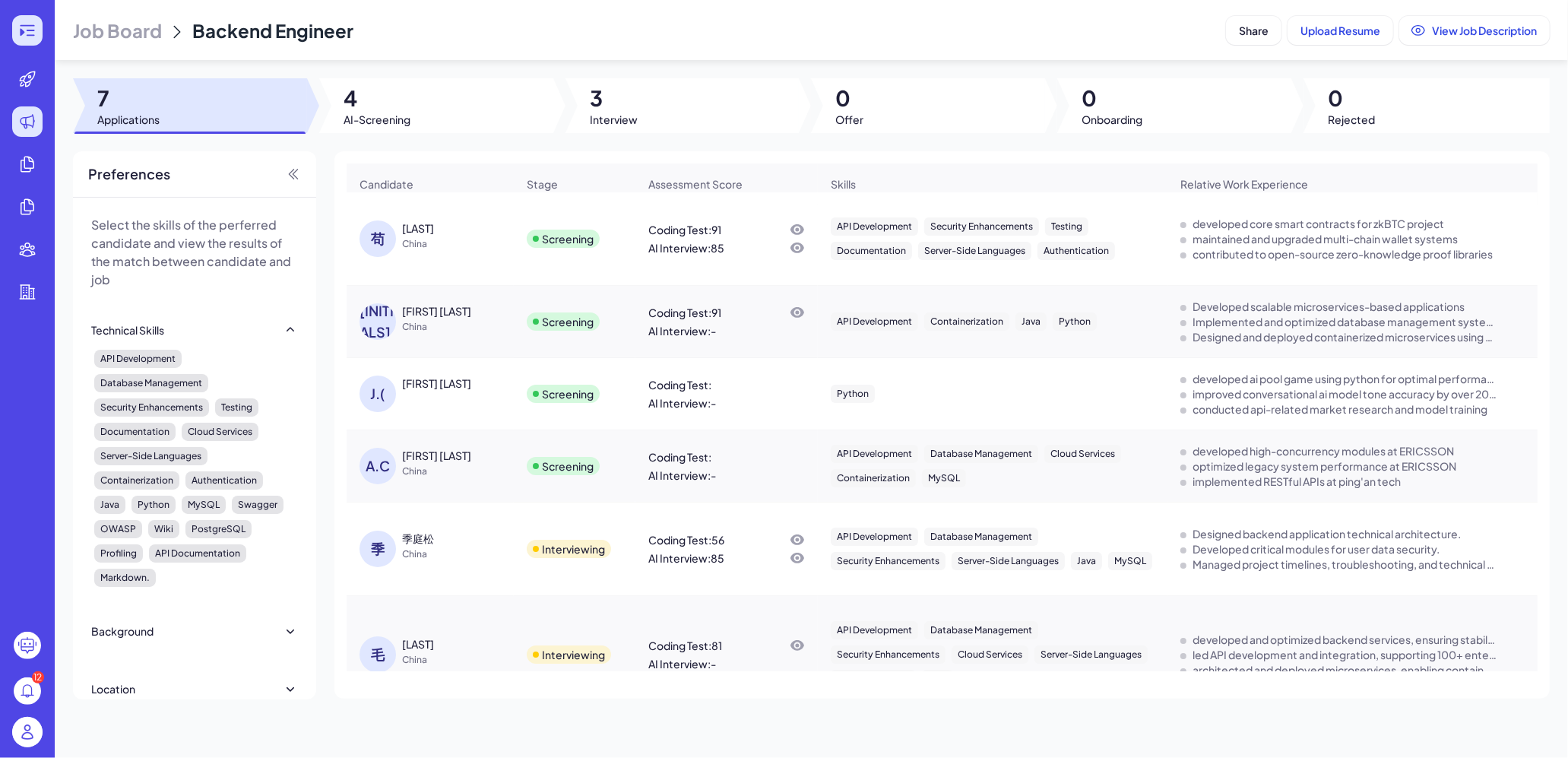 click at bounding box center [27, 30] 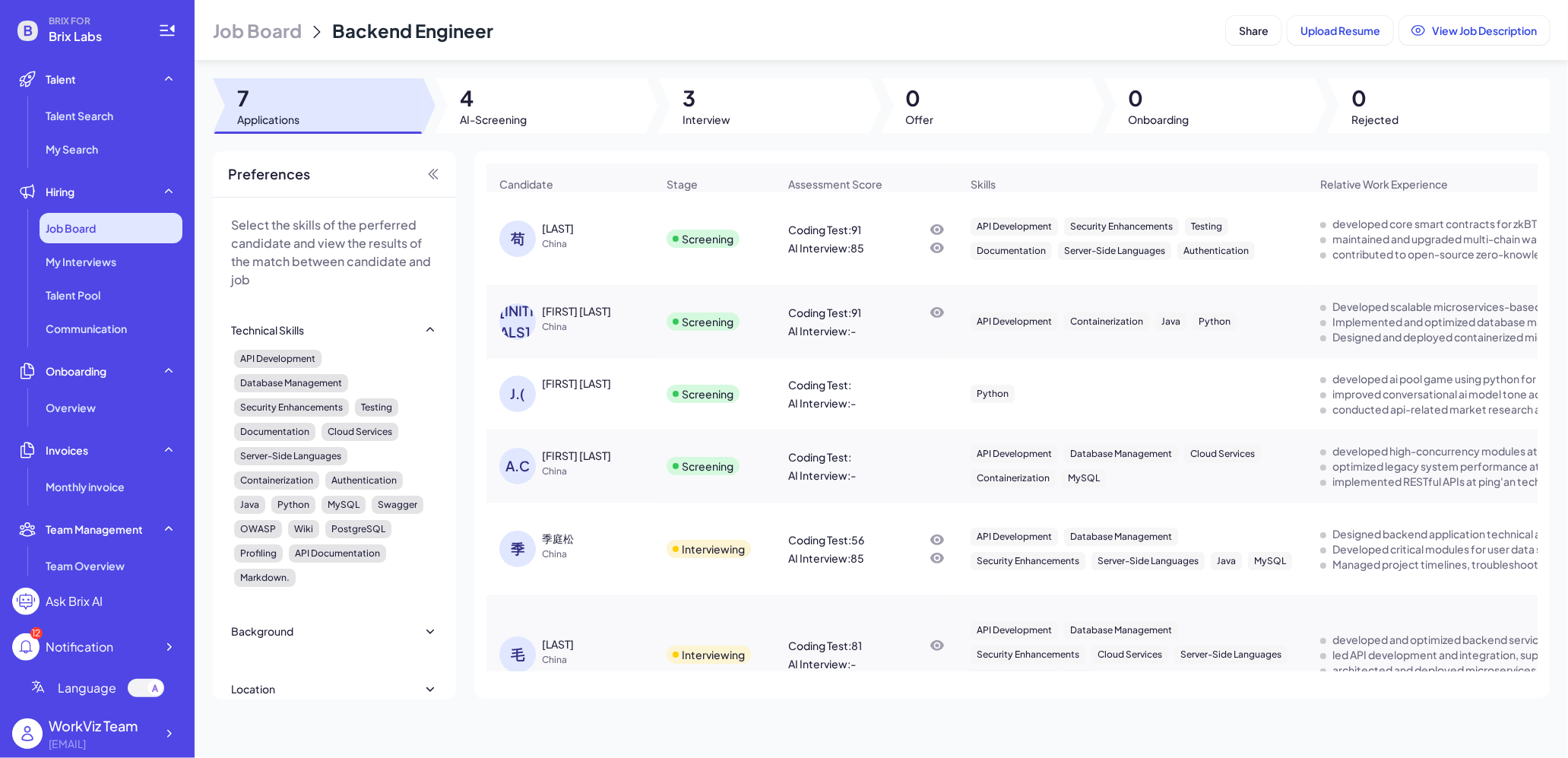 click on "Job Board" at bounding box center [111, 228] 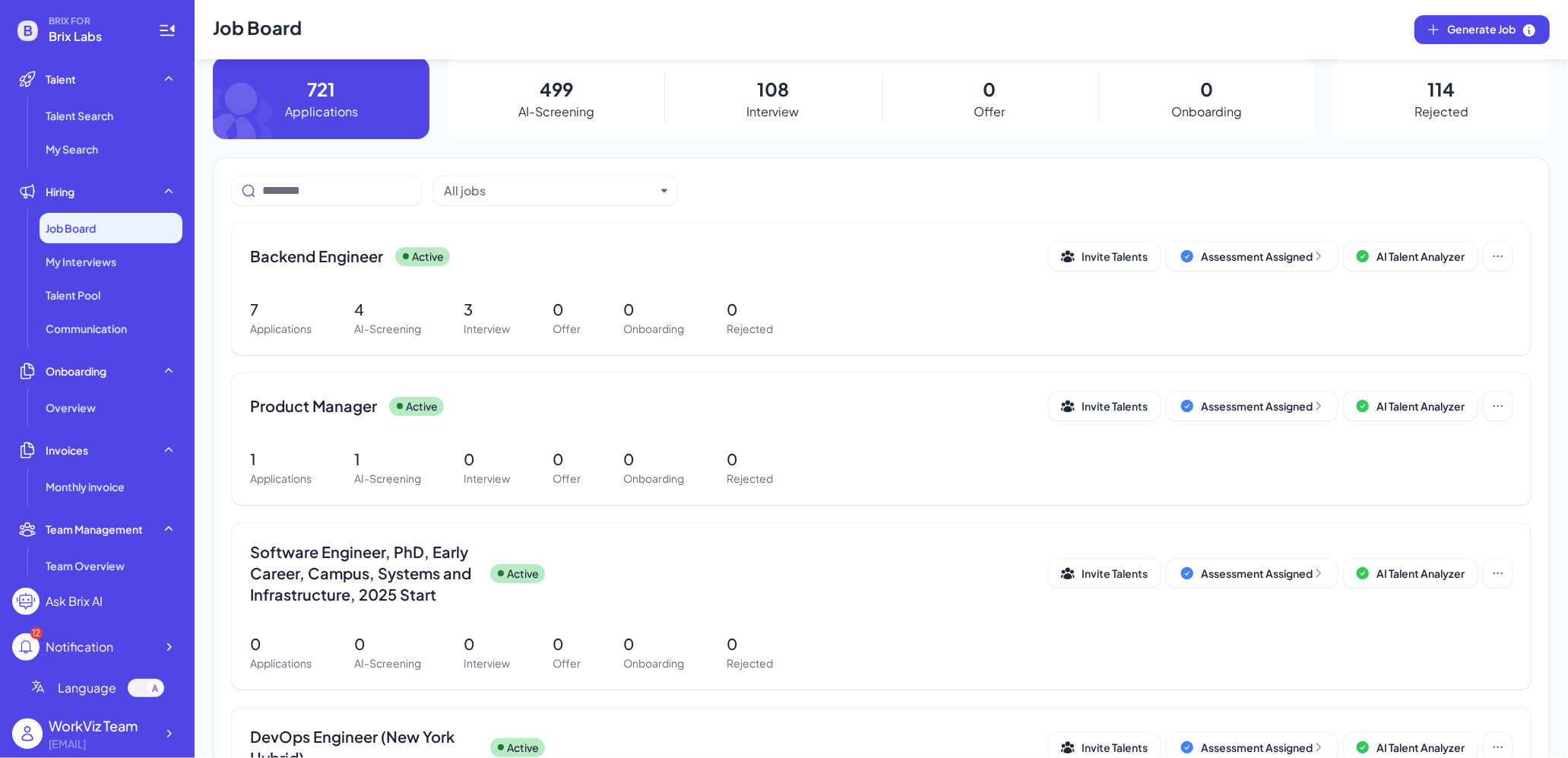 scroll, scrollTop: 0, scrollLeft: 0, axis: both 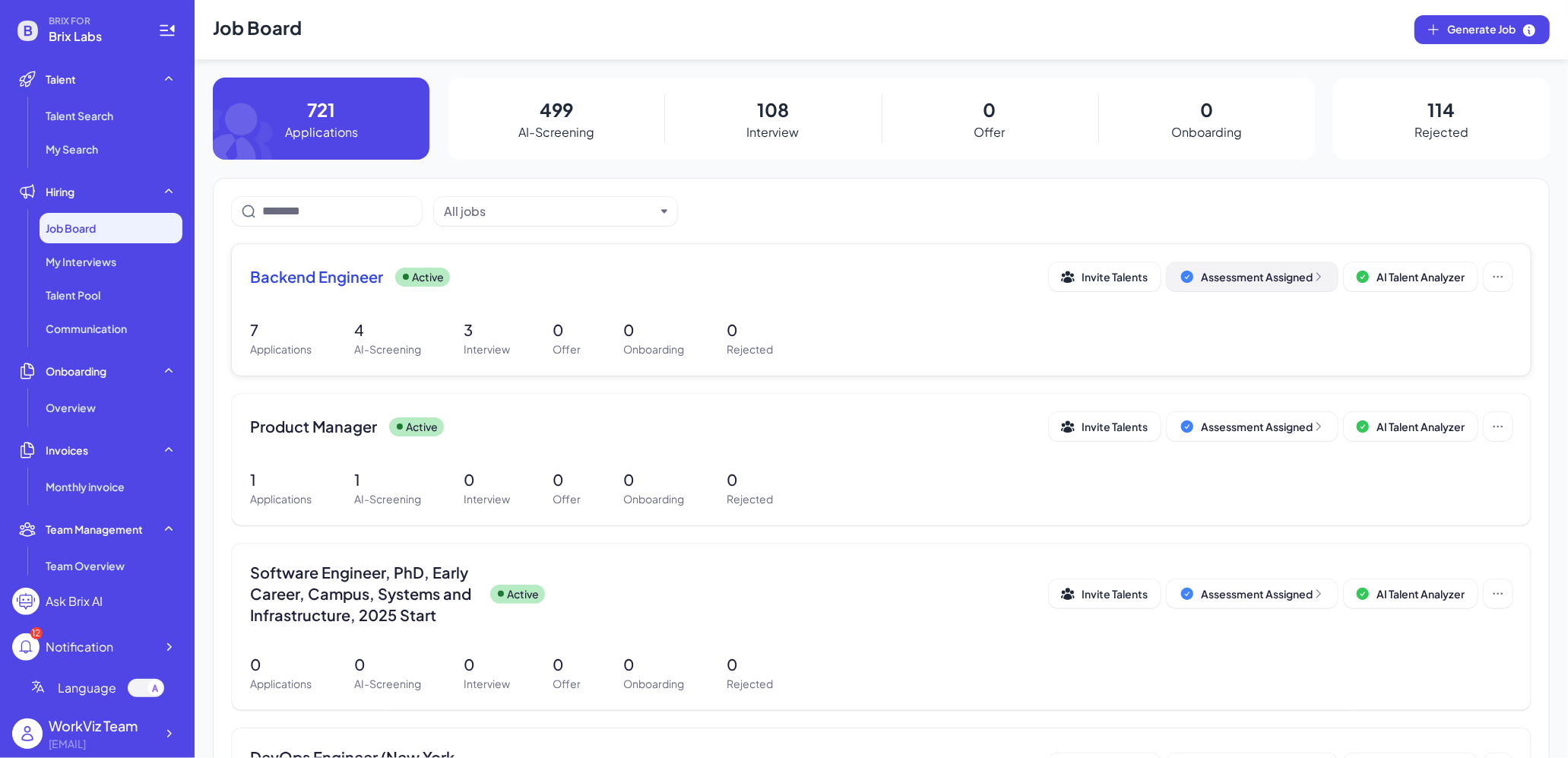click on "Assessment Assigned" at bounding box center [1262, 277] 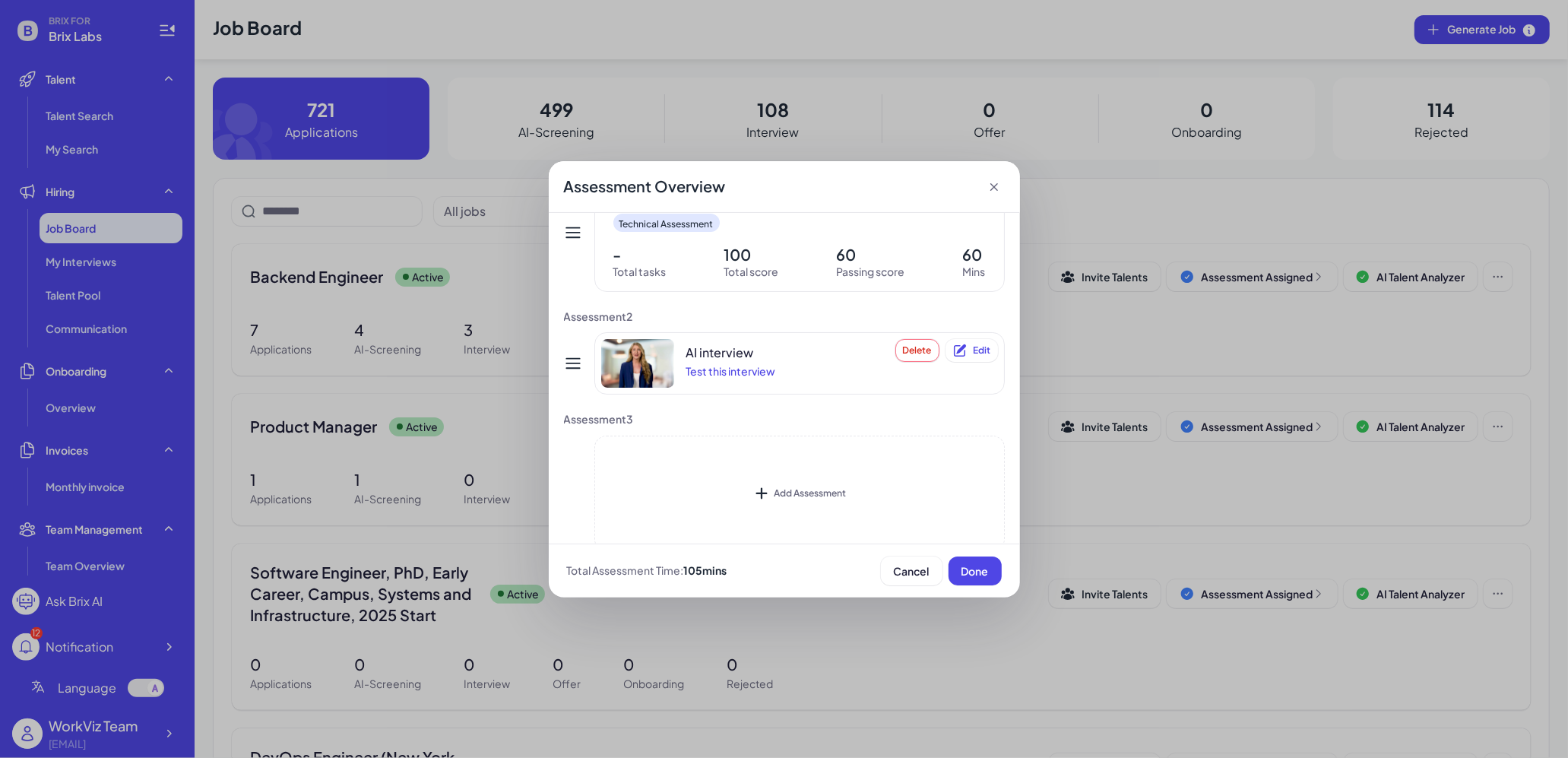 scroll, scrollTop: 100, scrollLeft: 0, axis: vertical 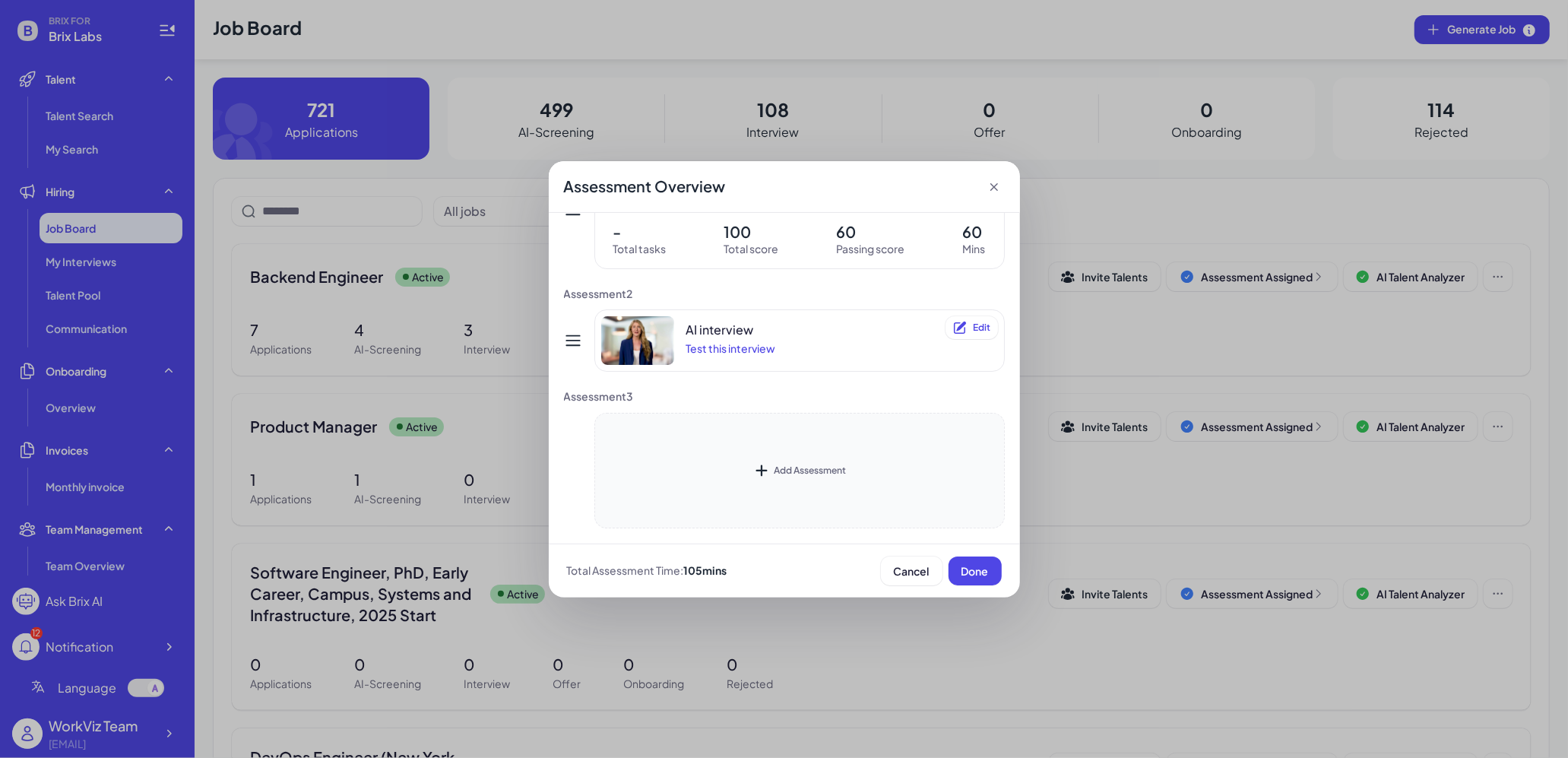 click on "Add Assessment" at bounding box center (809, 470) 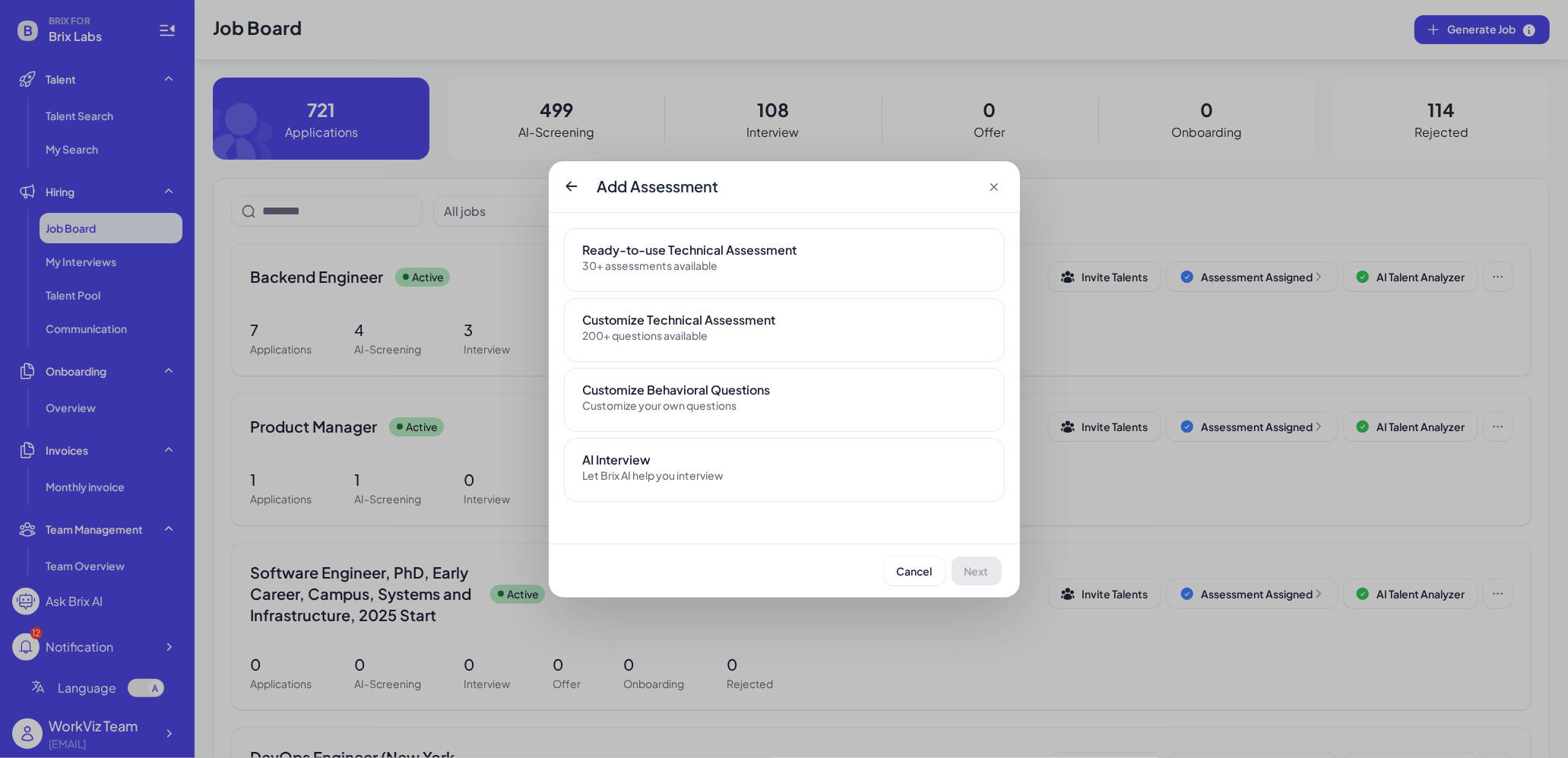 click on "Ready-to-use Technical Assessment" at bounding box center (784, 250) 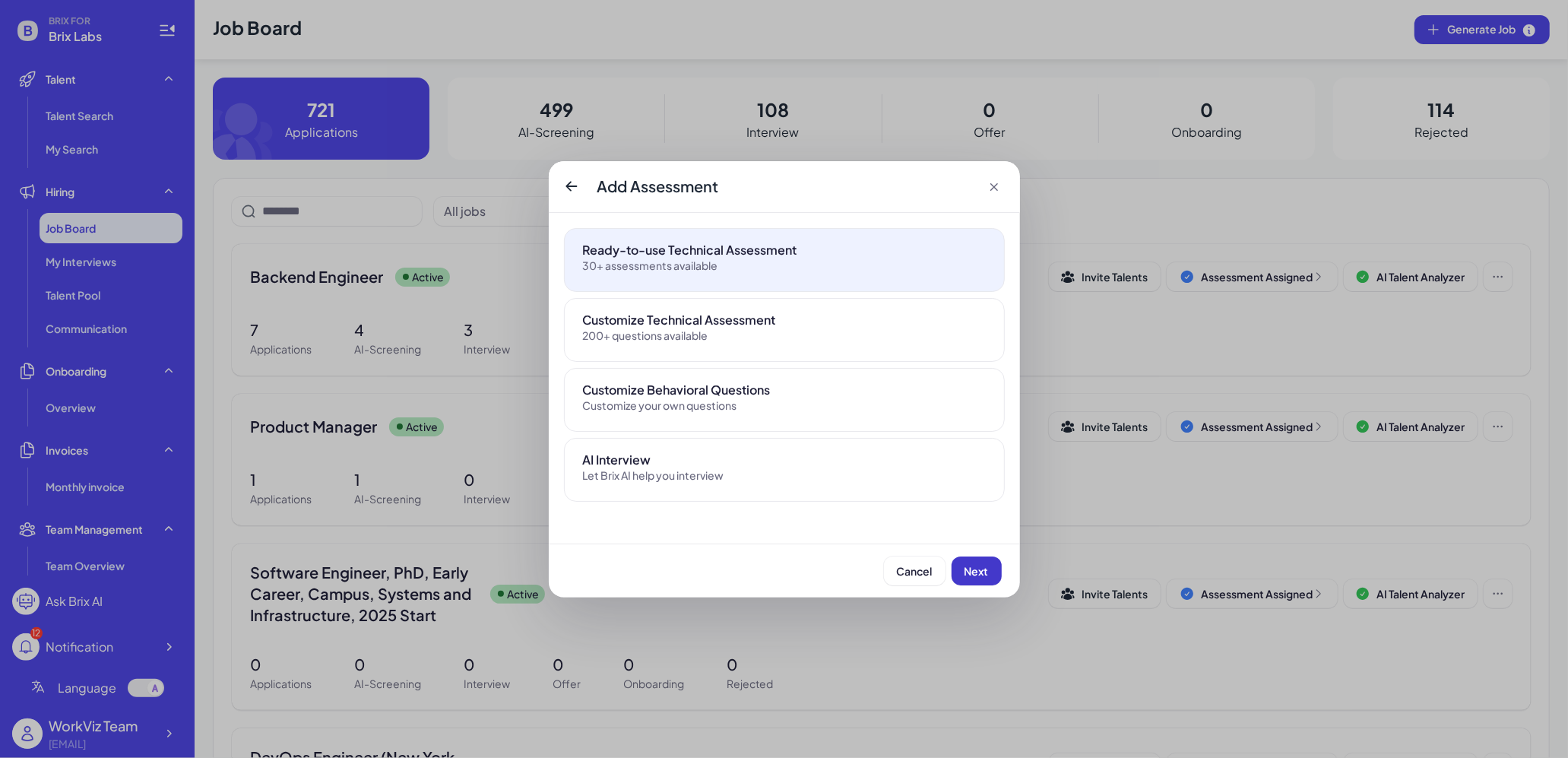click on "Next" at bounding box center (977, 571) 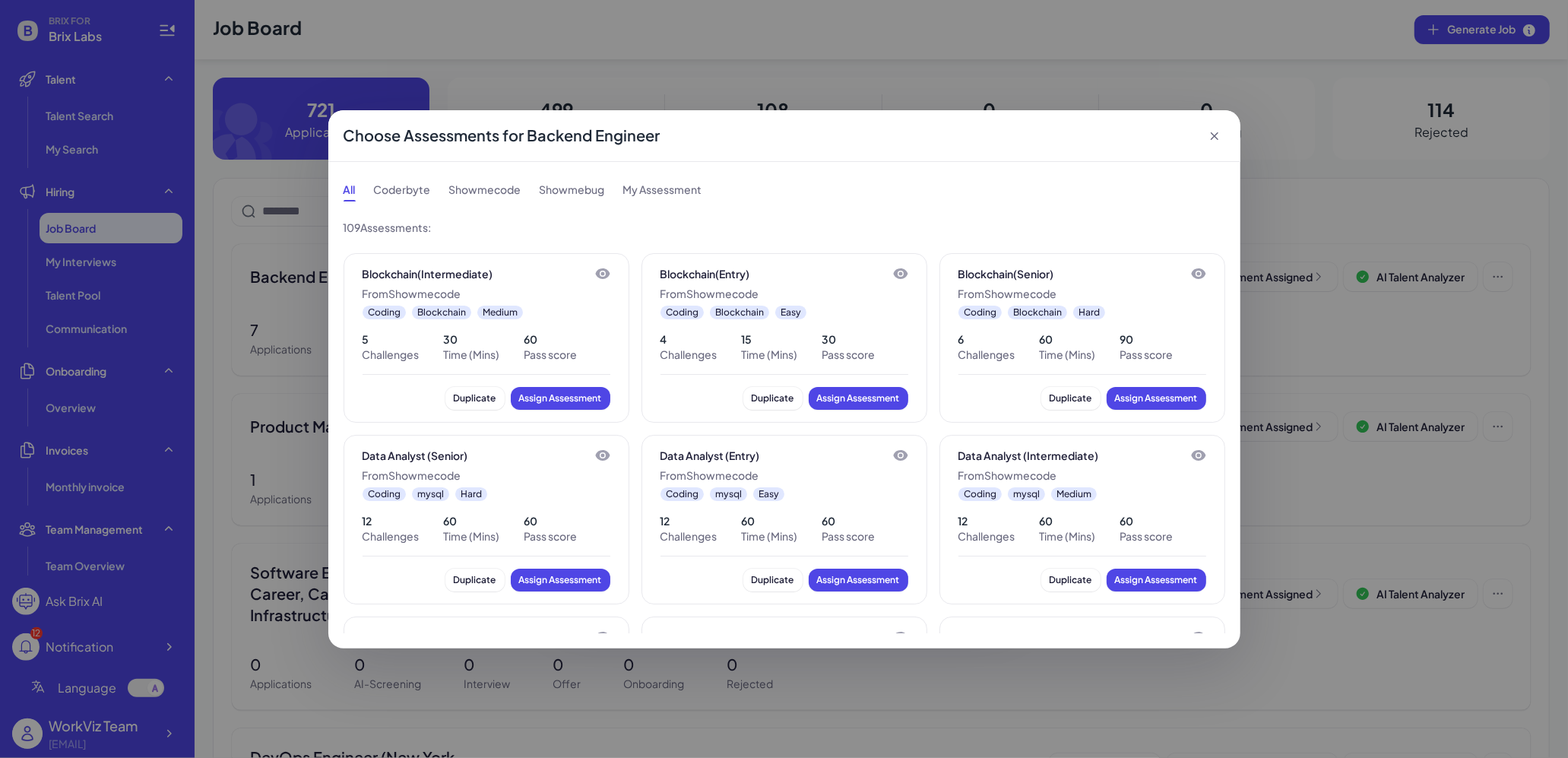 click on "Coderbyte" at bounding box center [402, 189] 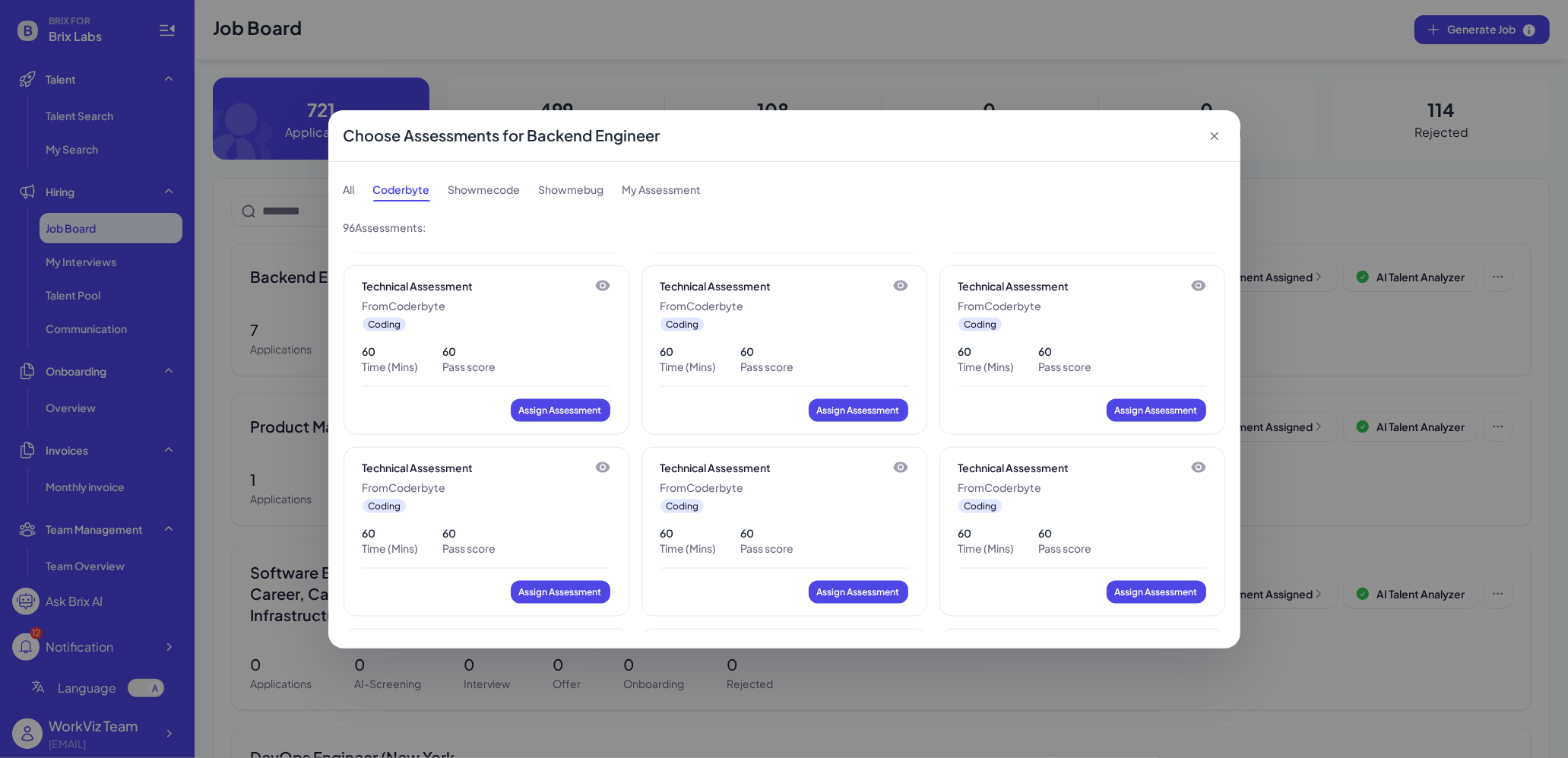 scroll, scrollTop: 1496, scrollLeft: 0, axis: vertical 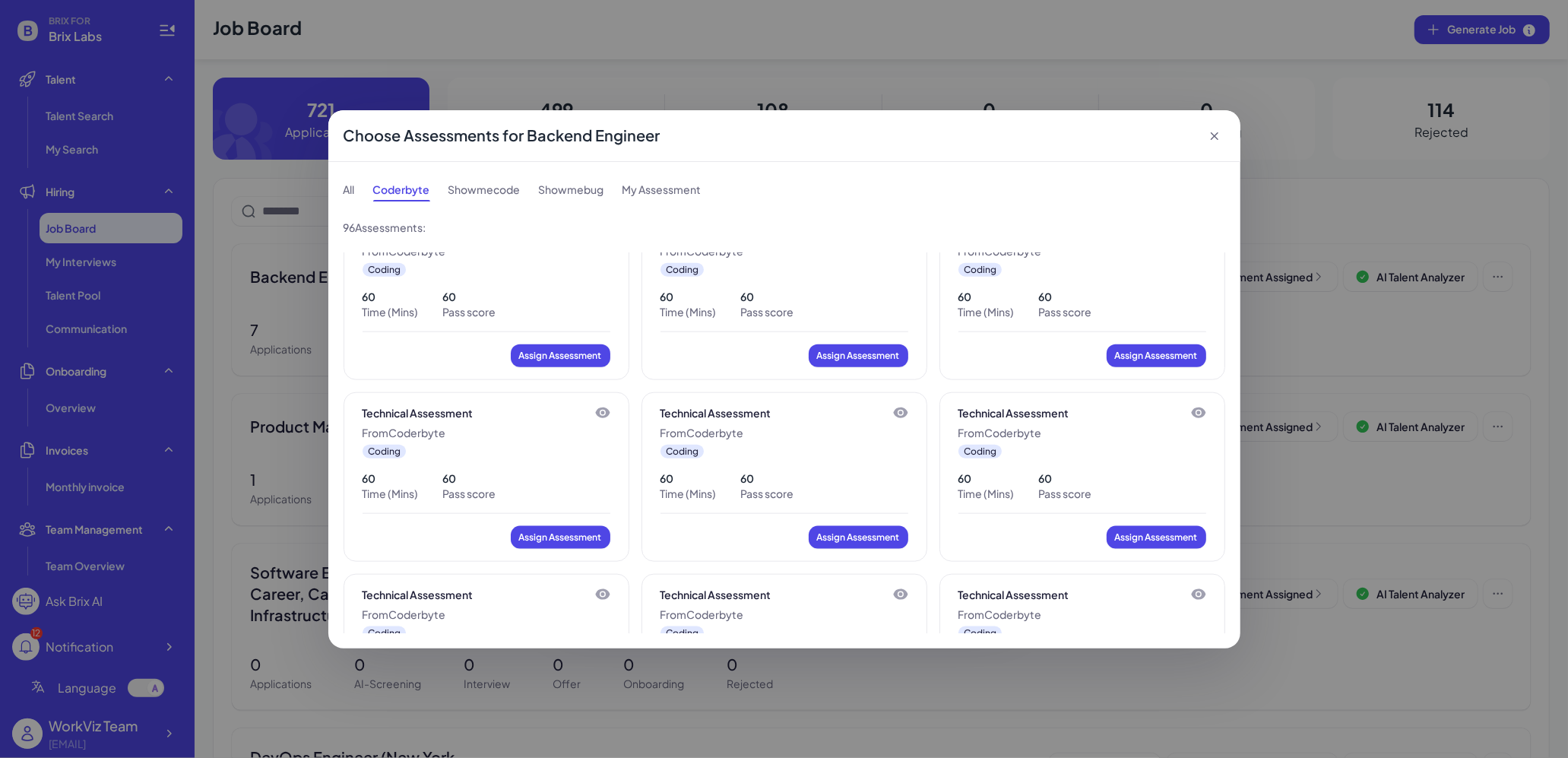 click 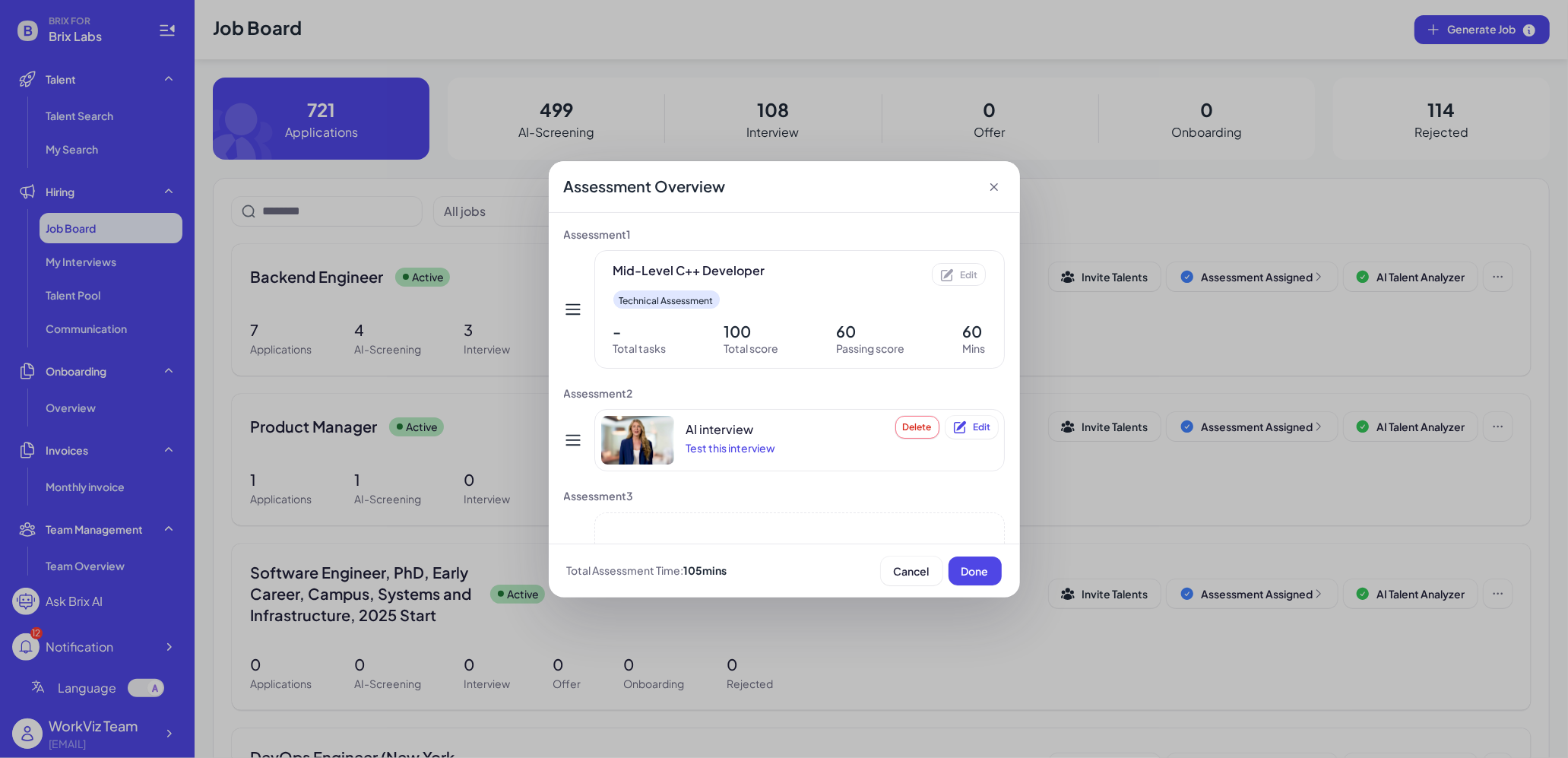 scroll, scrollTop: 29, scrollLeft: 0, axis: vertical 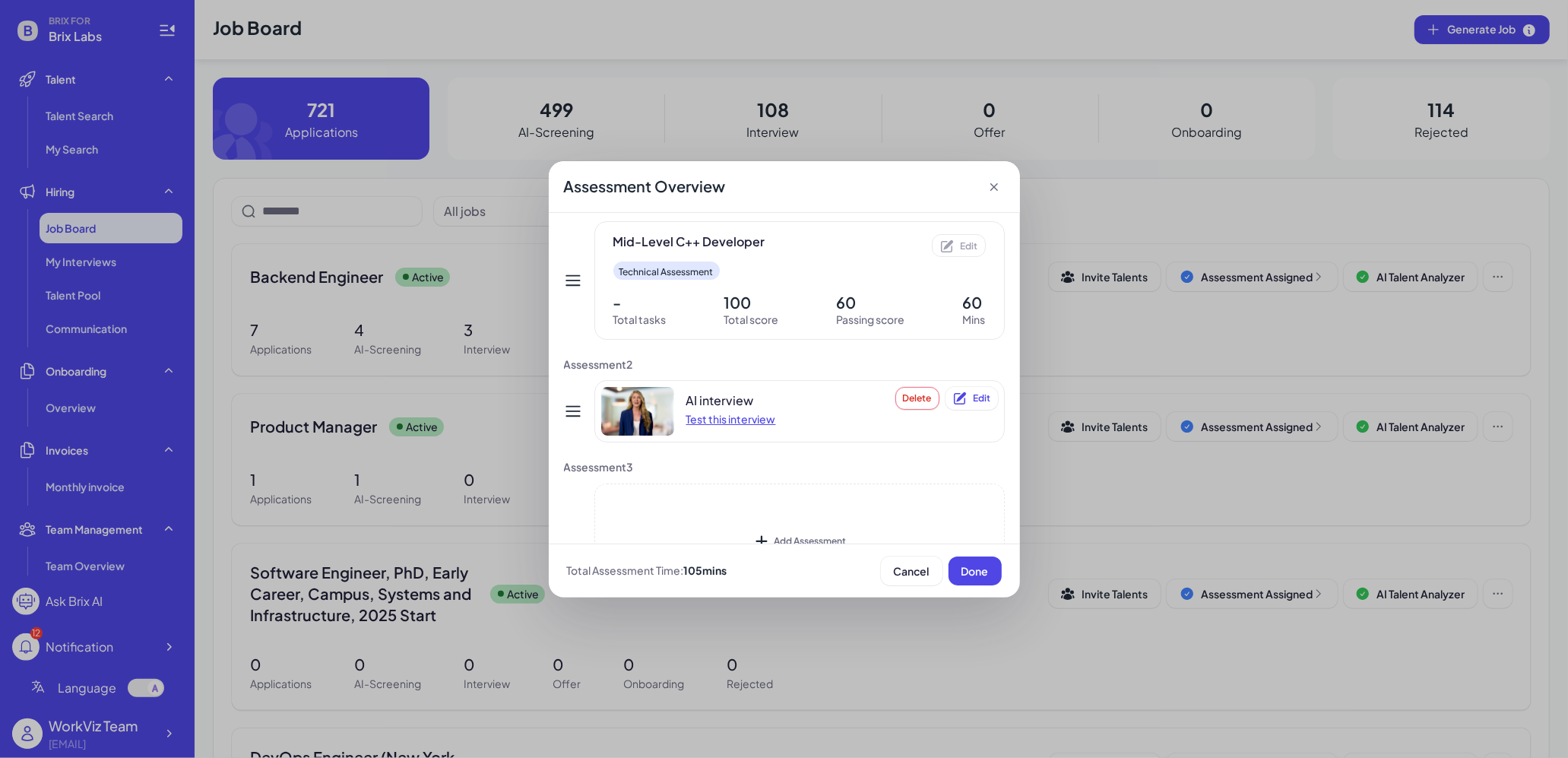 click on "Test this interview" at bounding box center [731, 419] 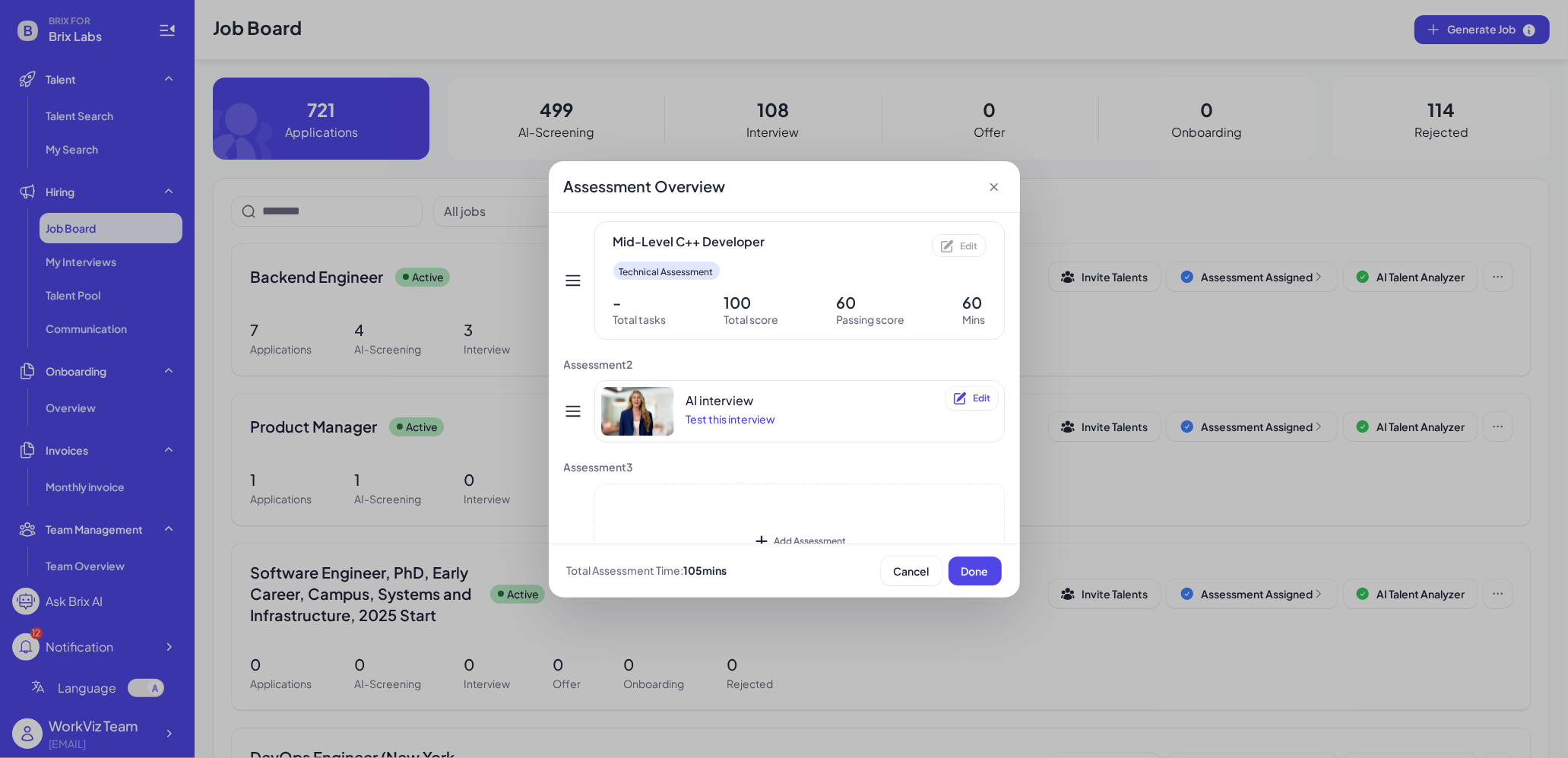click 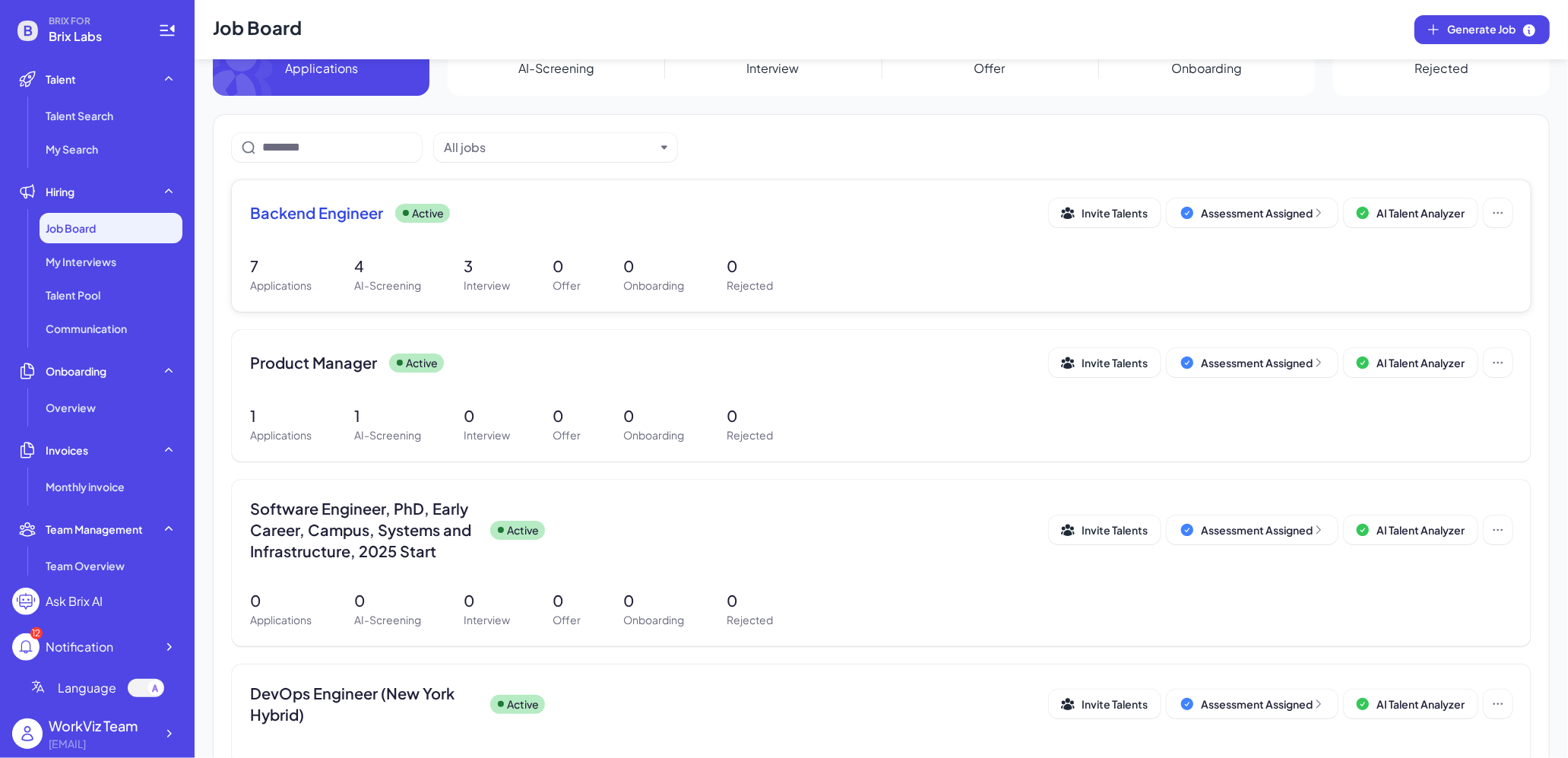 scroll, scrollTop: 59, scrollLeft: 0, axis: vertical 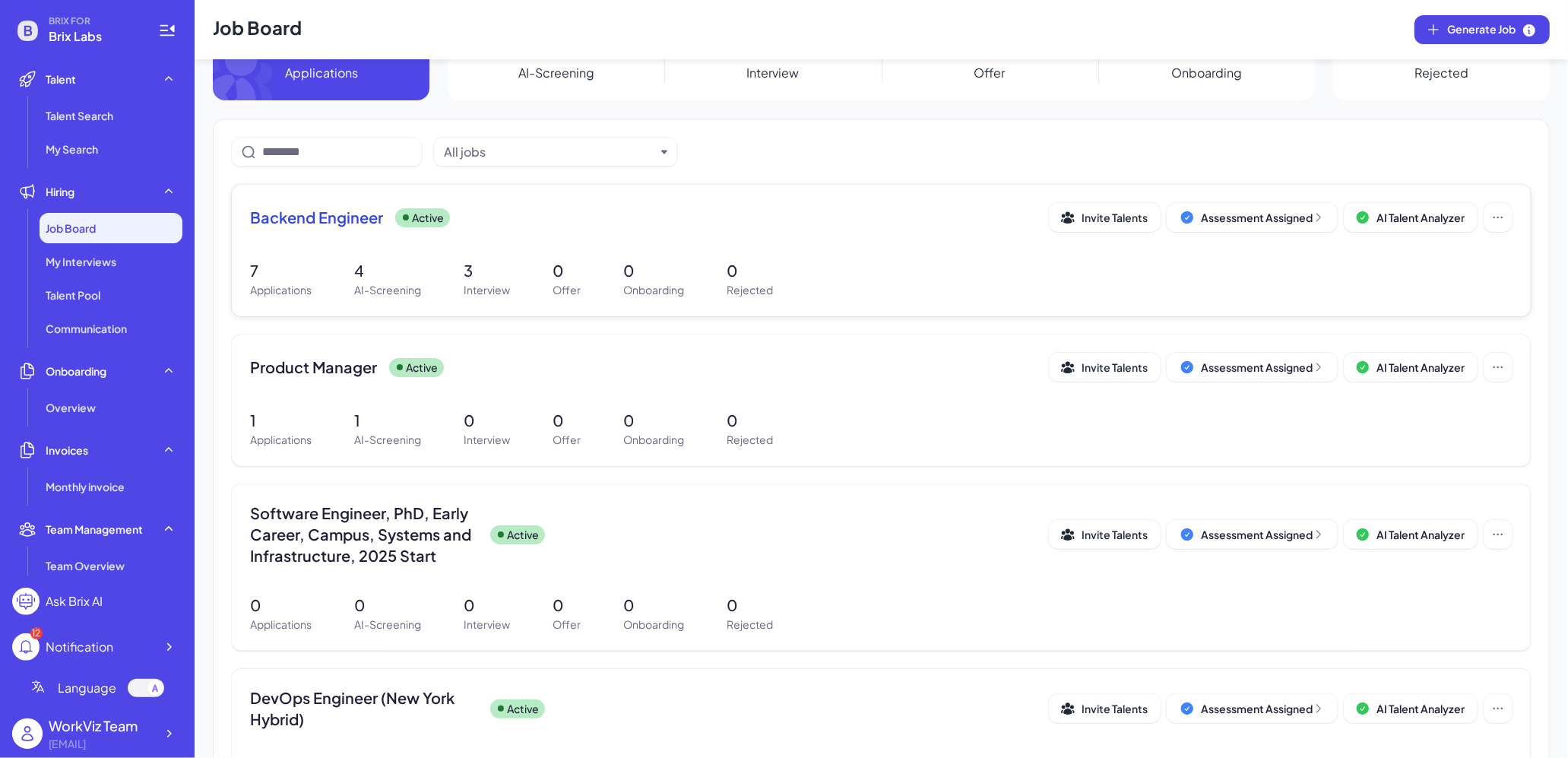 click on "4" at bounding box center [388, 271] 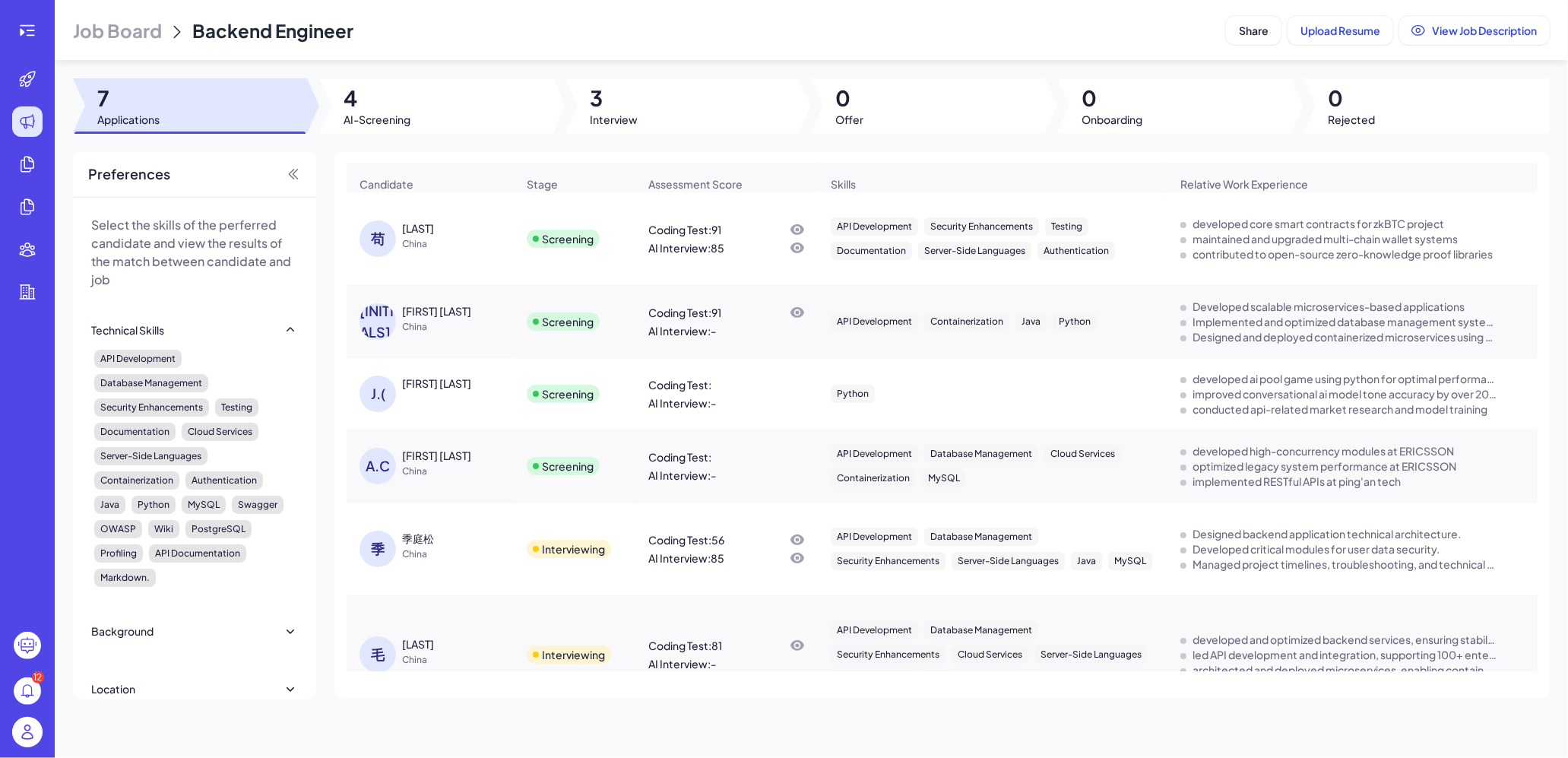 click on "China" at bounding box center (459, 244) 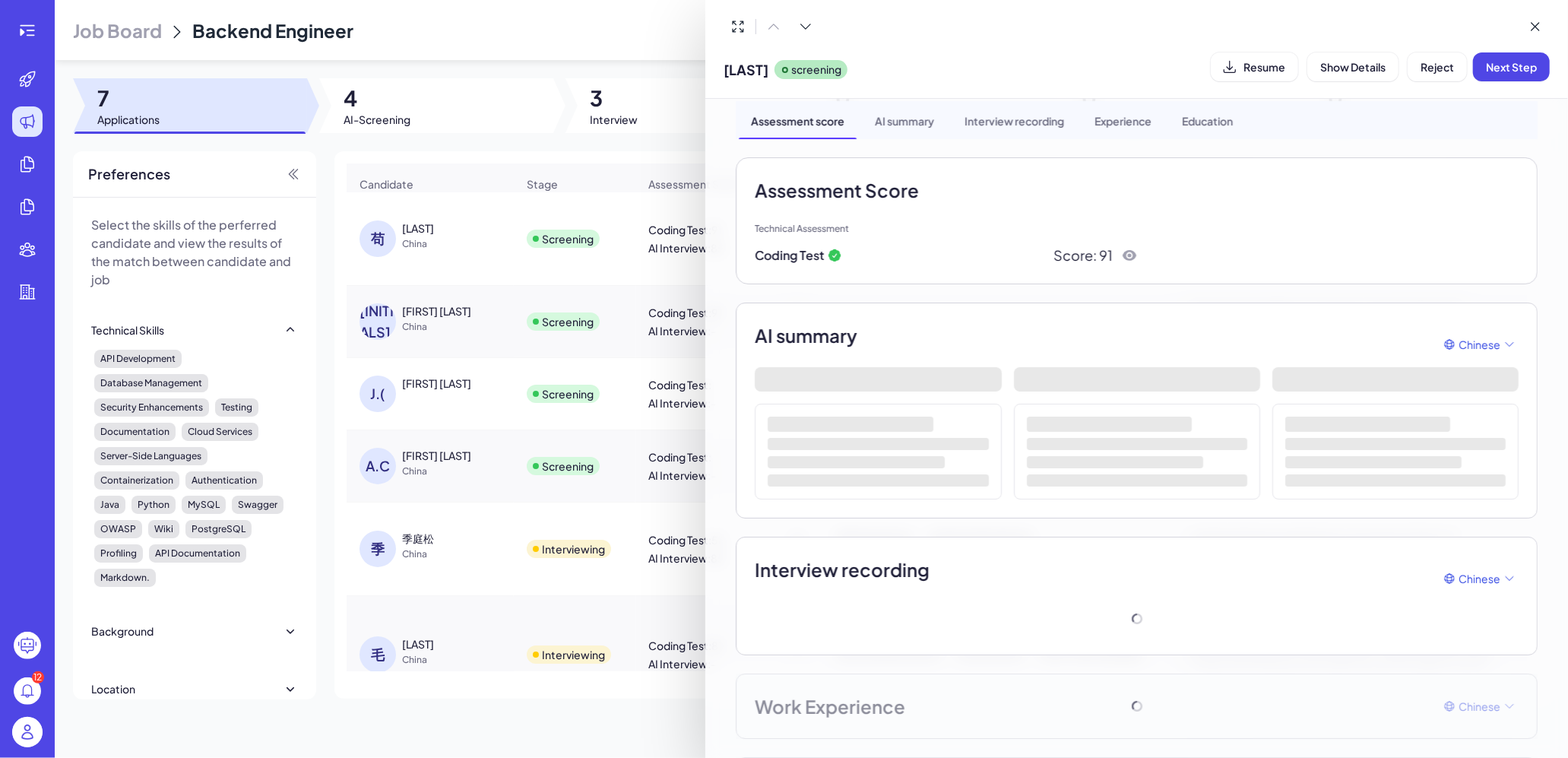 scroll, scrollTop: 52, scrollLeft: 0, axis: vertical 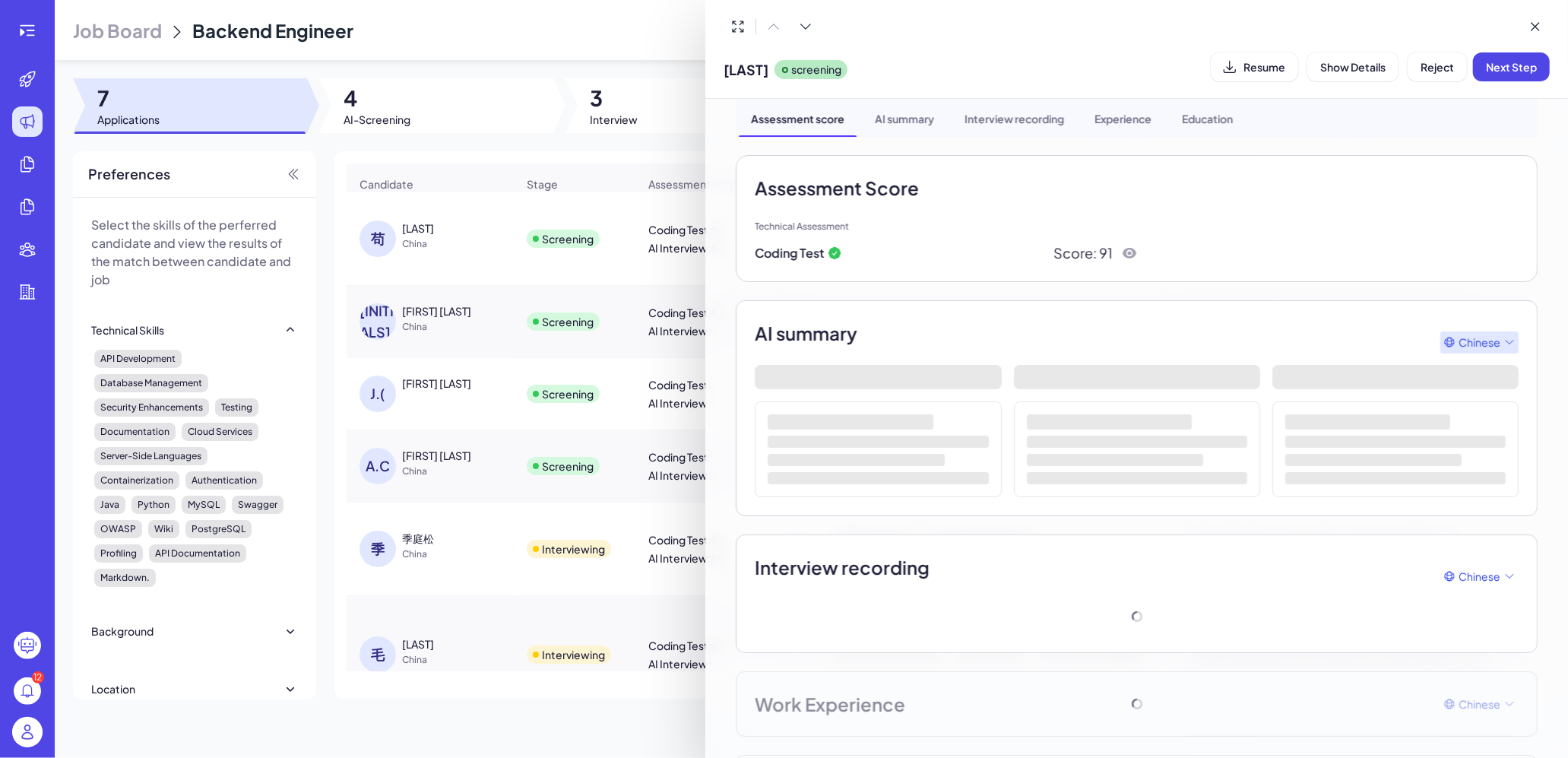 click on "Chinese" at bounding box center (1479, 342) 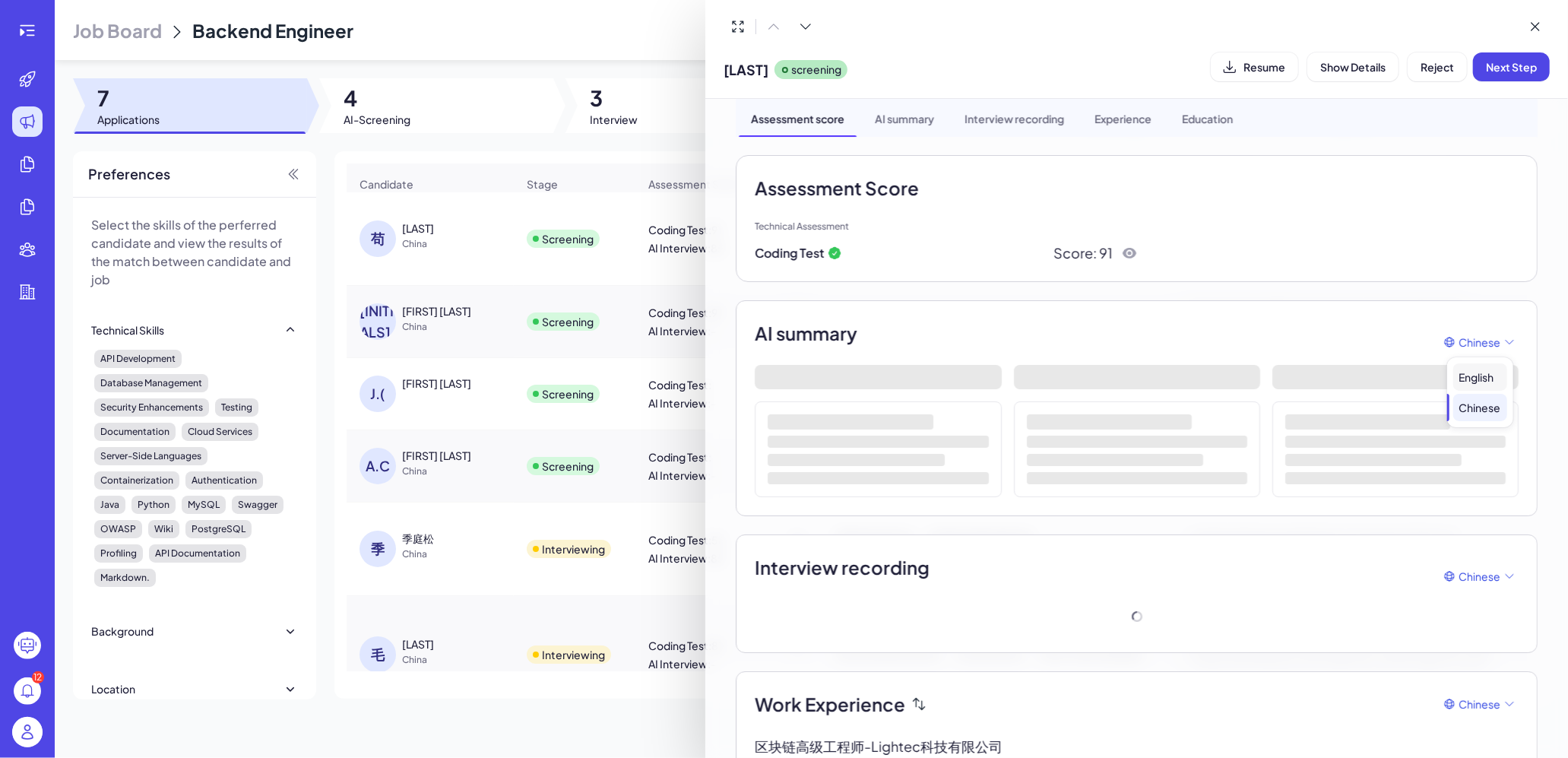 click on "English" at bounding box center (1480, 377) 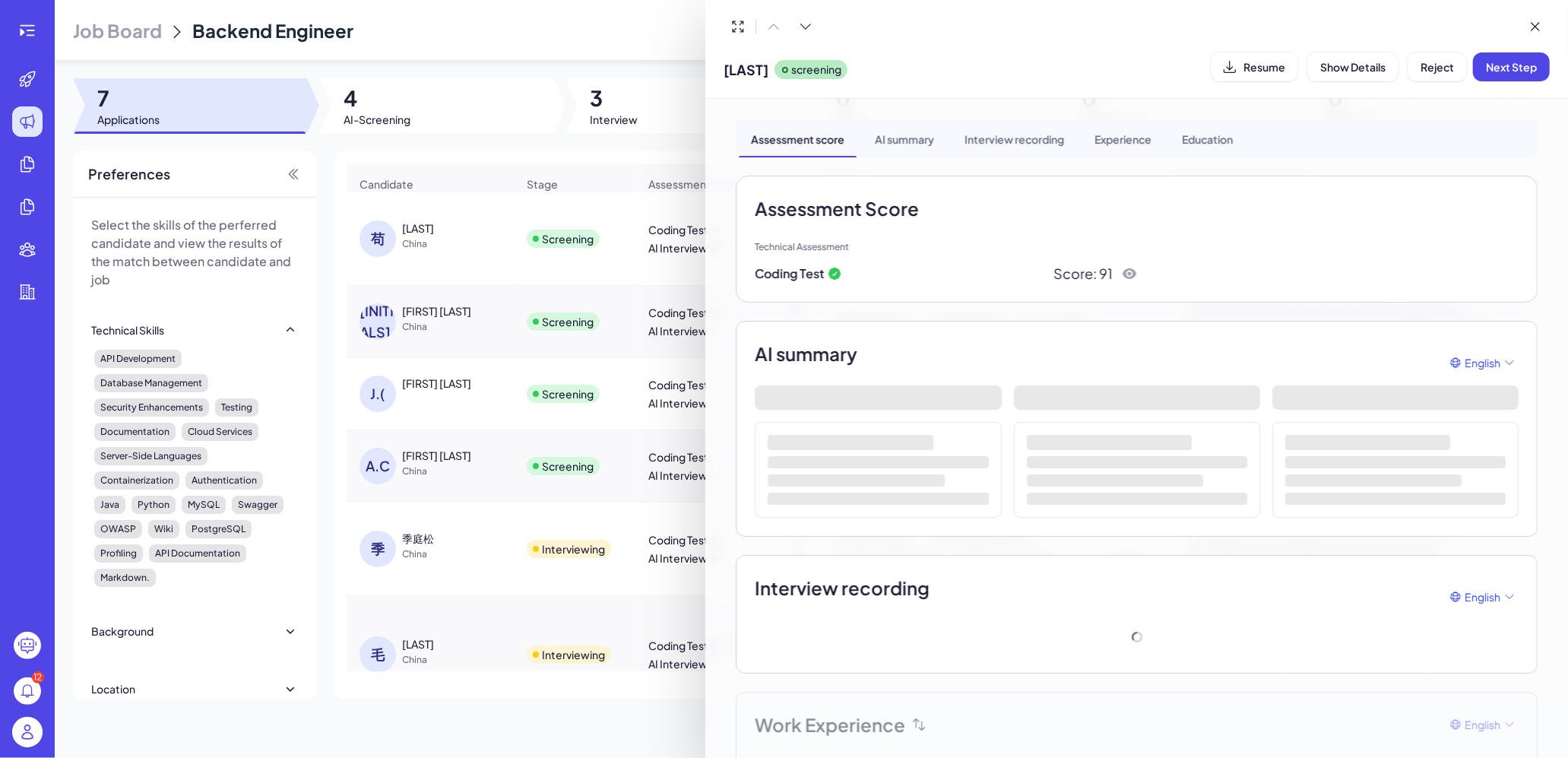 scroll, scrollTop: 30, scrollLeft: 0, axis: vertical 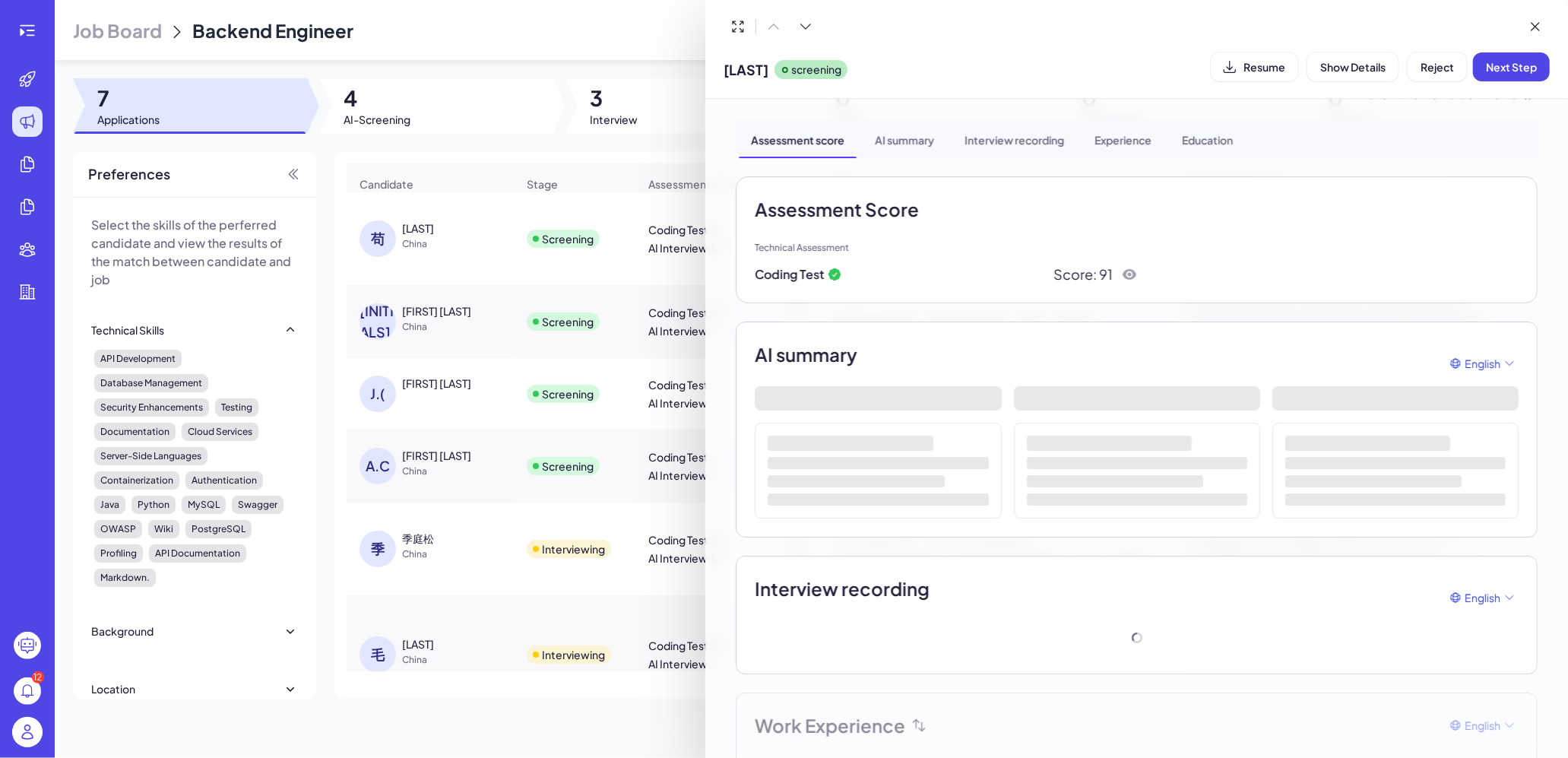 click 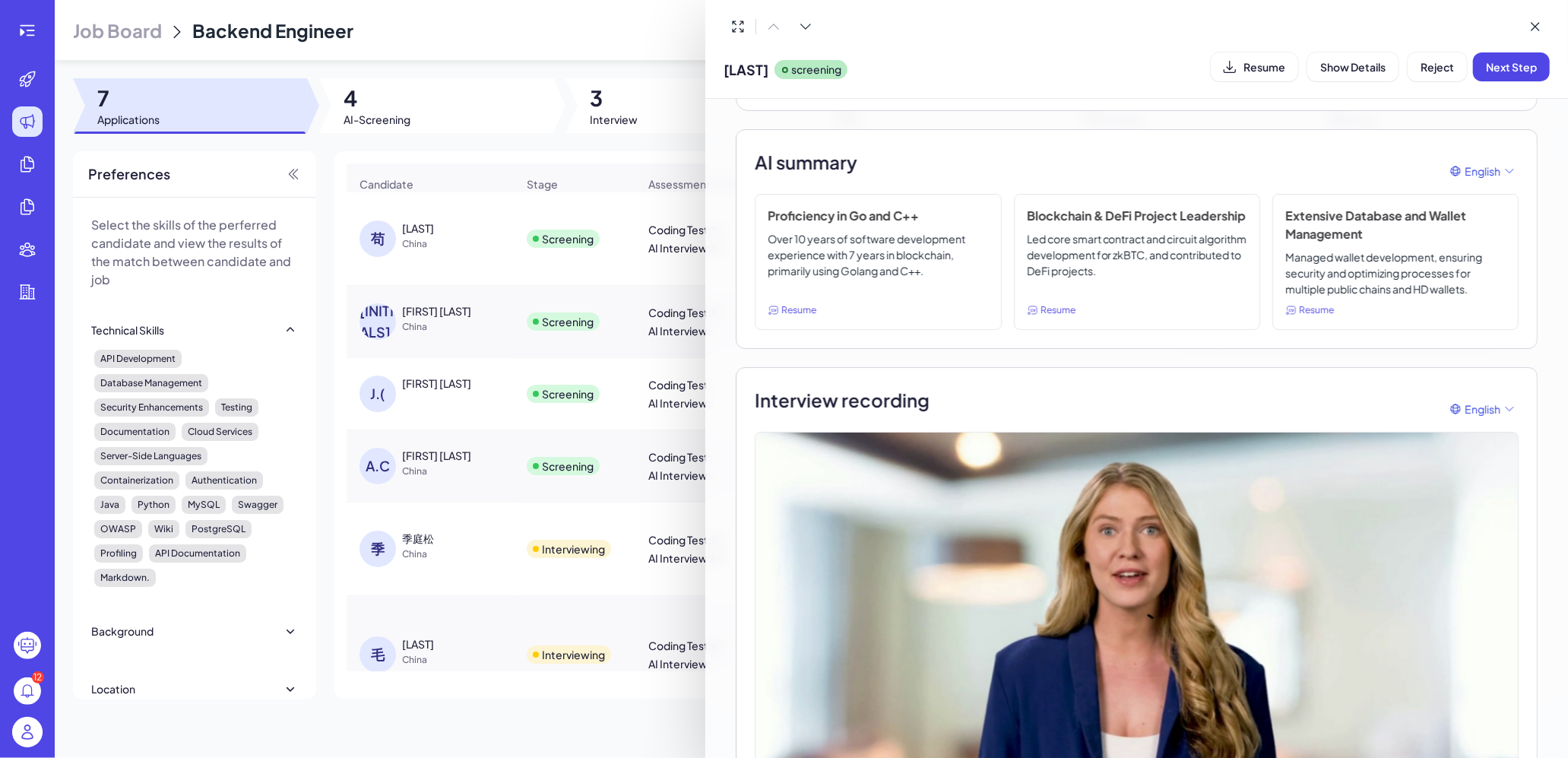 scroll, scrollTop: 214, scrollLeft: 0, axis: vertical 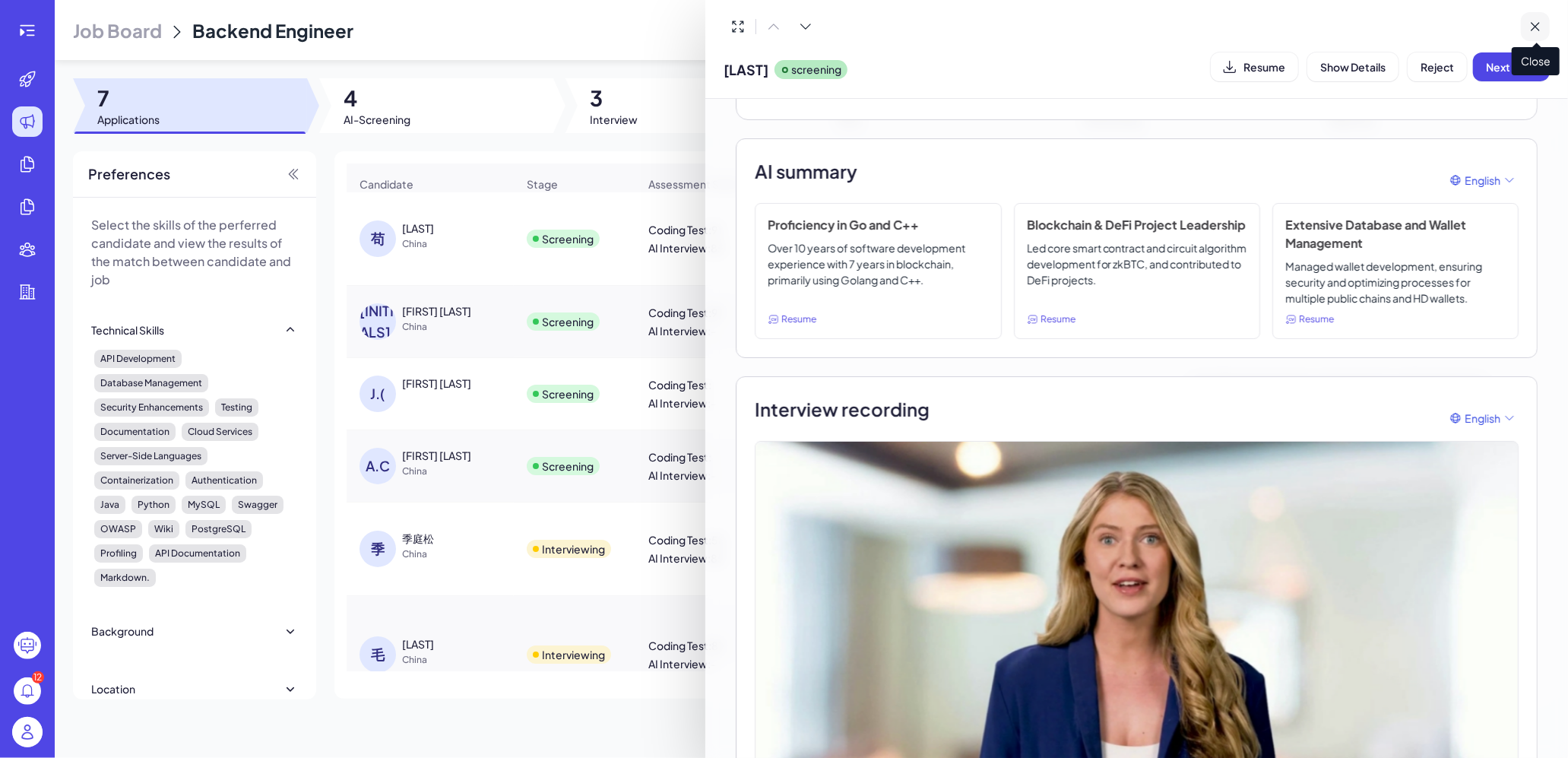click 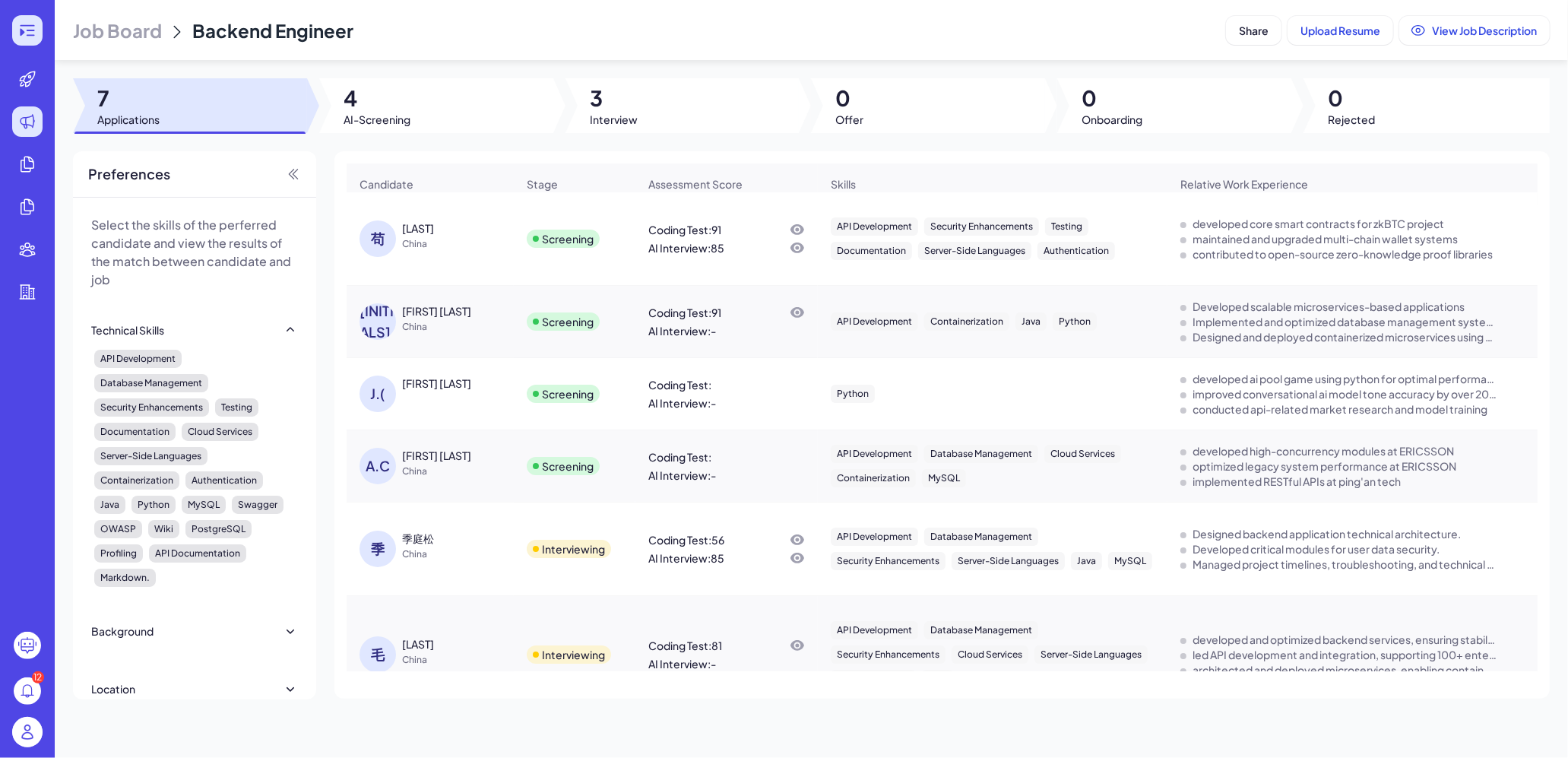 click at bounding box center [27, 30] 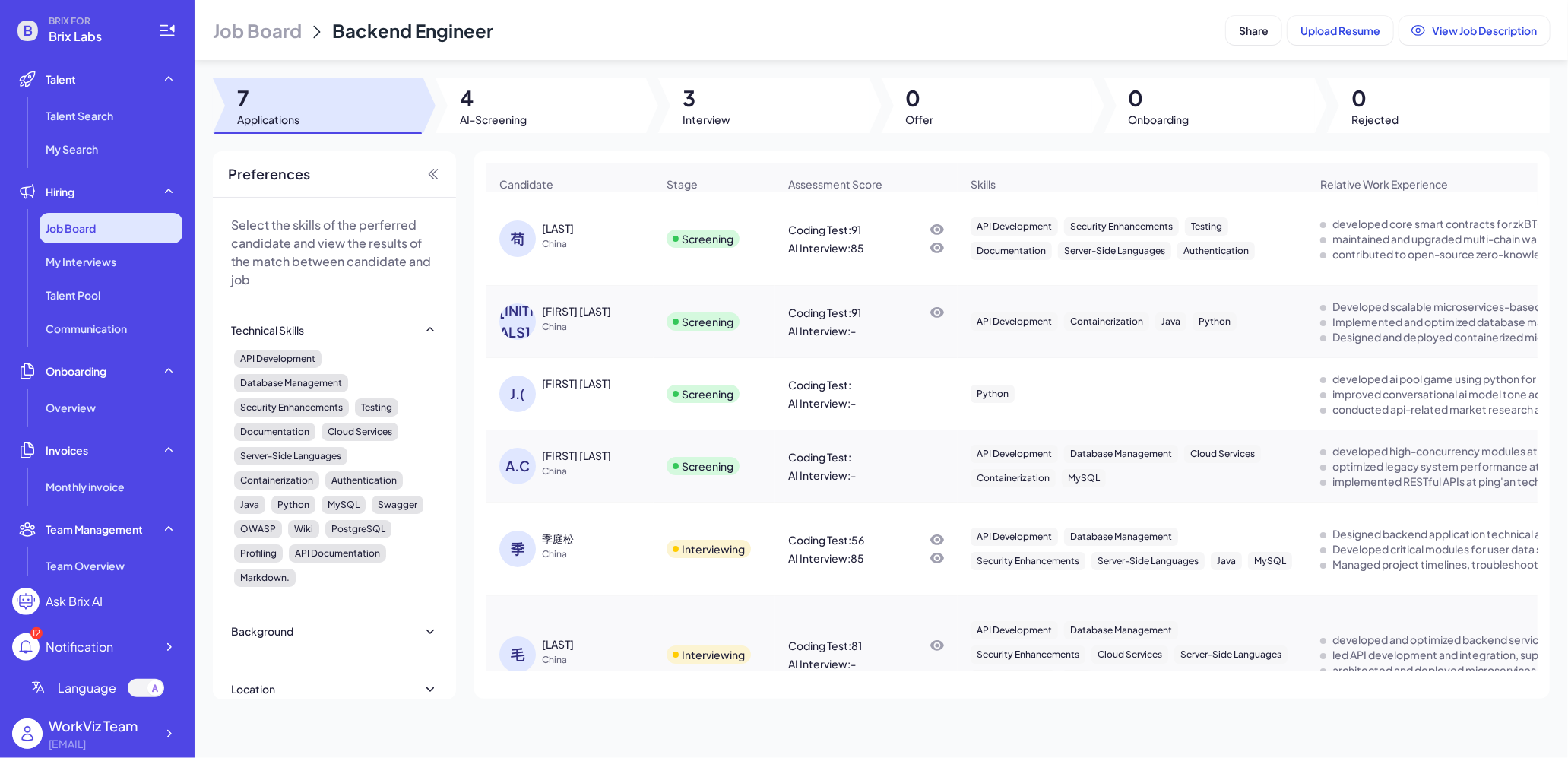 click on "Job Board" at bounding box center [111, 228] 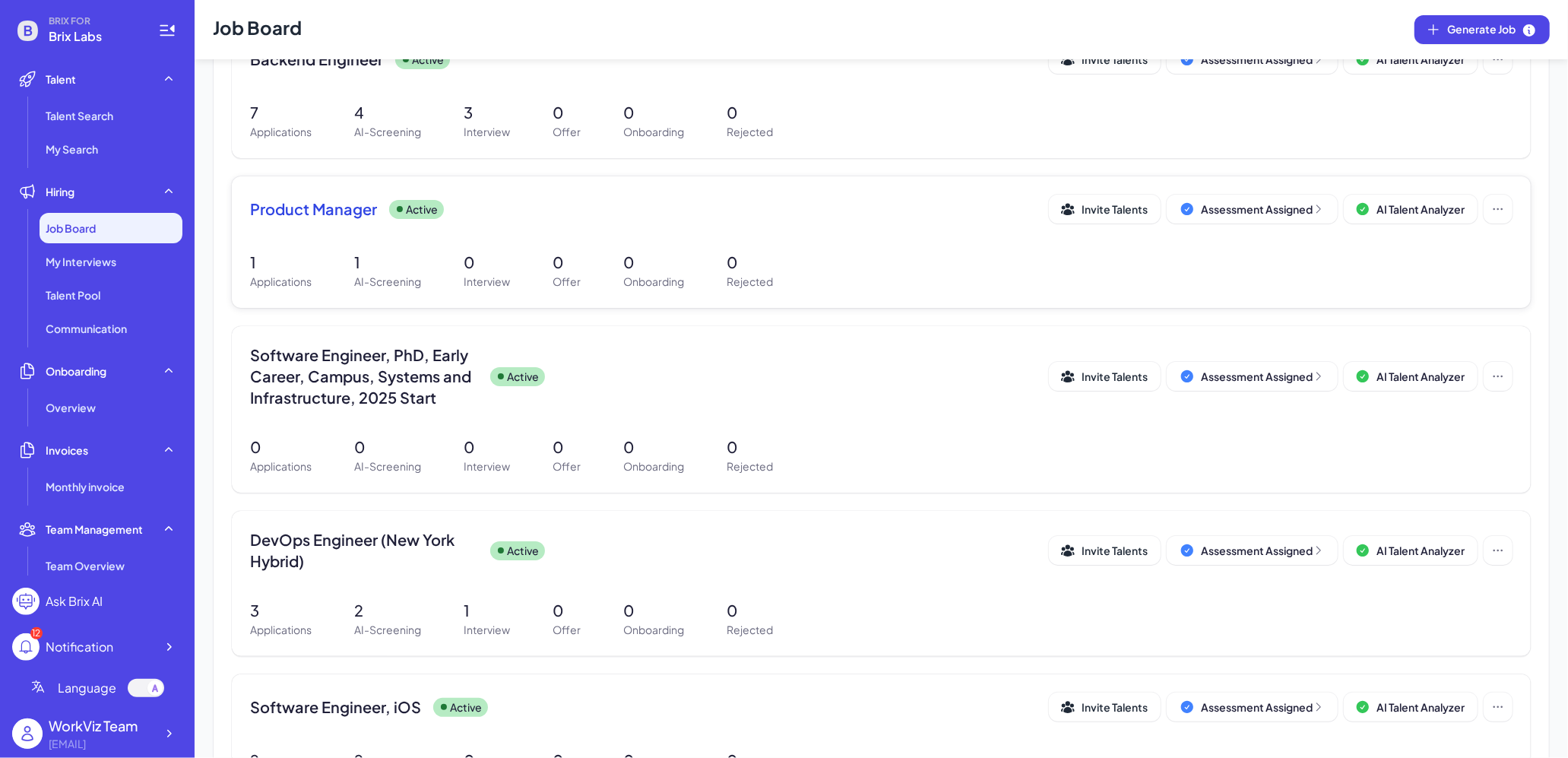 scroll, scrollTop: 157, scrollLeft: 0, axis: vertical 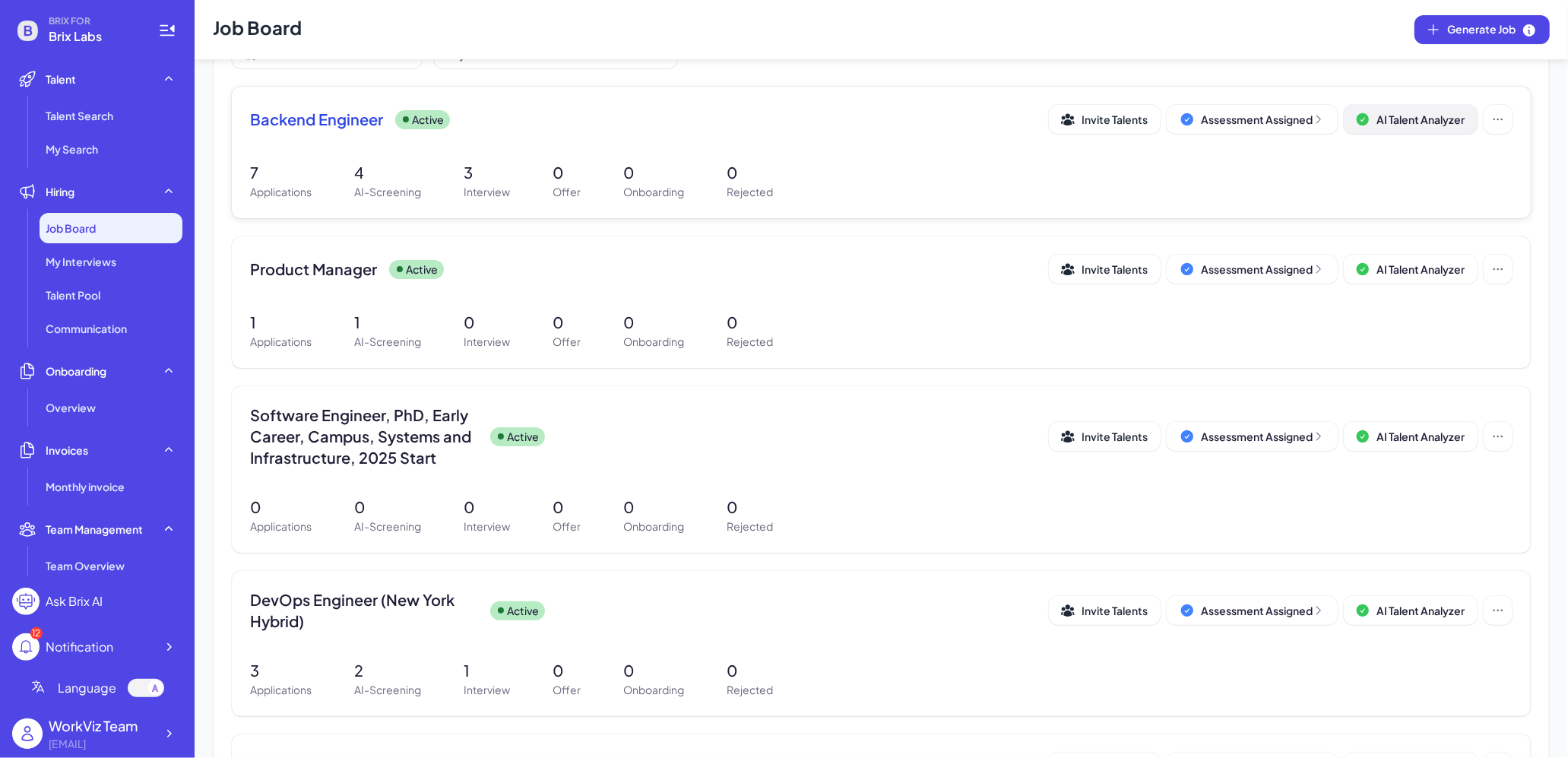 click on "AI Talent Analyzer" at bounding box center (1421, 119) 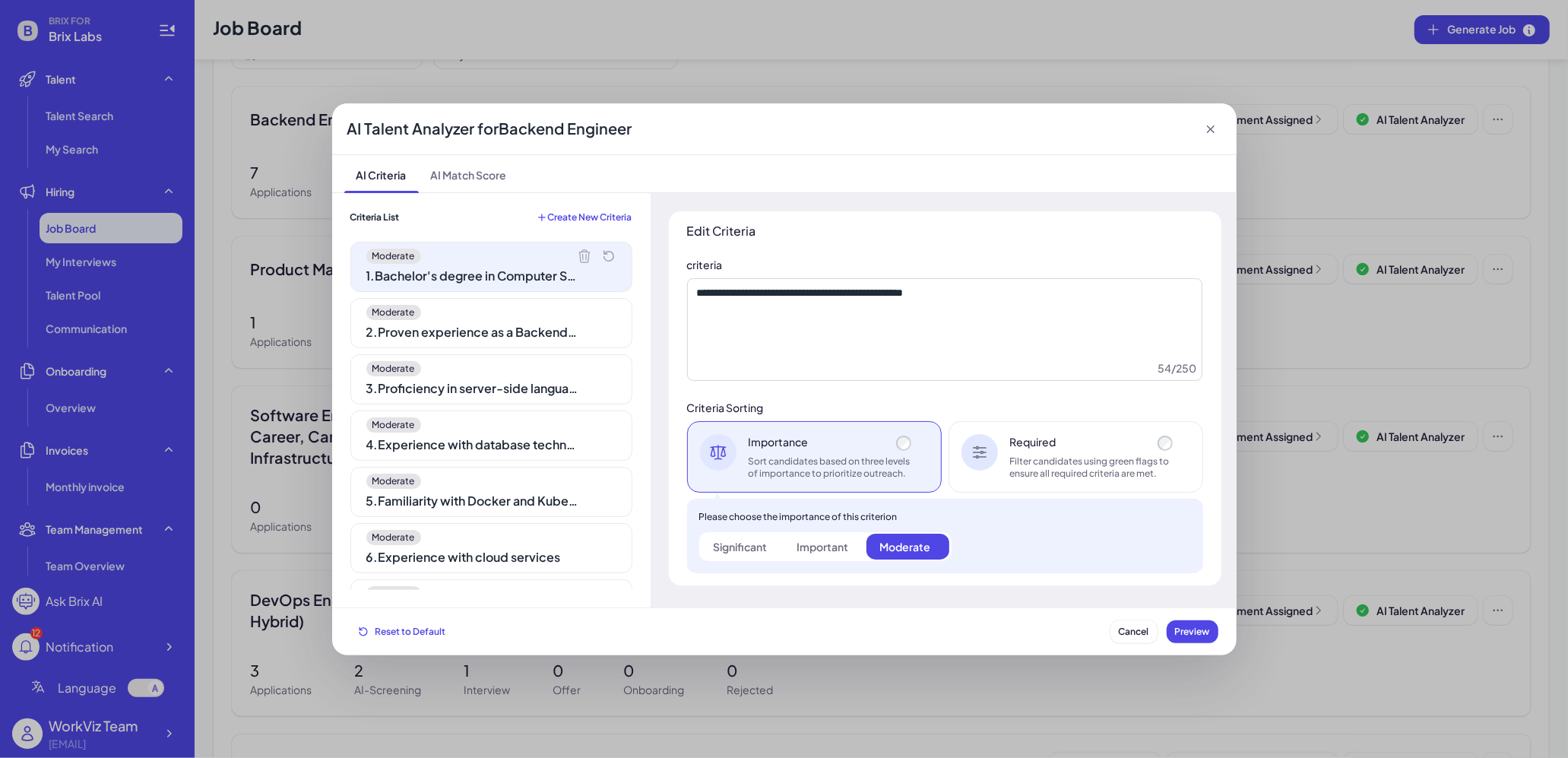 click on "2 .  Proven experience as a Backend Engineer" at bounding box center (473, 332) 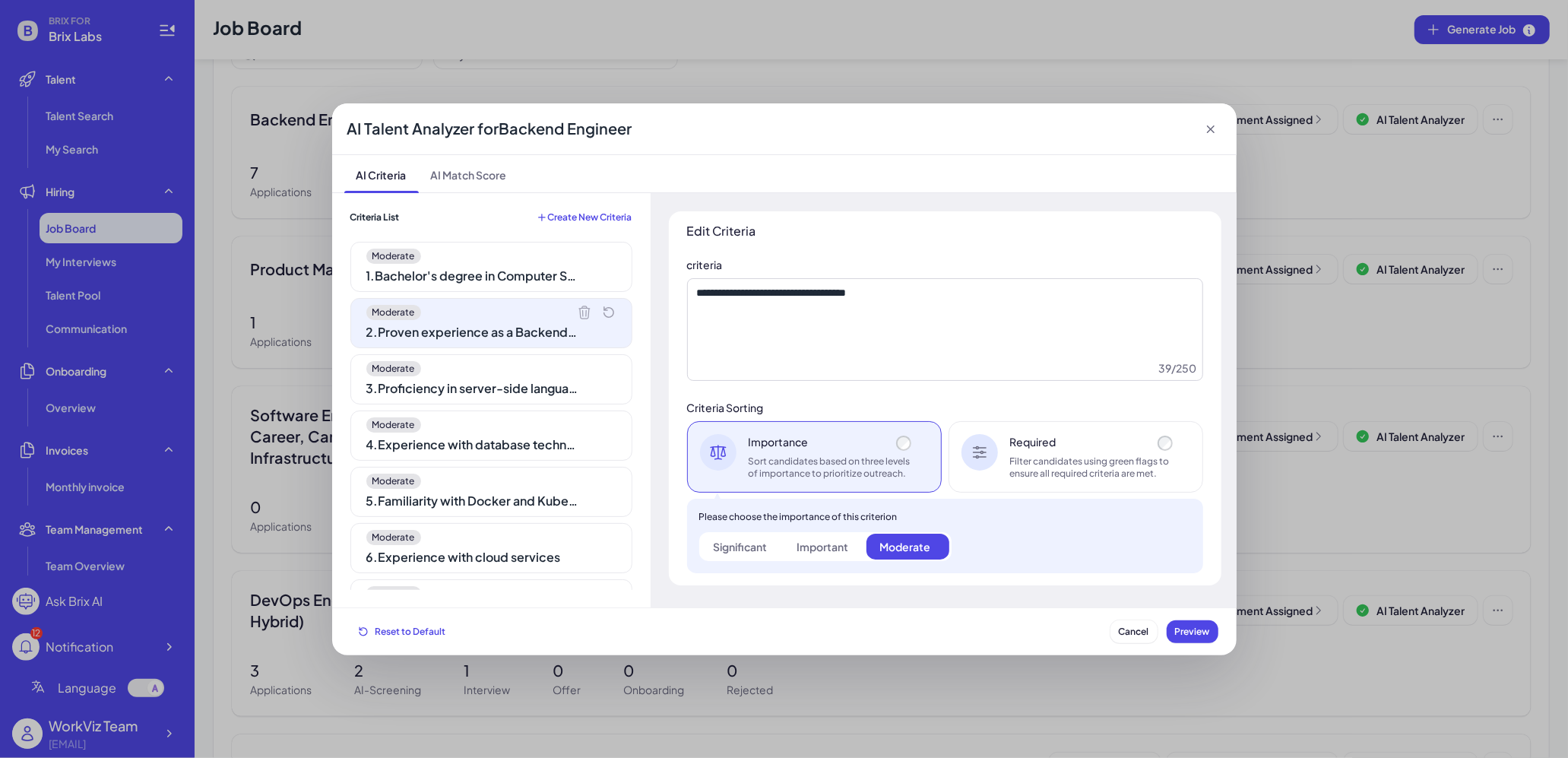 click on "3 .  Proficiency in server-side languages such as Python, Ruby, Java, or PHP" at bounding box center [473, 389] 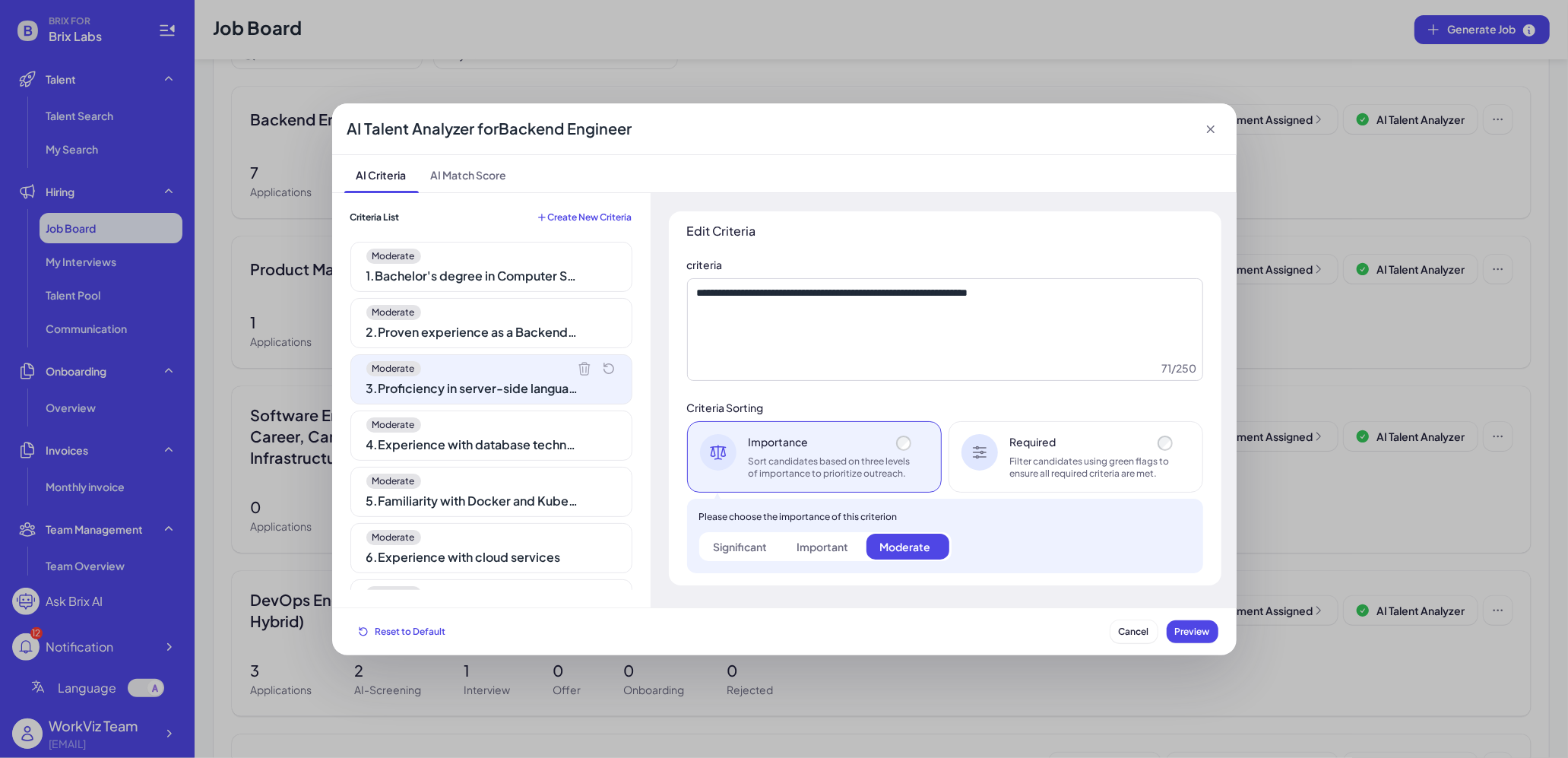 click on "4 .  Experience with database technologies like MySQL or MongoDB" at bounding box center [473, 445] 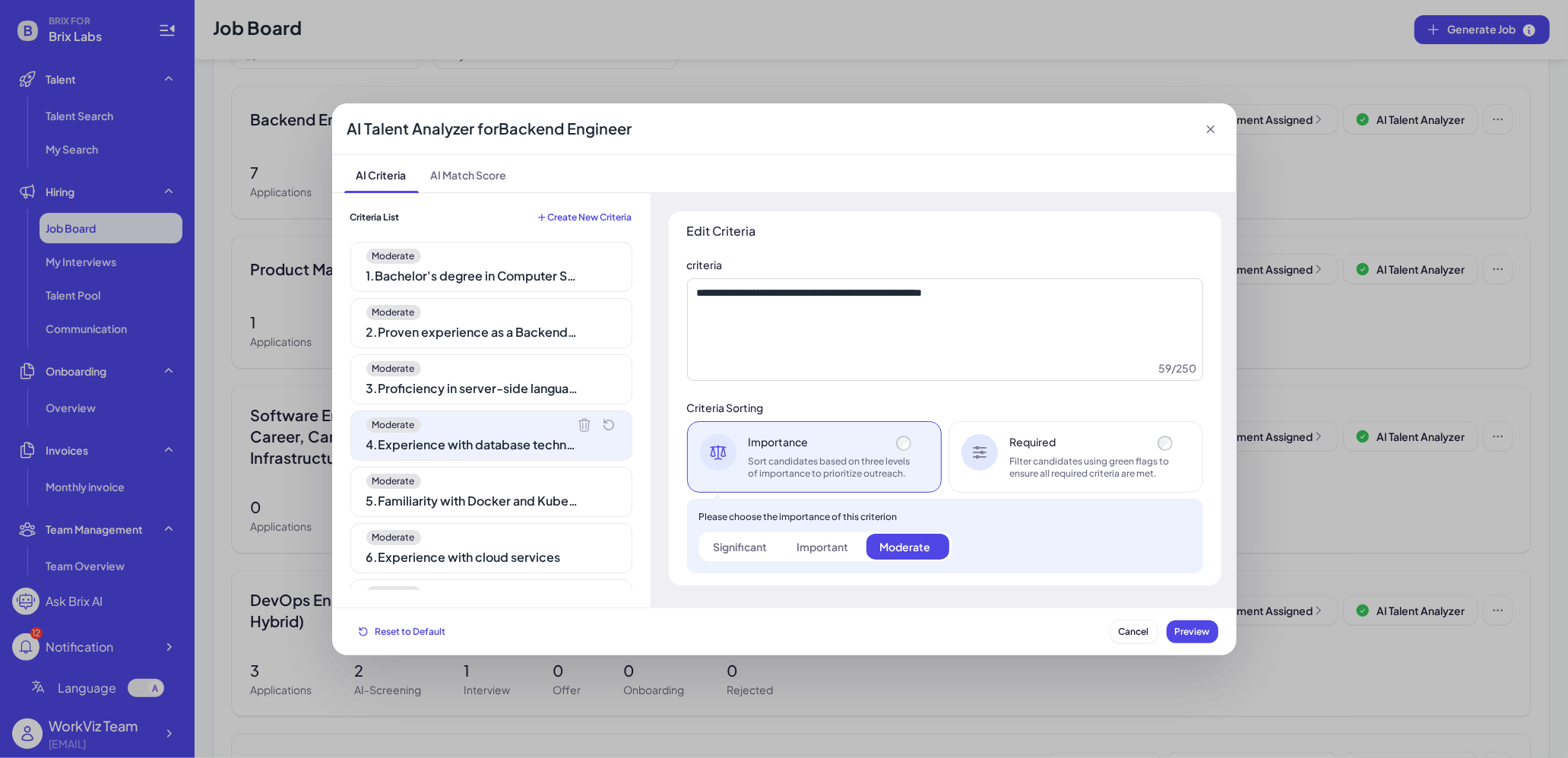 click on "5 .  Familiarity with Docker and Kubernetes" at bounding box center (473, 501) 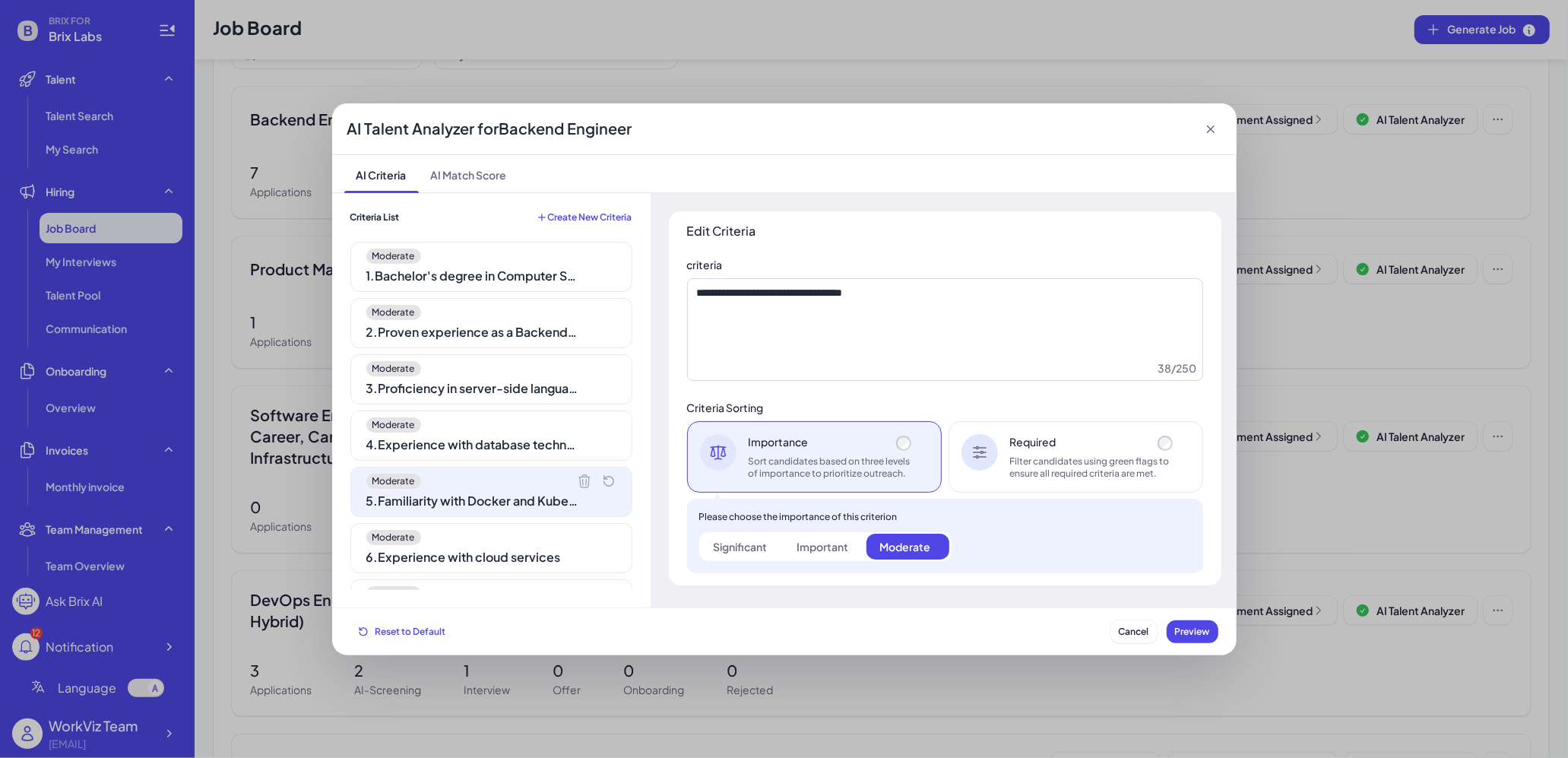 scroll, scrollTop: 55, scrollLeft: 0, axis: vertical 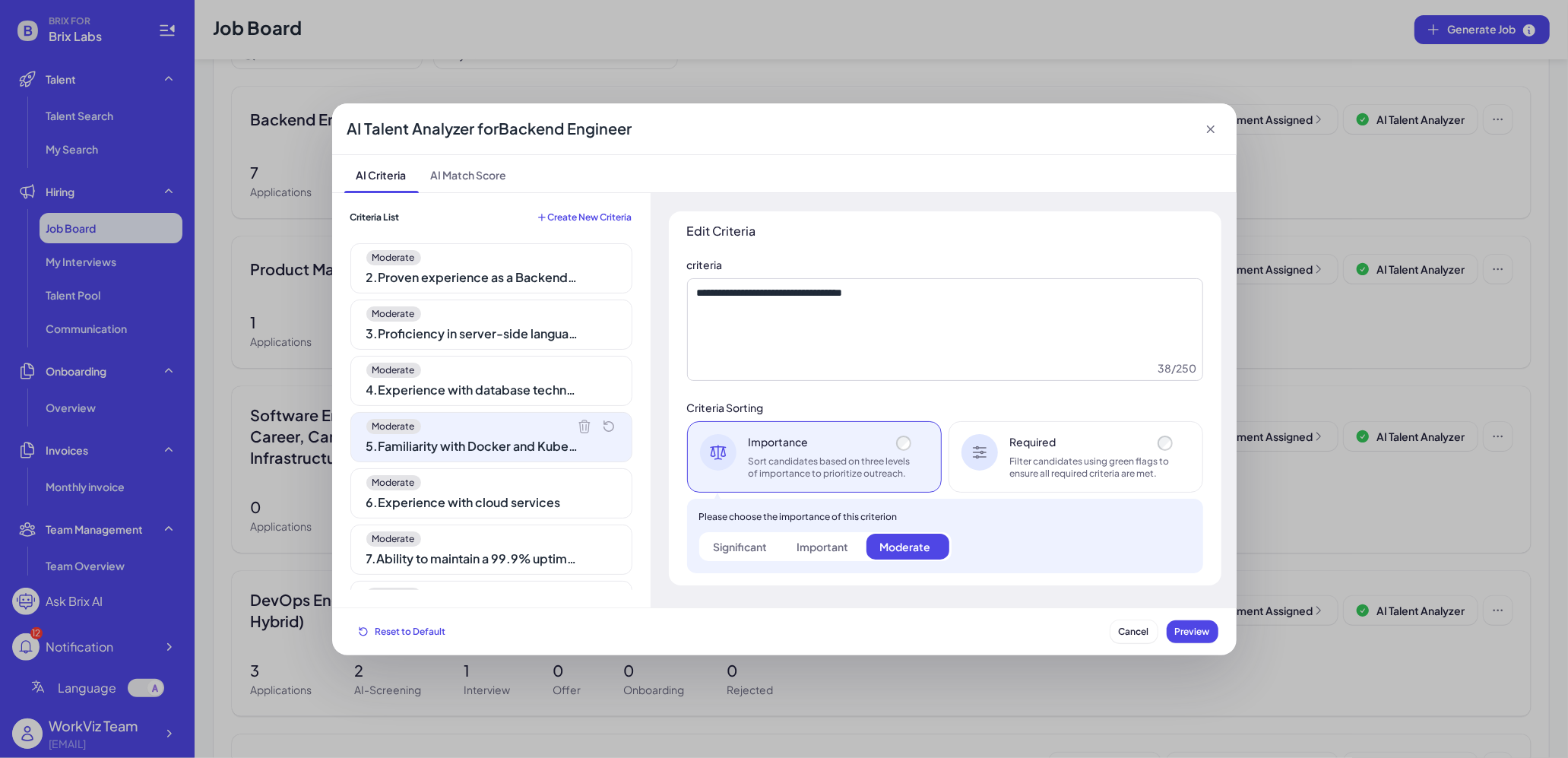 click on "6 .  Experience with cloud services" at bounding box center (473, 503) 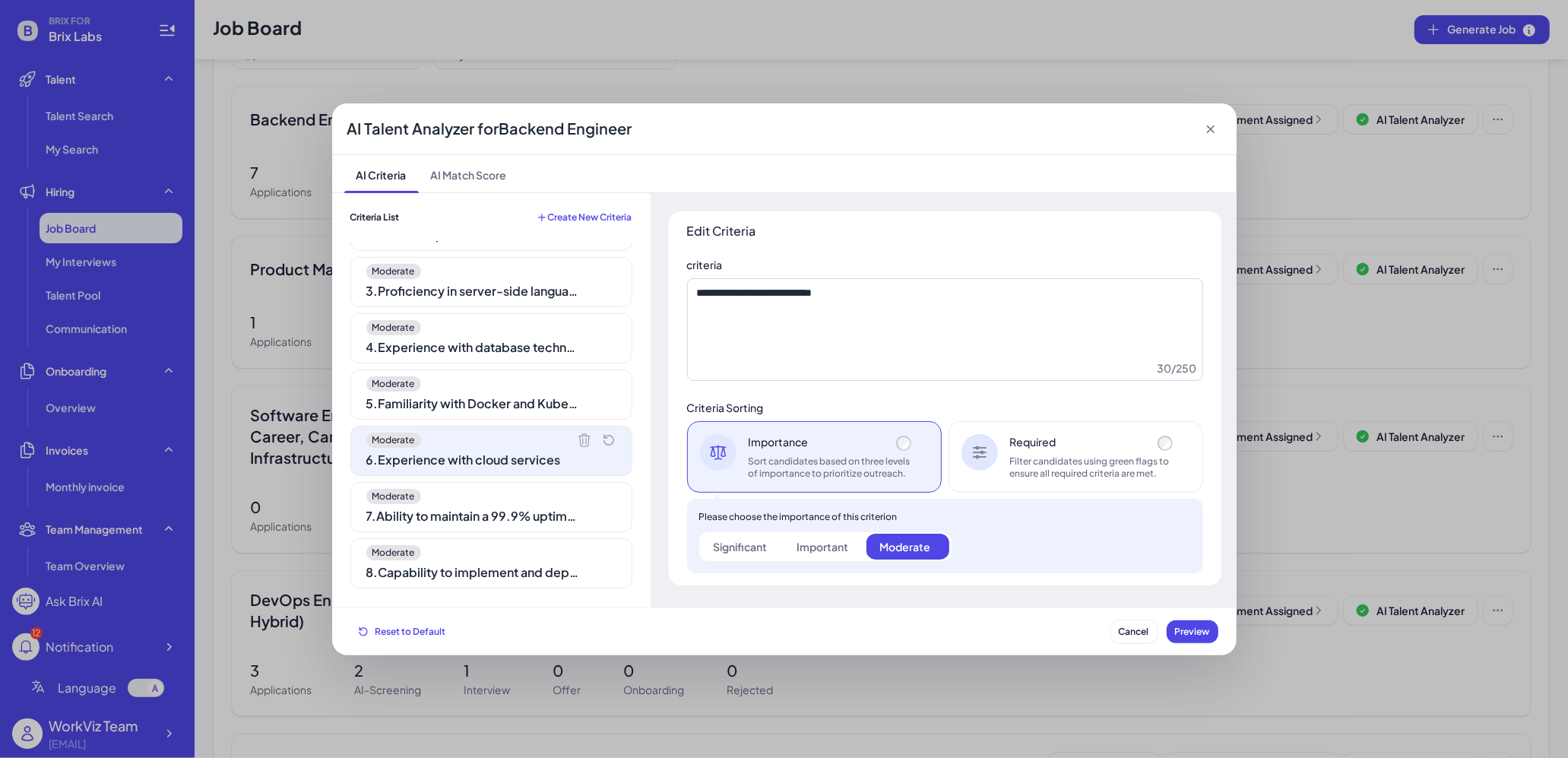 scroll, scrollTop: 100, scrollLeft: 0, axis: vertical 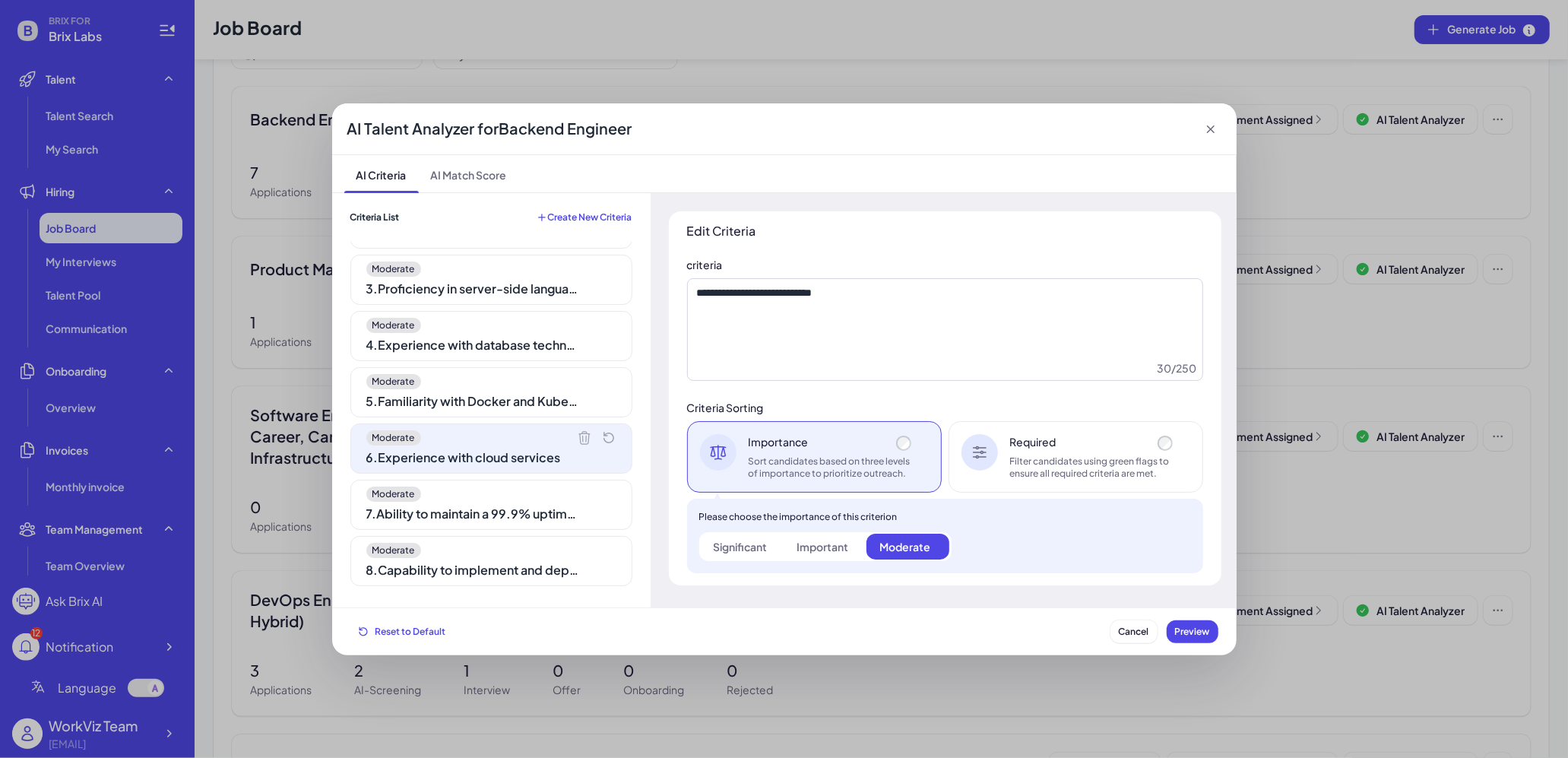 click on "7 .  Ability to maintain a 99.9% uptime for customer databases" at bounding box center (473, 514) 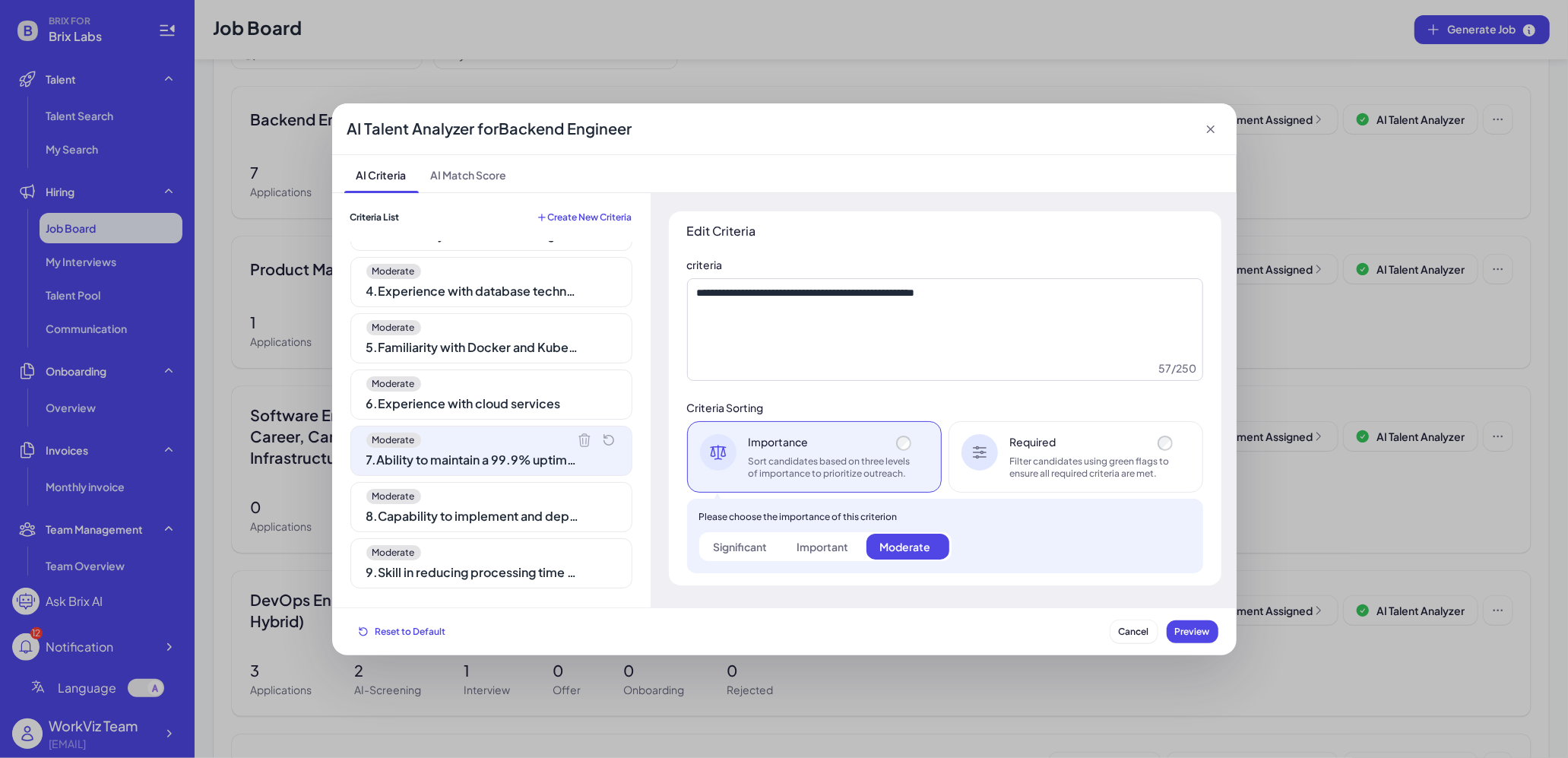 scroll, scrollTop: 155, scrollLeft: 0, axis: vertical 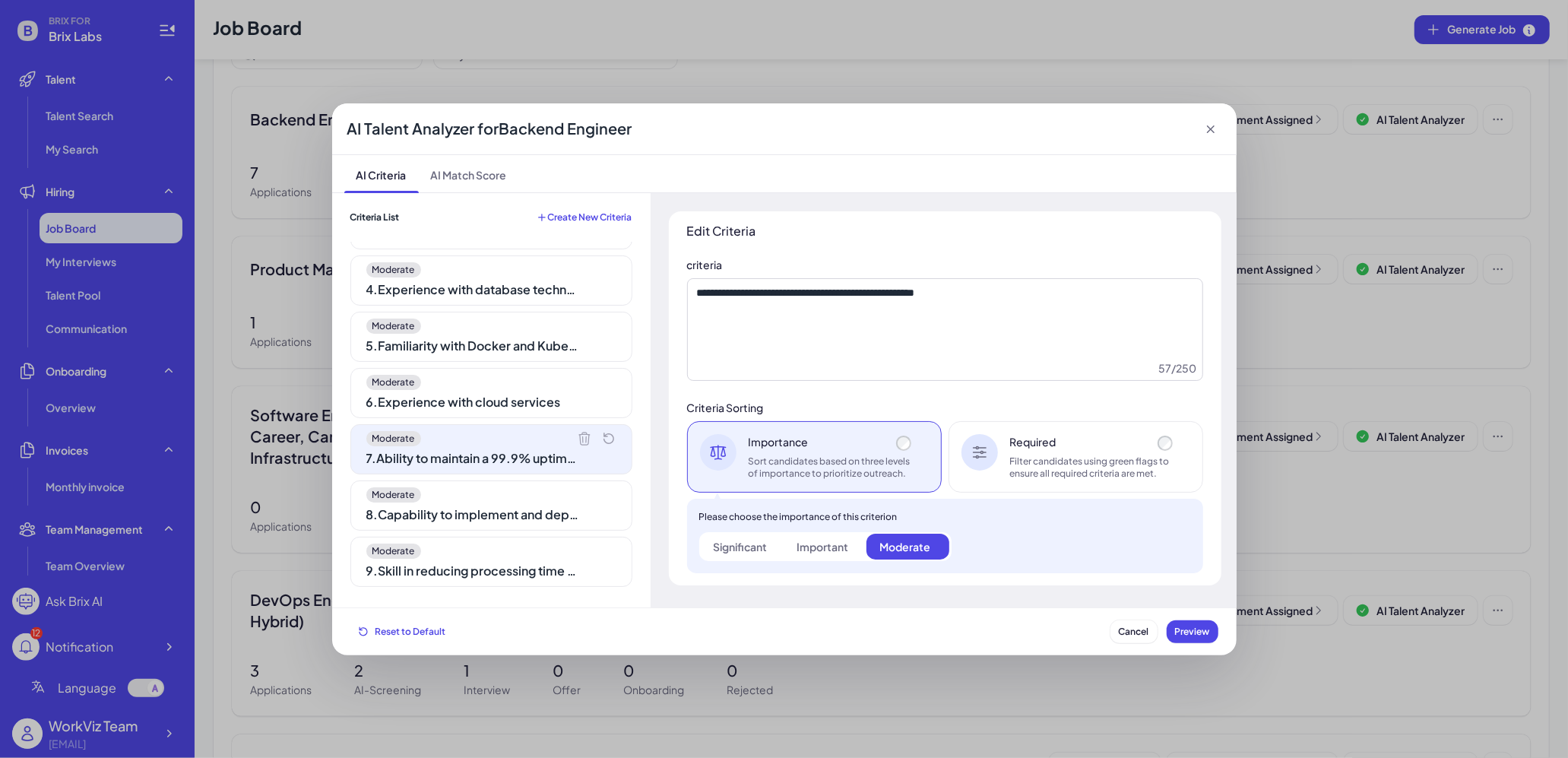 click on "8 .  Capability to implement and deploy at least 10 RESTful APIs per quarter" at bounding box center [473, 515] 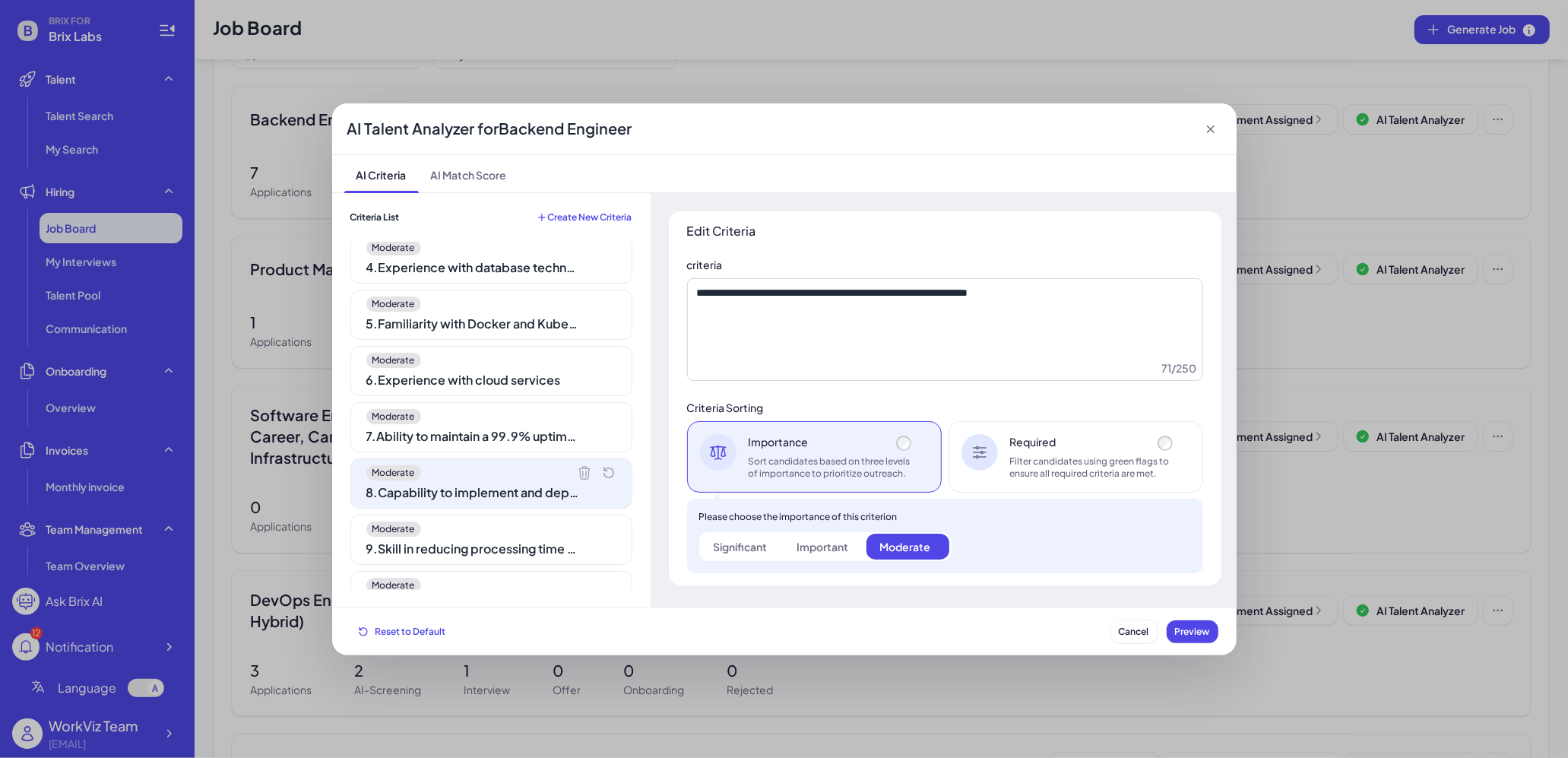 scroll, scrollTop: 191, scrollLeft: 0, axis: vertical 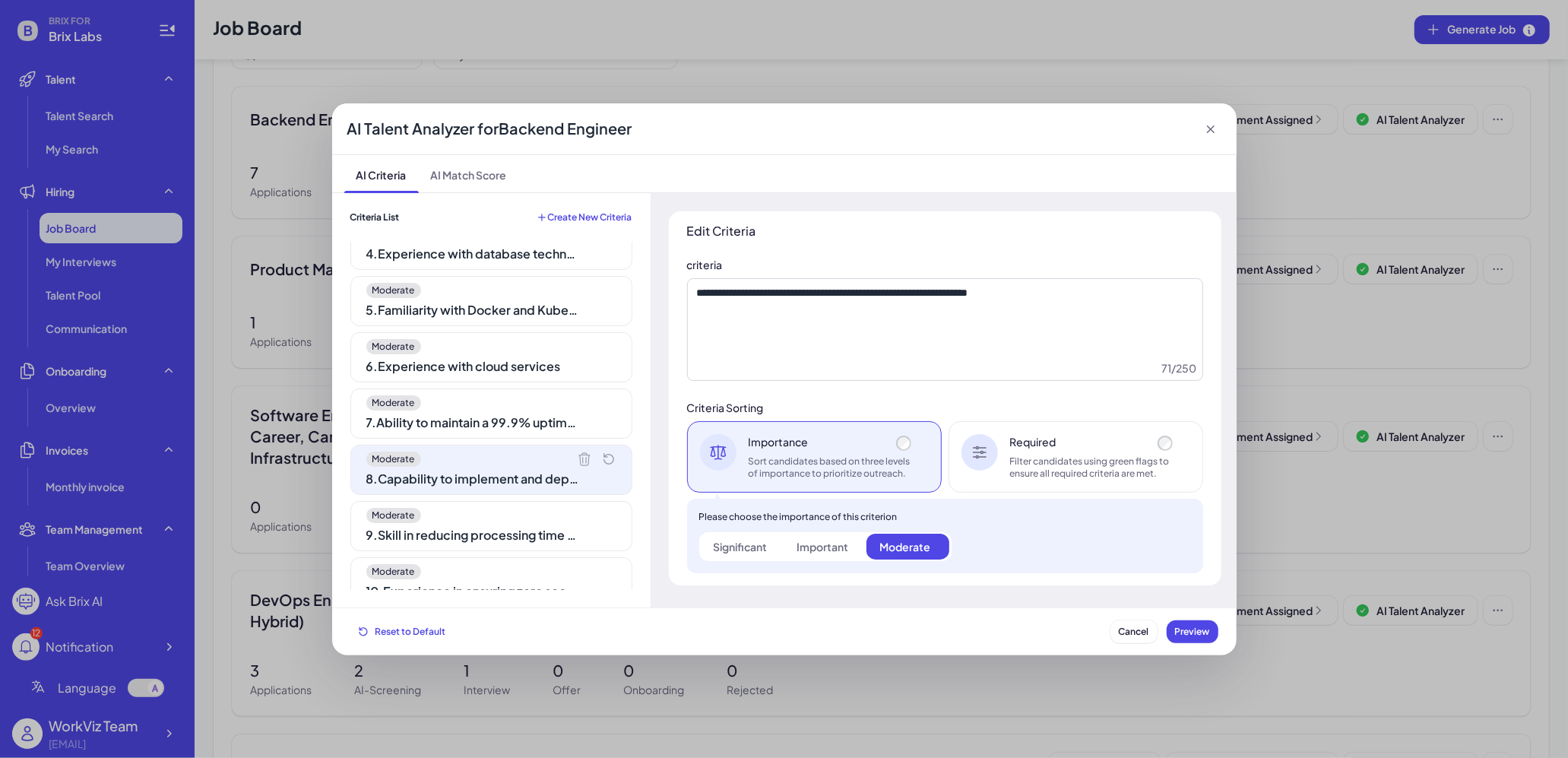 click on "Moderate" at bounding box center [491, 515] 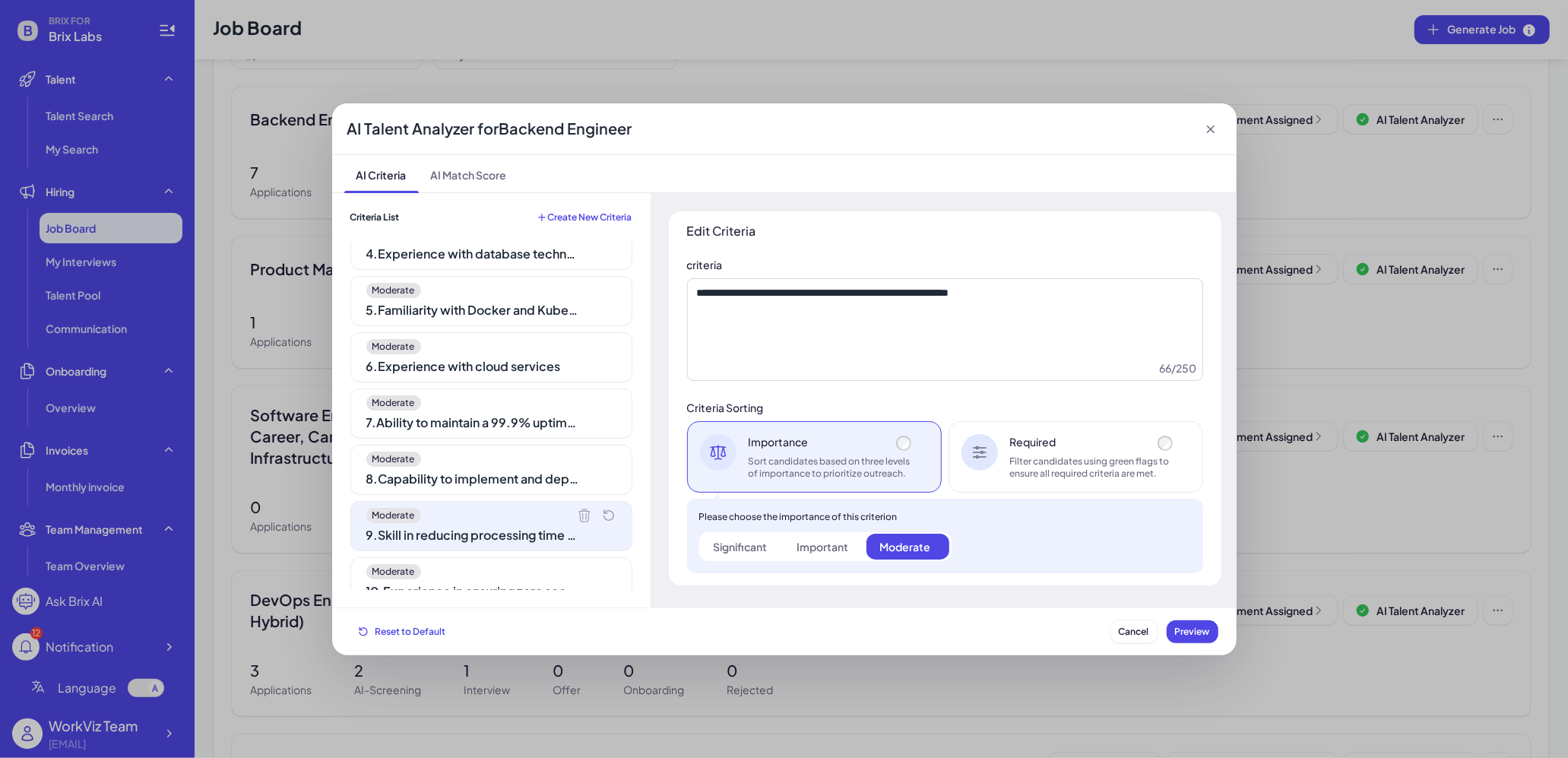 scroll, scrollTop: 241, scrollLeft: 0, axis: vertical 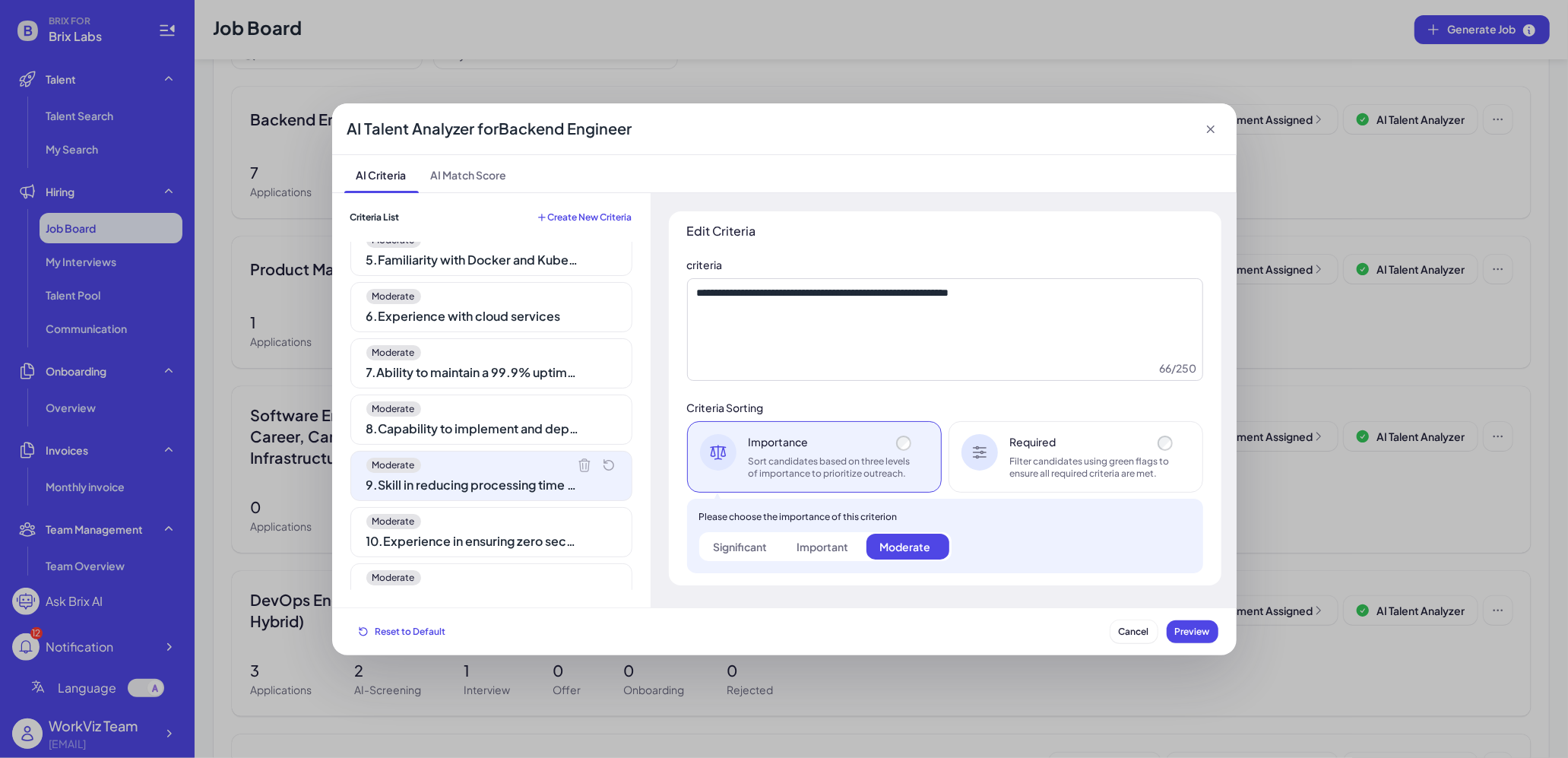 click on "10 .  Experience in ensuring zero security breaches by updating security protocols" at bounding box center [473, 541] 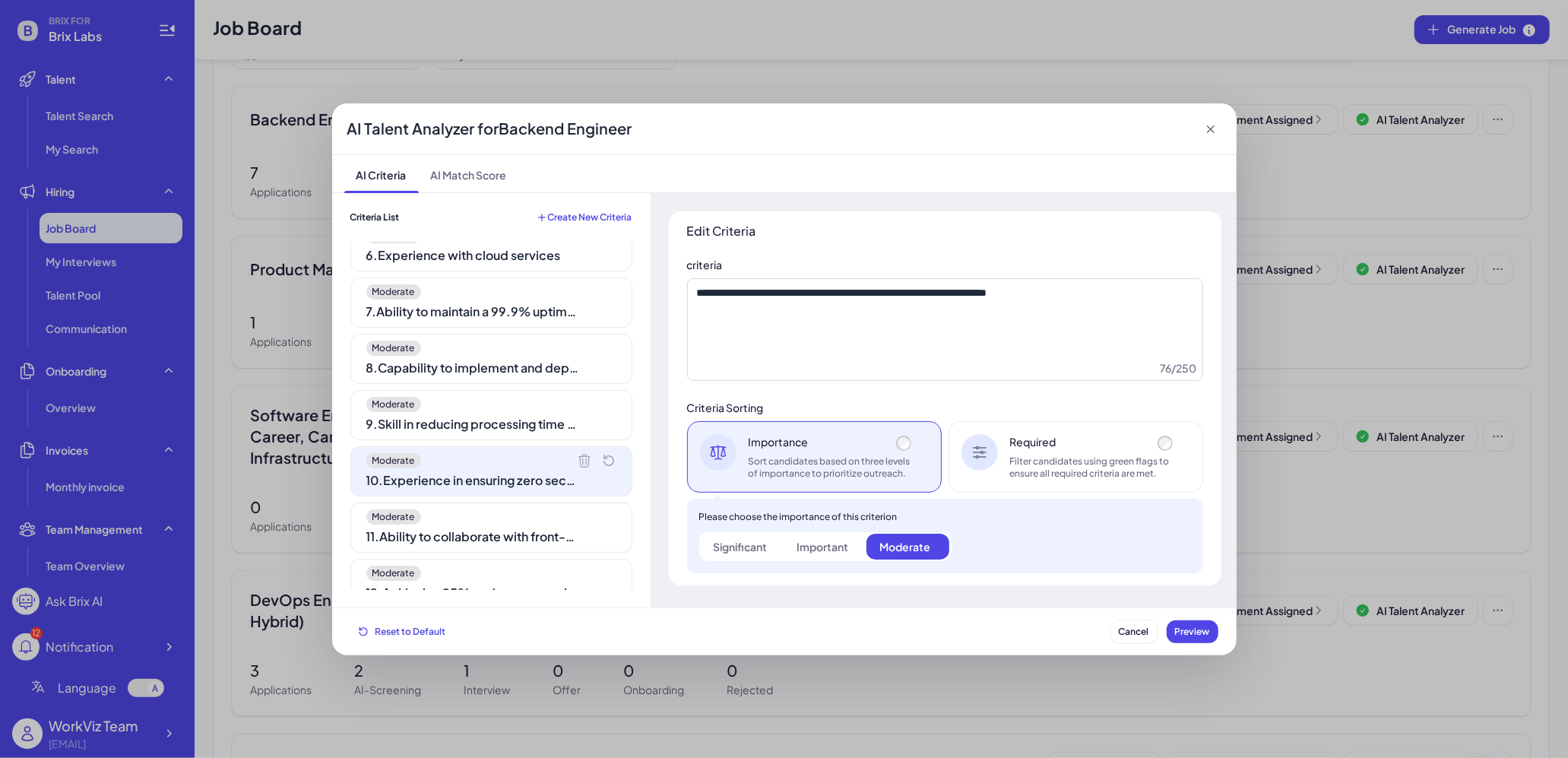 scroll, scrollTop: 315, scrollLeft: 0, axis: vertical 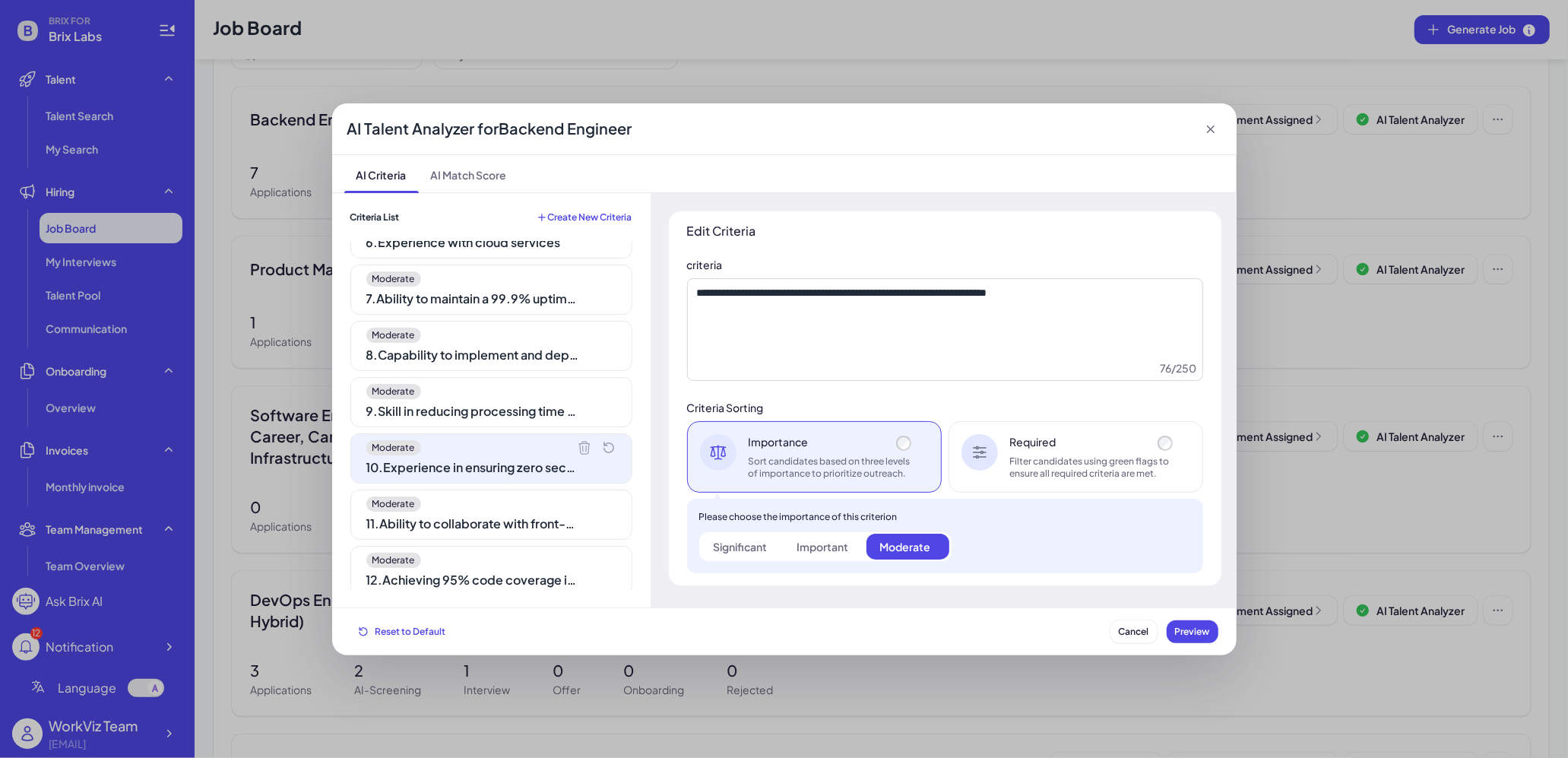 click on "11 .  Ability to collaborate with front-end developers to integrate user-facing elements" at bounding box center [473, 524] 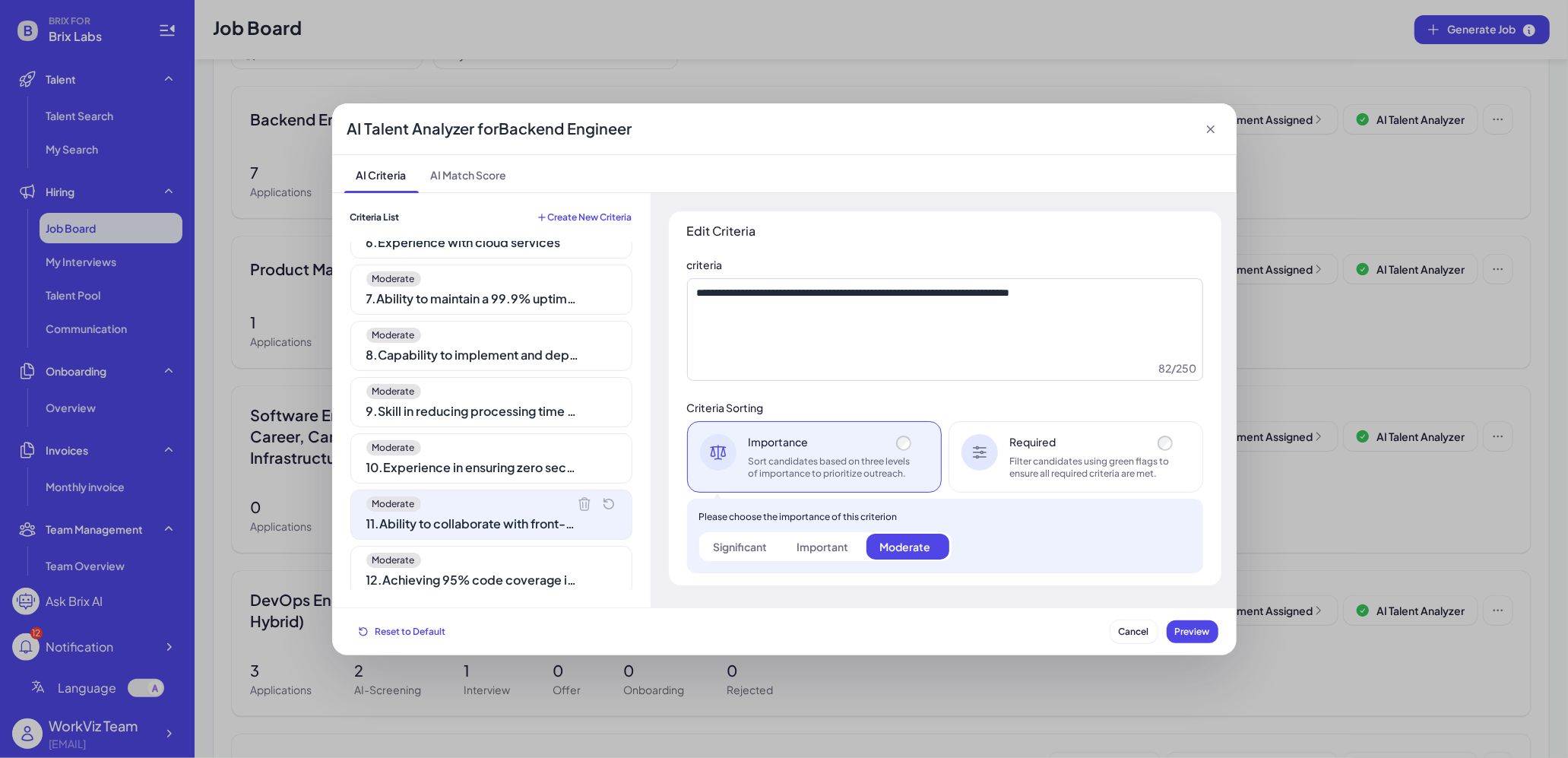 scroll, scrollTop: 377, scrollLeft: 0, axis: vertical 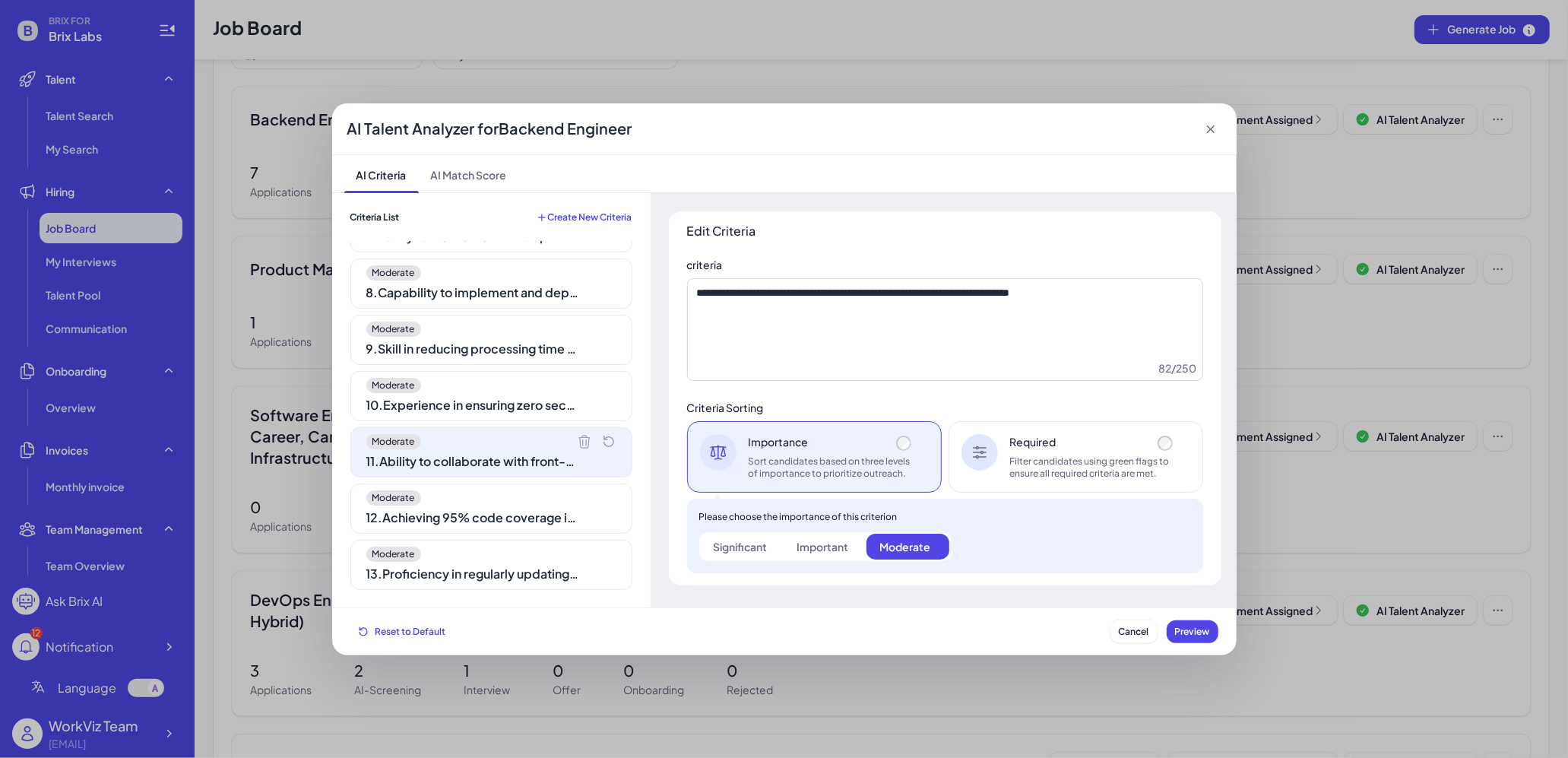click on "12 .  Achieving 95% code coverage in automated testing suites" at bounding box center [473, 518] 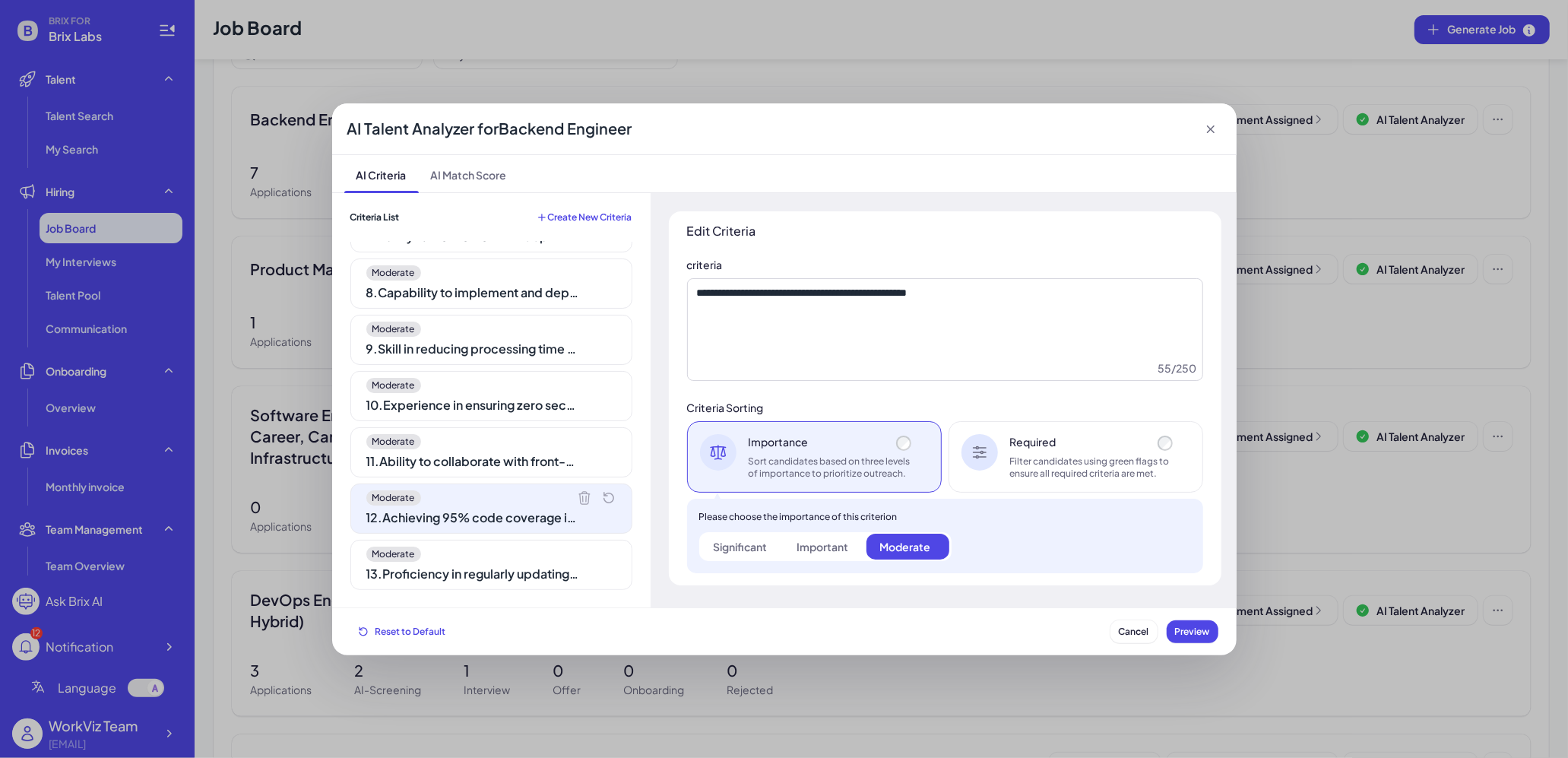 scroll, scrollTop: 431, scrollLeft: 0, axis: vertical 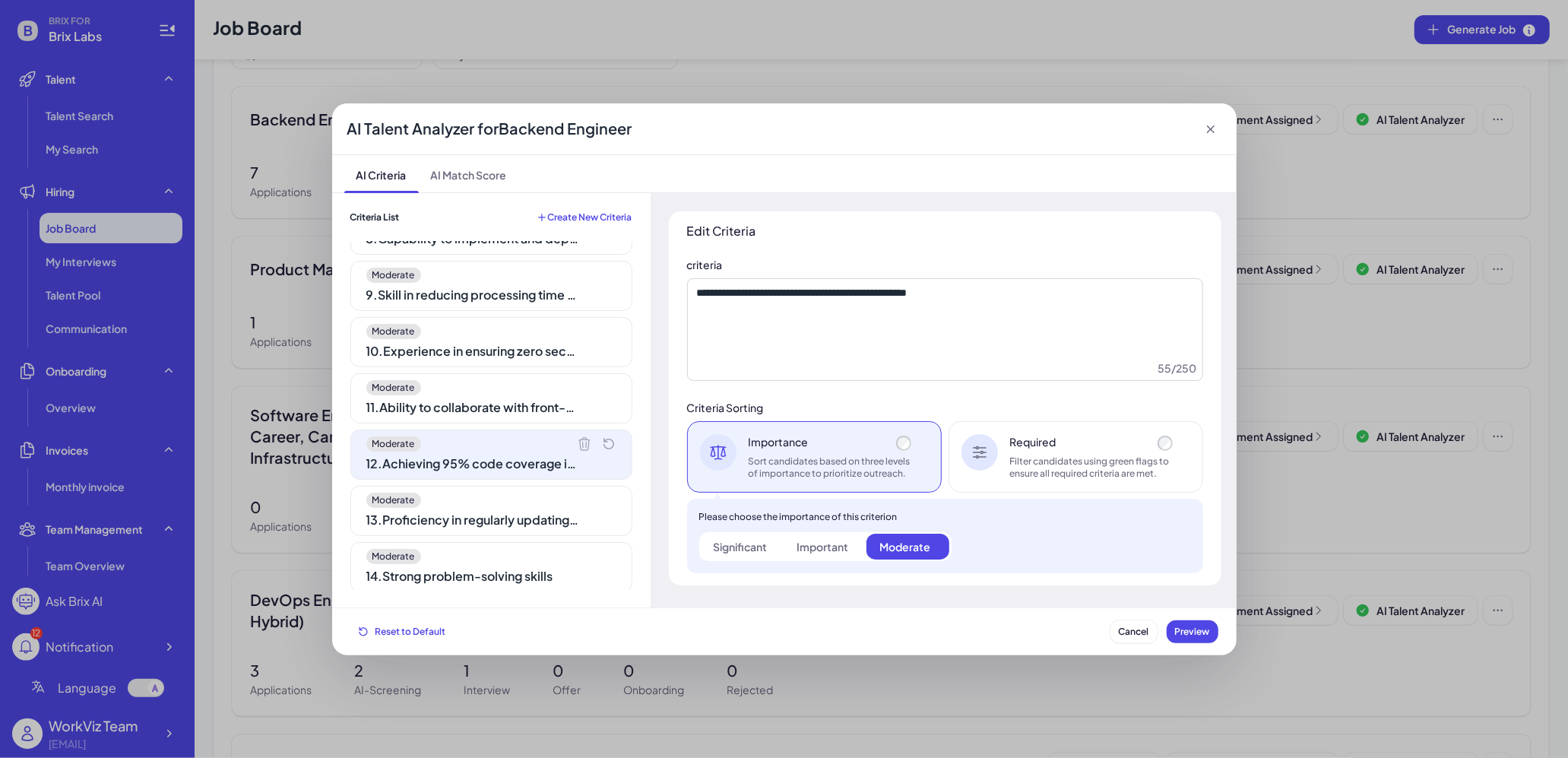 click on "Moderate 1 .  Bachelor's degree in Computer Science or related field Moderate 2 .  Proven experience as a Backend Engineer Moderate 3 .  Proficiency in server-side languages such as Python, Ruby, Java, or PHP Moderate 4 .  Experience with database technologies like MySQL or MongoDB Moderate 5 .  Familiarity with Docker and Kubernetes Moderate 6 .  Experience with cloud services Moderate 7 .  Ability to maintain a 99.9% uptime for customer databases Moderate 8 .  Capability to implement and deploy at least 10 RESTful APIs per quarter Moderate 9 .  Skill in reducing processing time by 15% through code optimization Moderate 10 .  Experience in ensuring zero security breaches by updating security protocols Moderate 11 .  Ability to collaborate with front-end developers to integrate user-facing elements Moderate 12 .  Achieving 95% code coverage in automated testing suites Moderate 13 .  Proficiency in regularly updating technical documentation Moderate 14 .  Strong problem-solving skills Moderate 15" at bounding box center (491, 416) 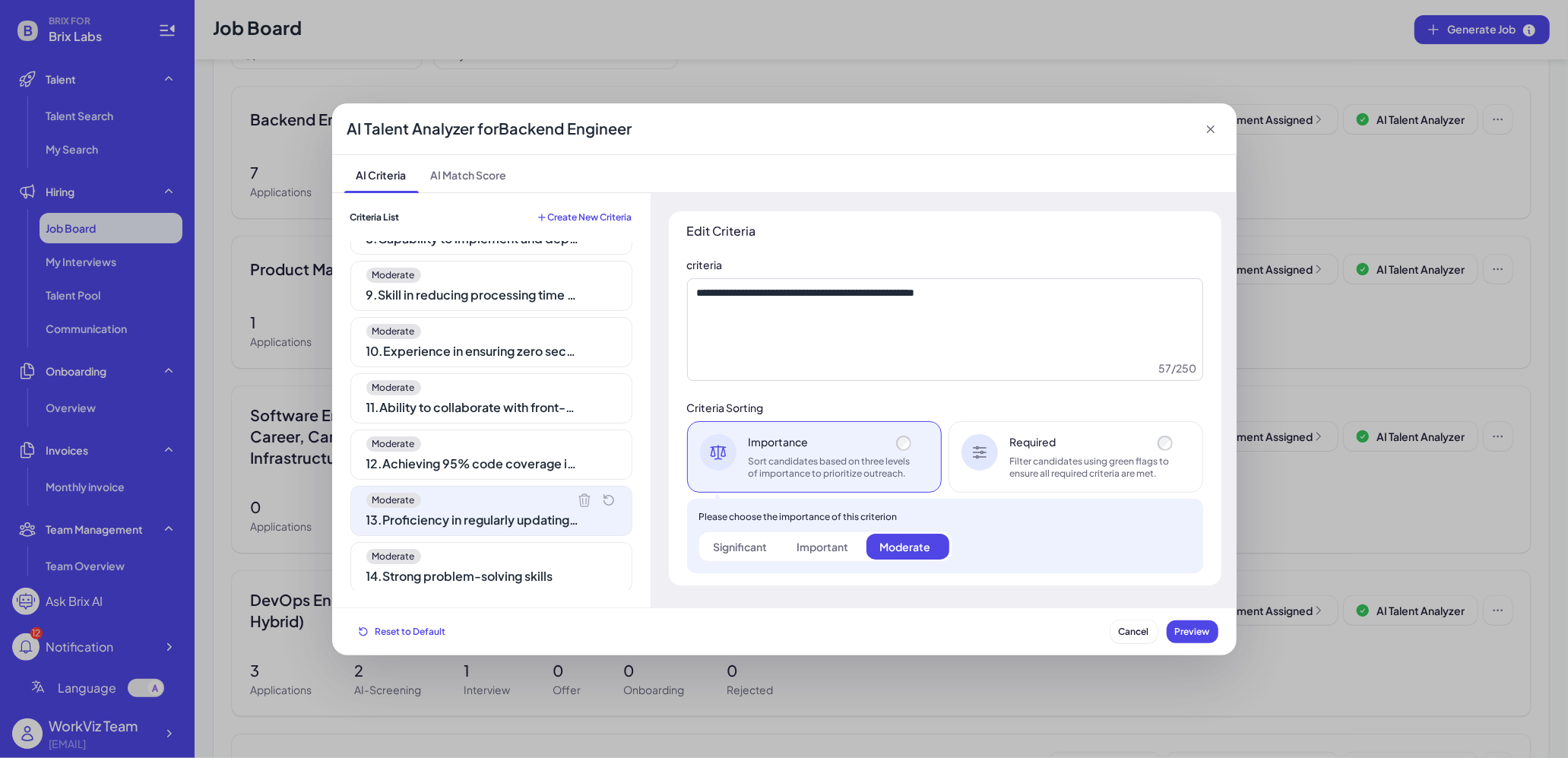 click 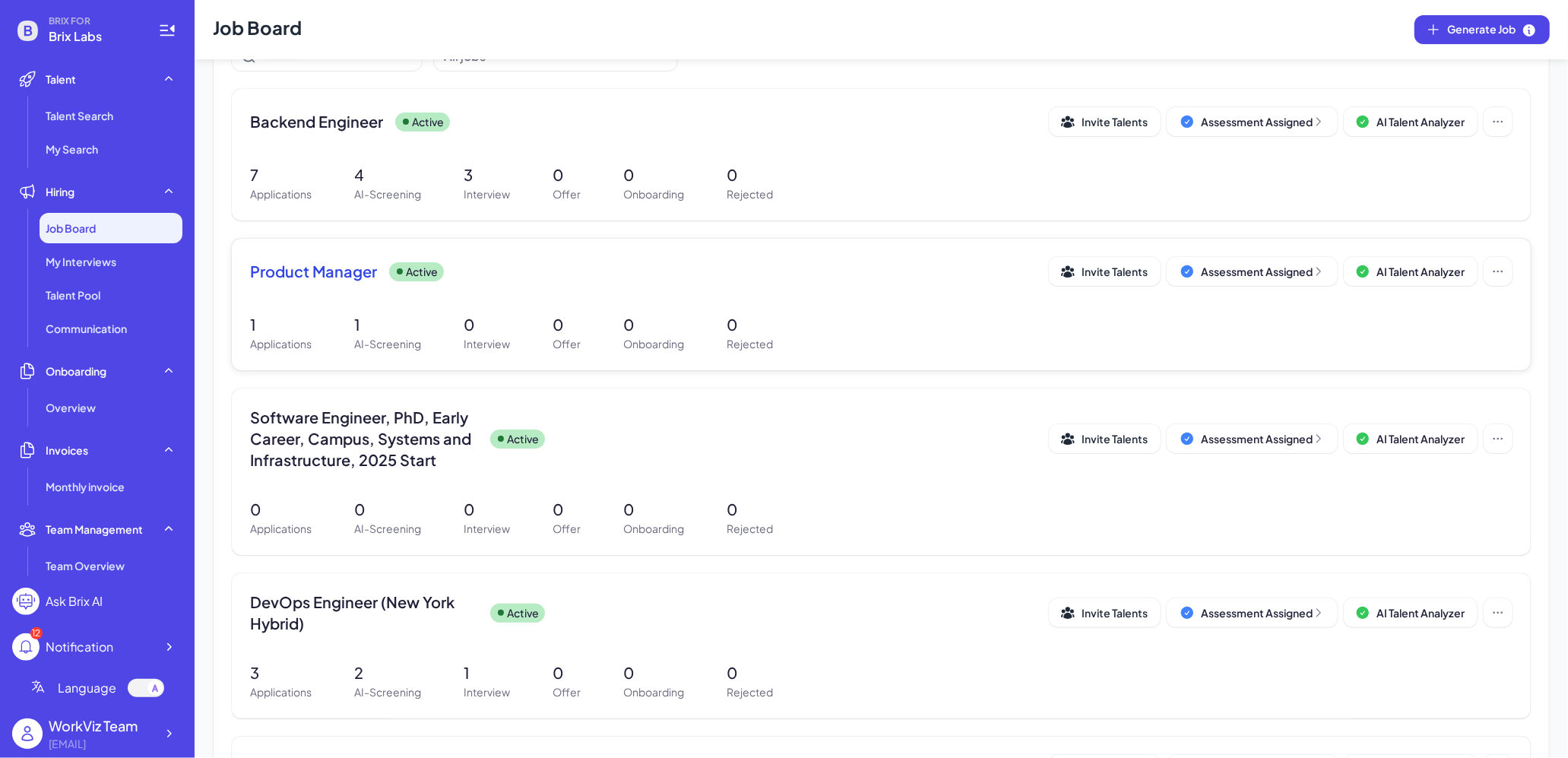 scroll, scrollTop: 112, scrollLeft: 0, axis: vertical 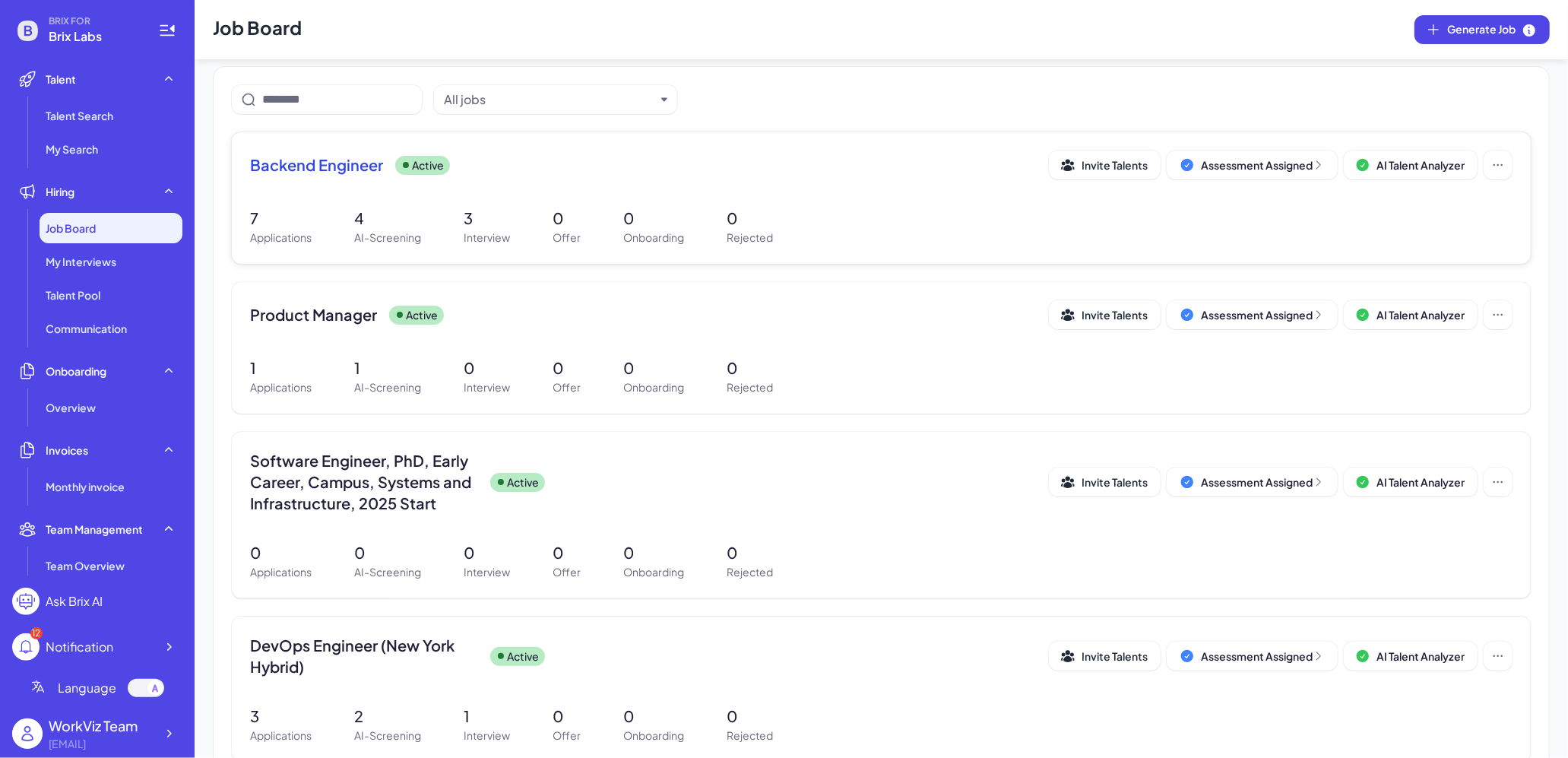 click on "Backend Engineer Active Invite Talents Assessment Assigned AI Talent Analyzer 7   Applications 4 AI-Screening 3 Interview 0 Offer 0 Onboarding 0 Rejected" at bounding box center (881, 198) 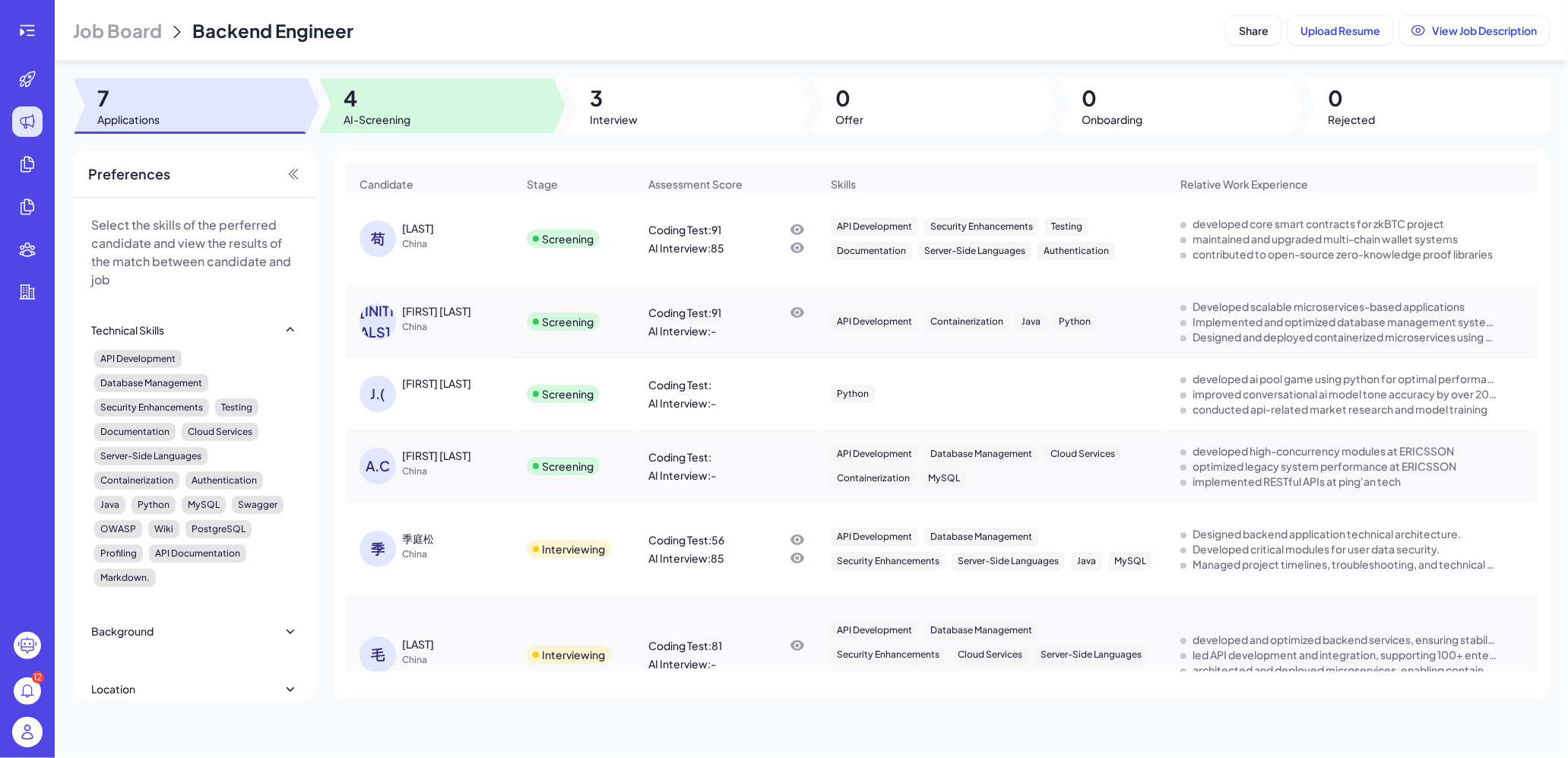 click at bounding box center (436, 106) 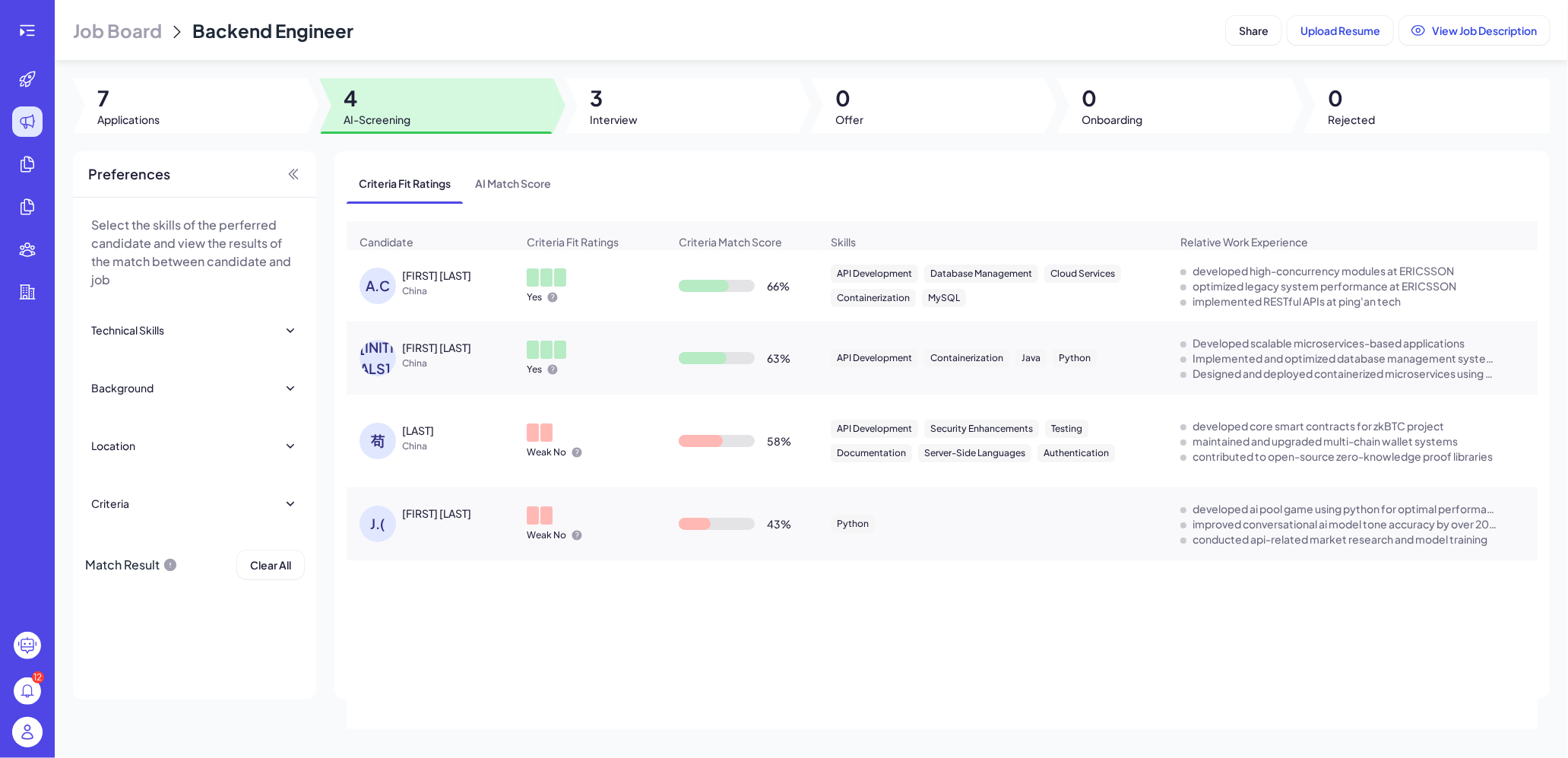 click on "Criteria" at bounding box center [195, 503] 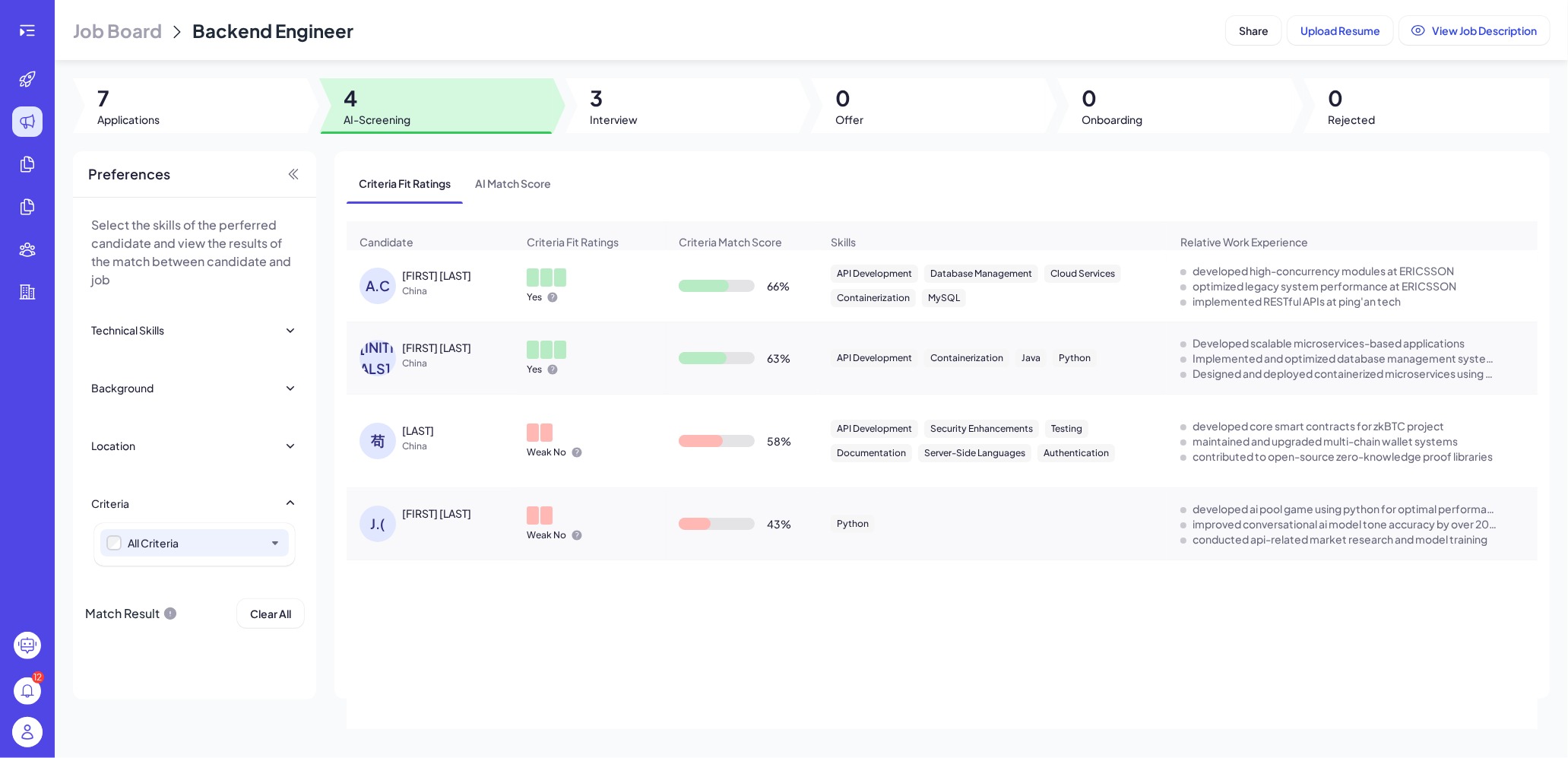 click on "All Criteria" at bounding box center (205, 543) 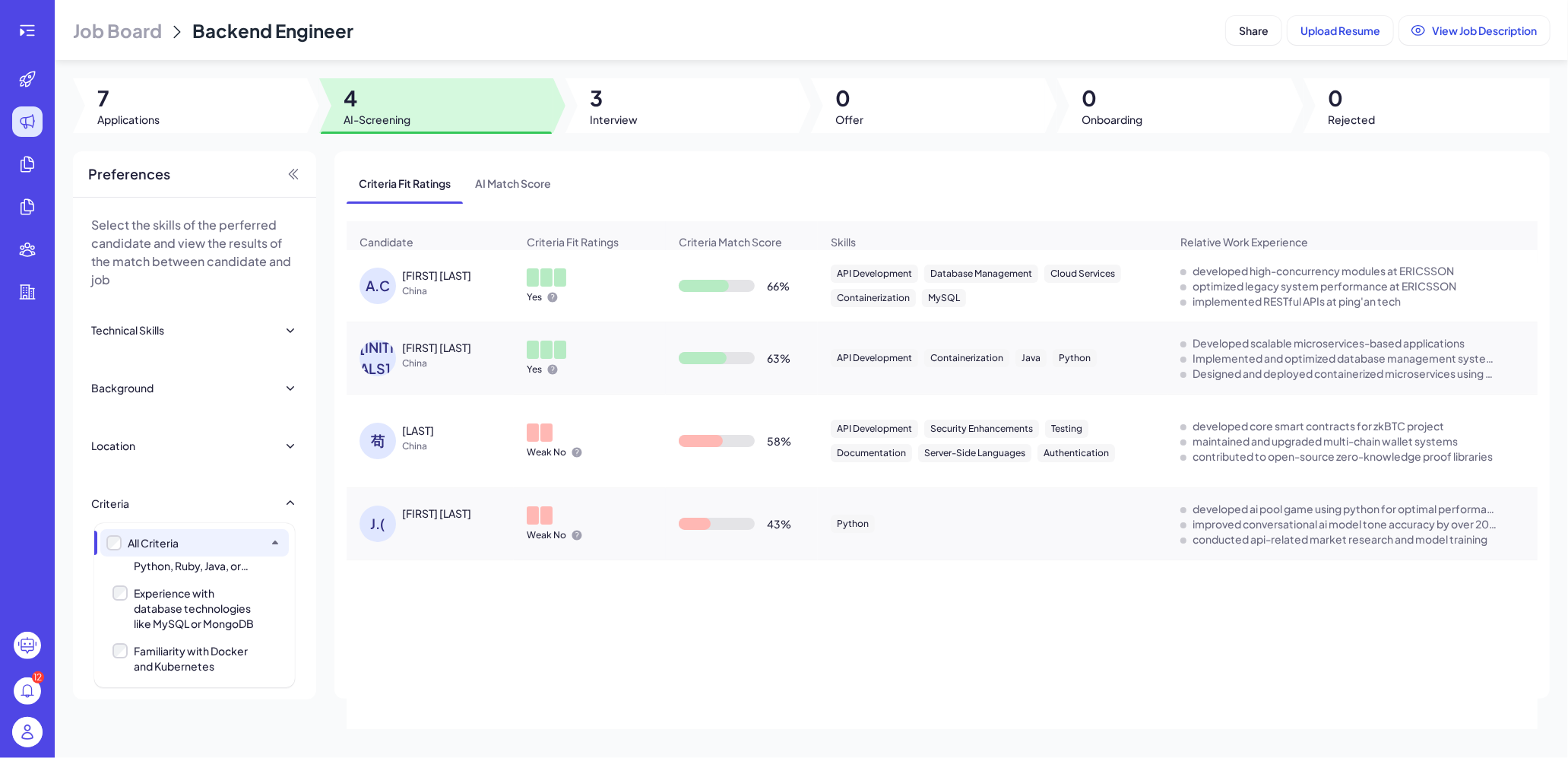 scroll, scrollTop: 147, scrollLeft: 0, axis: vertical 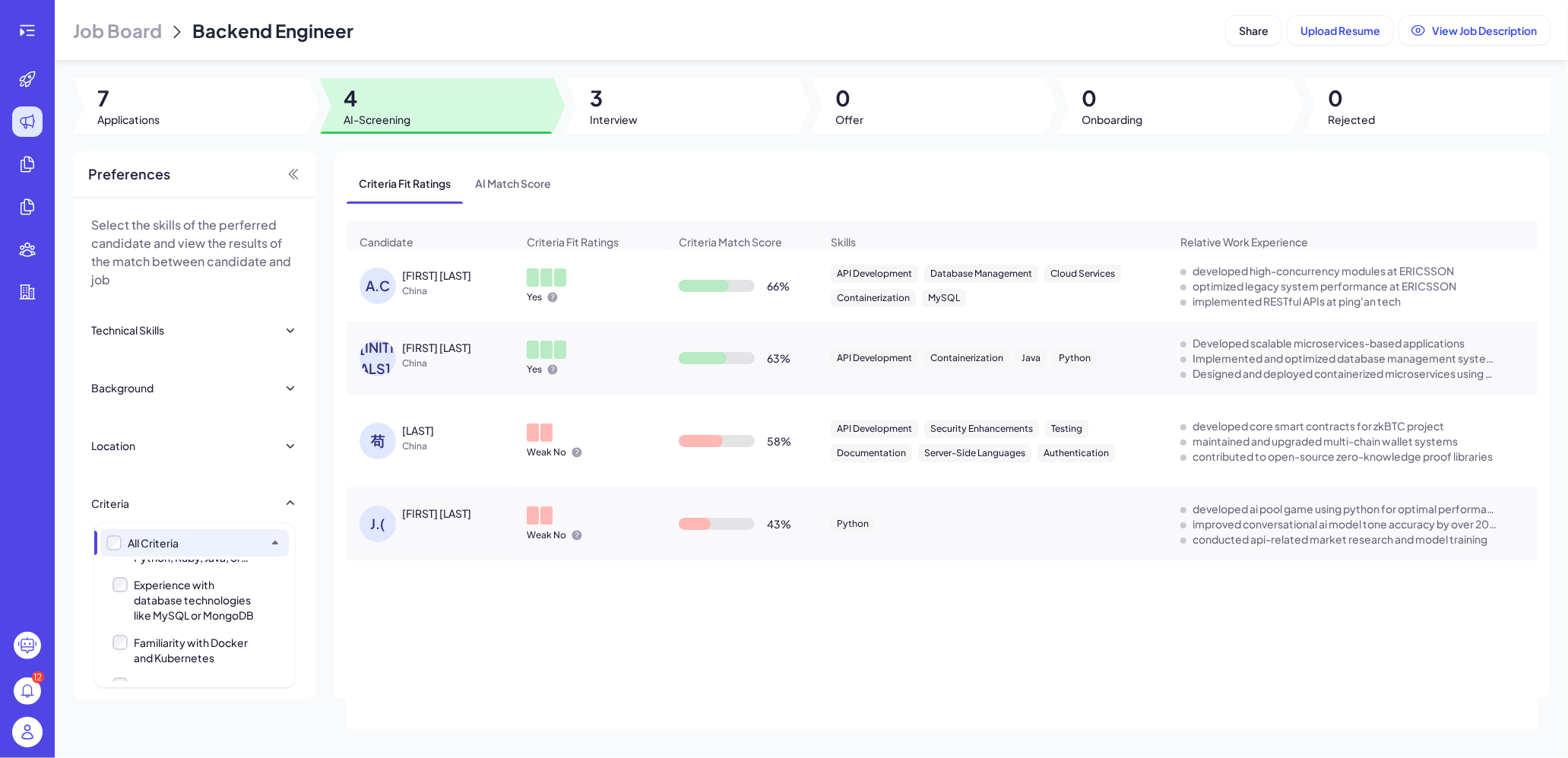 click on "Experience with database technologies like MySQL or MongoDB" at bounding box center [198, 600] 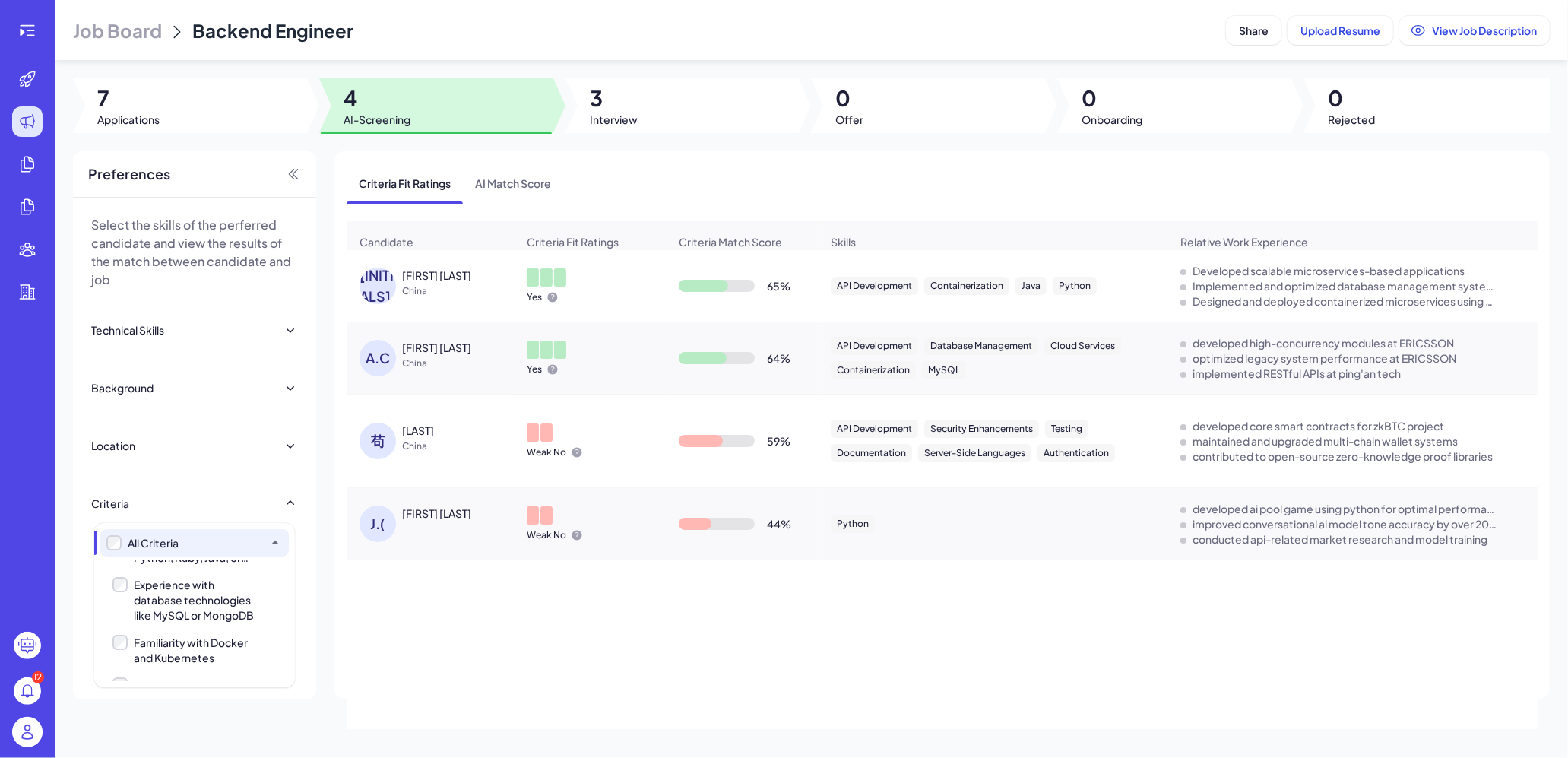 click on "Familiarity with Docker and Kubernetes" at bounding box center (198, 650) 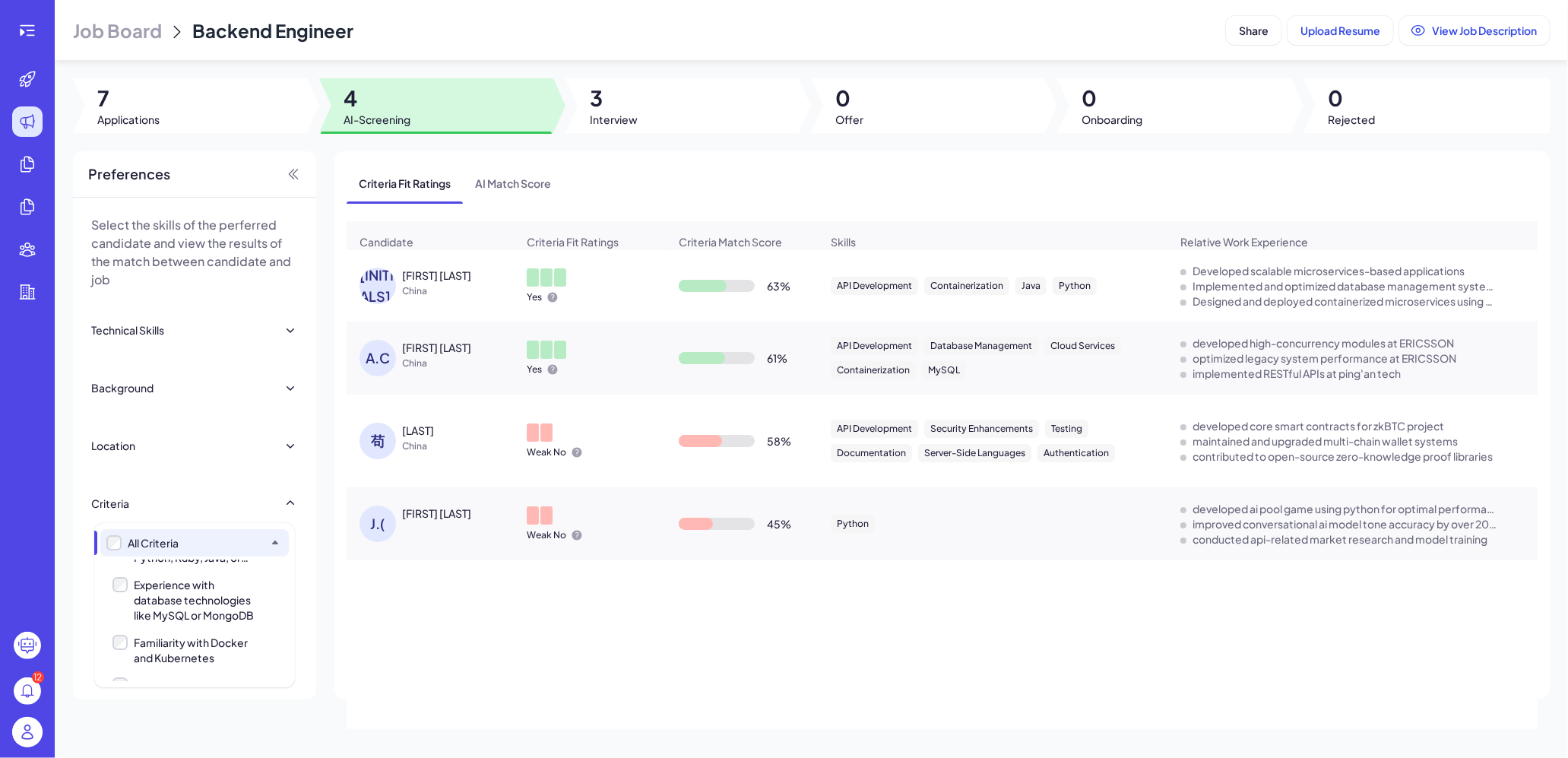click on "Experience with database technologies like MySQL or MongoDB" at bounding box center [198, 600] 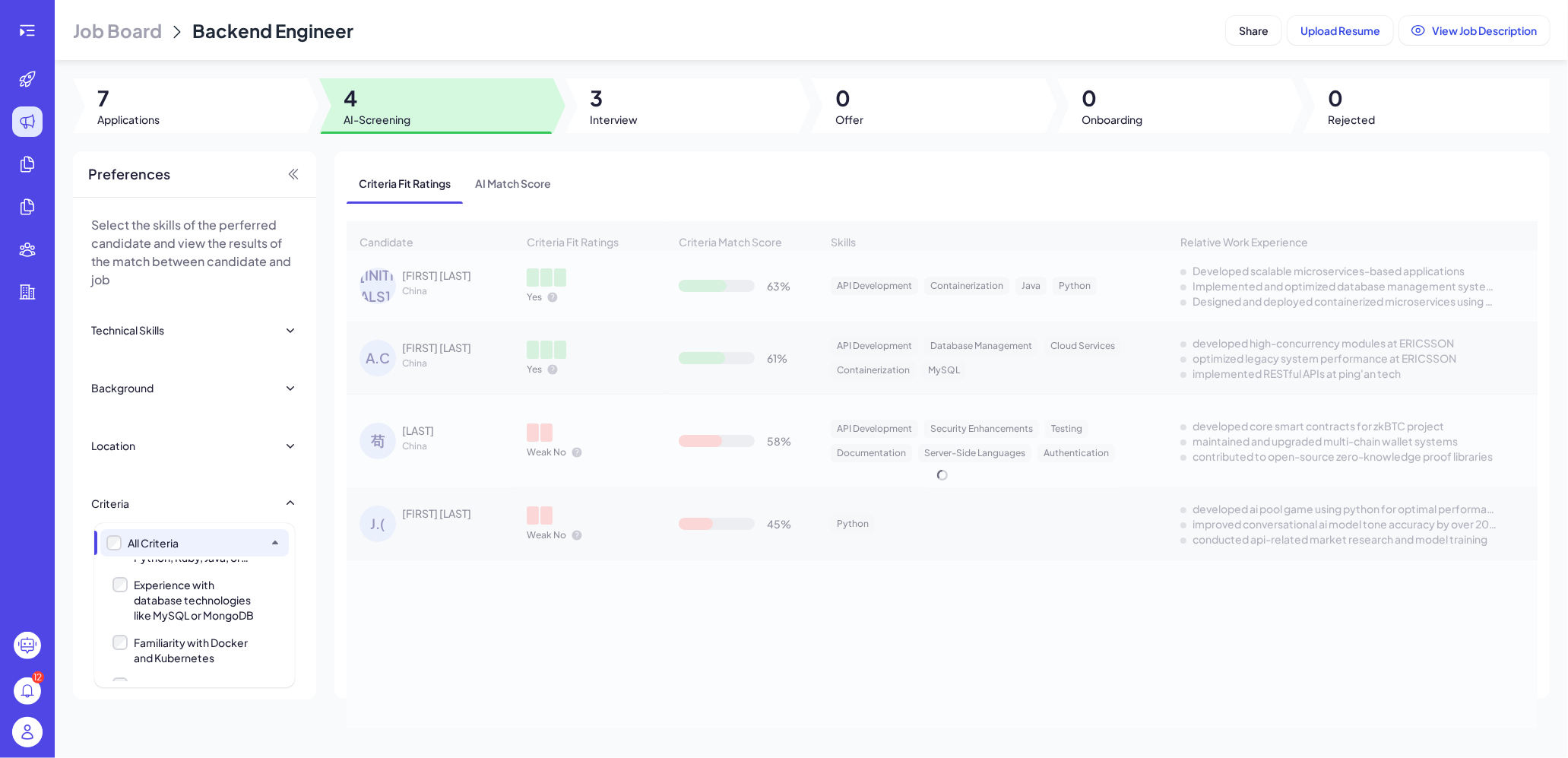 click on "Familiarity with Docker and Kubernetes" at bounding box center (198, 650) 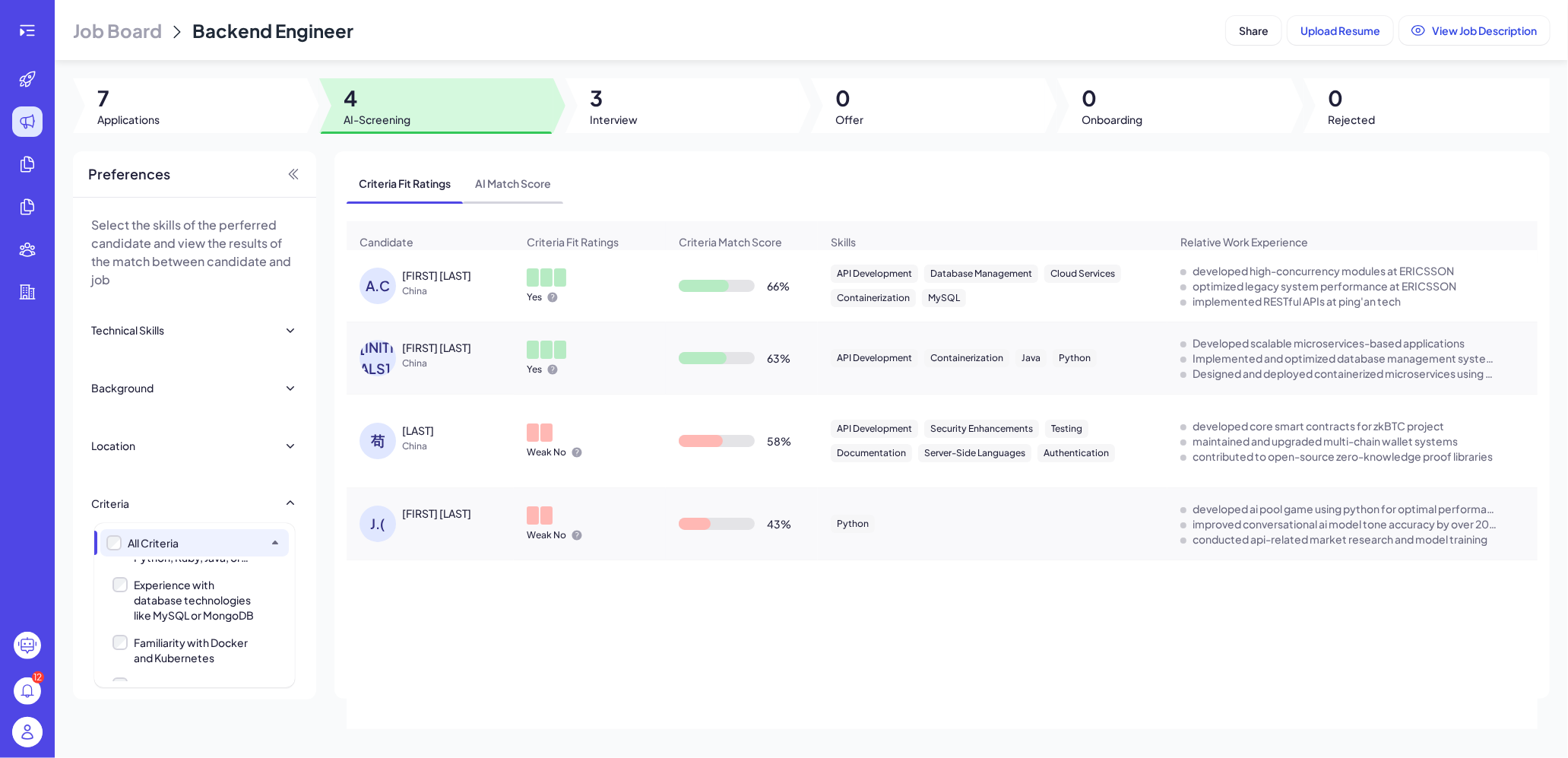 click on "AI Match Score" at bounding box center [513, 183] 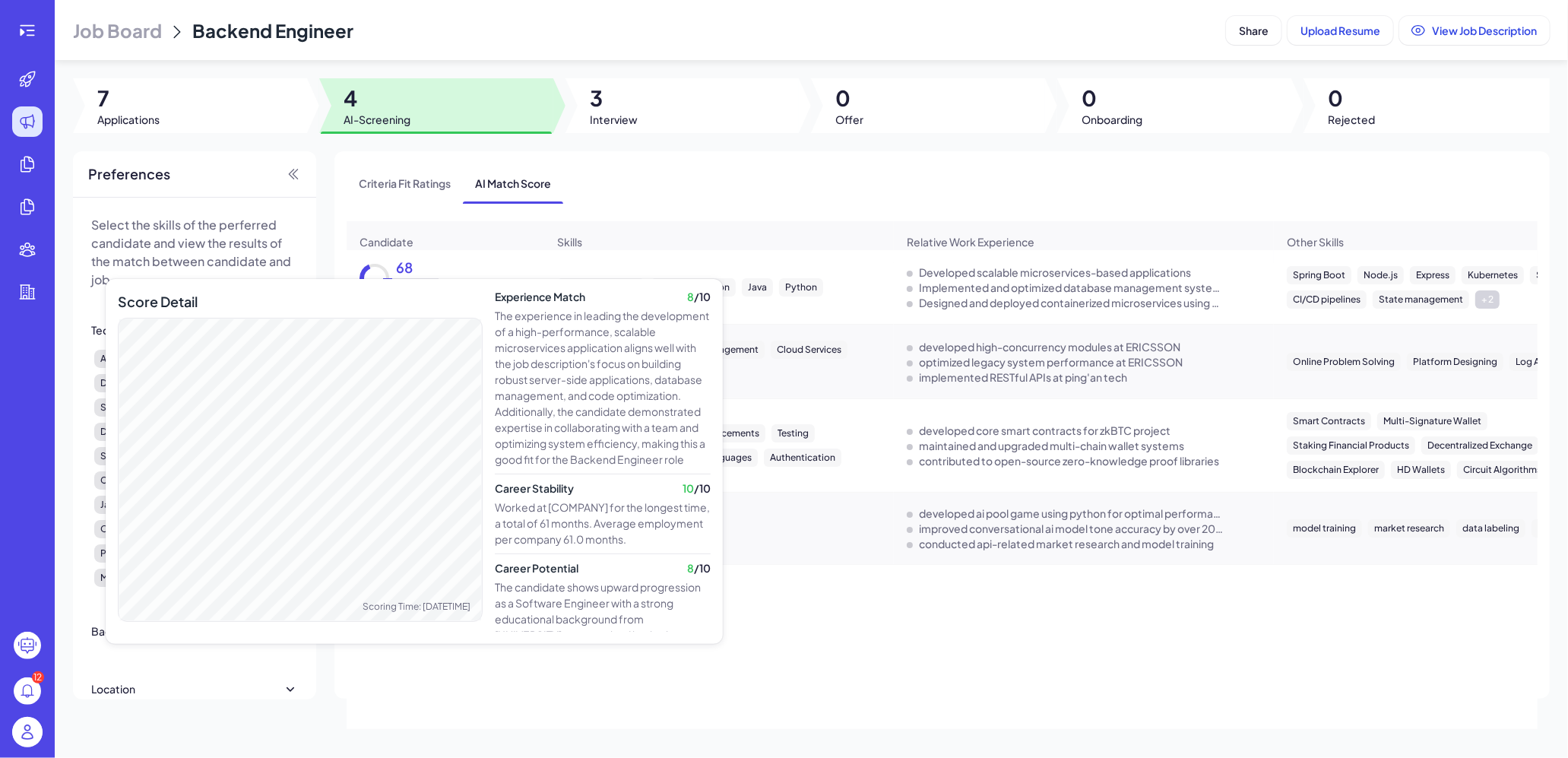 scroll, scrollTop: 379, scrollLeft: 0, axis: vertical 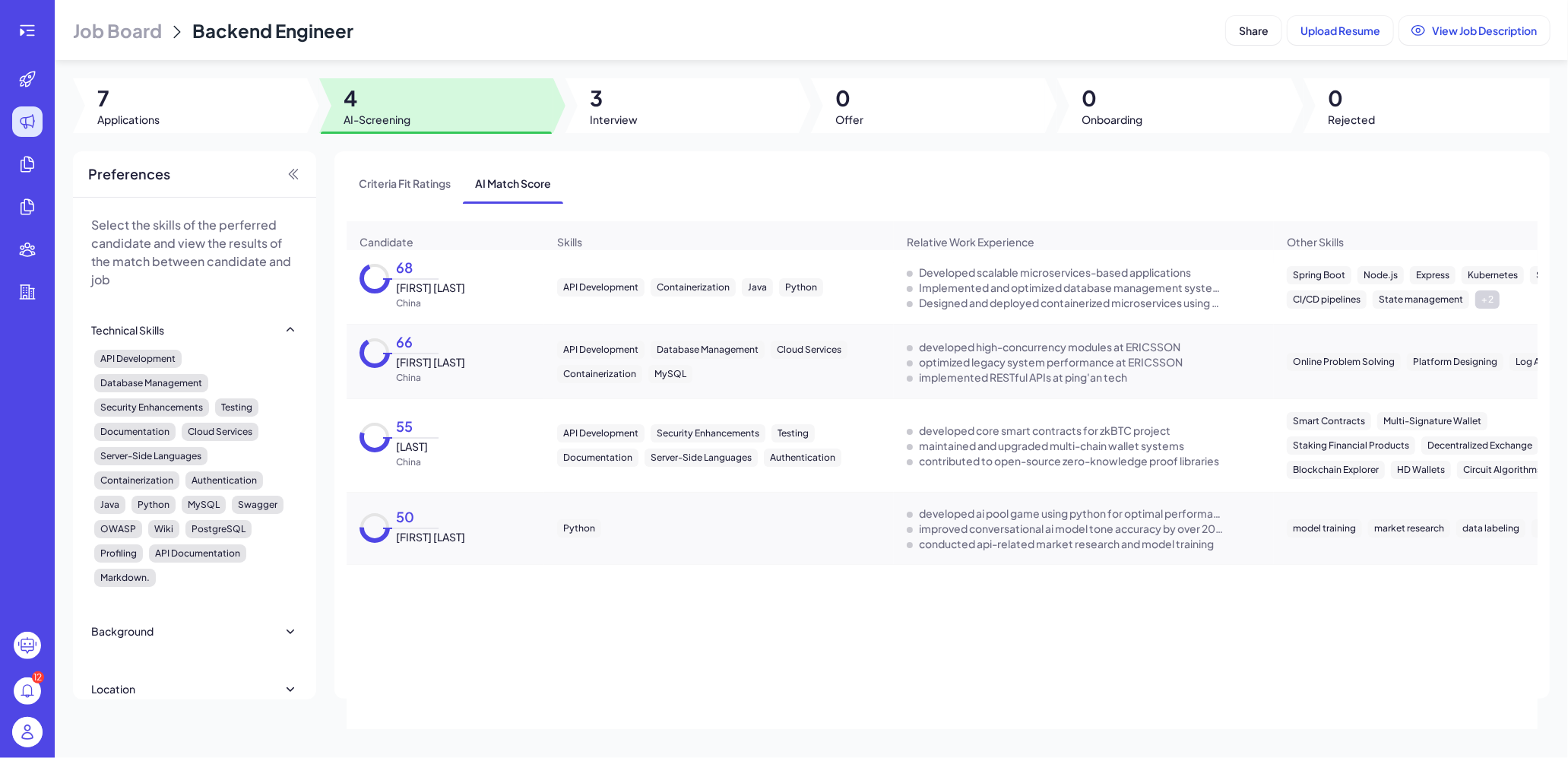 click on "[FIRST] [LAST]" at bounding box center [430, 287] 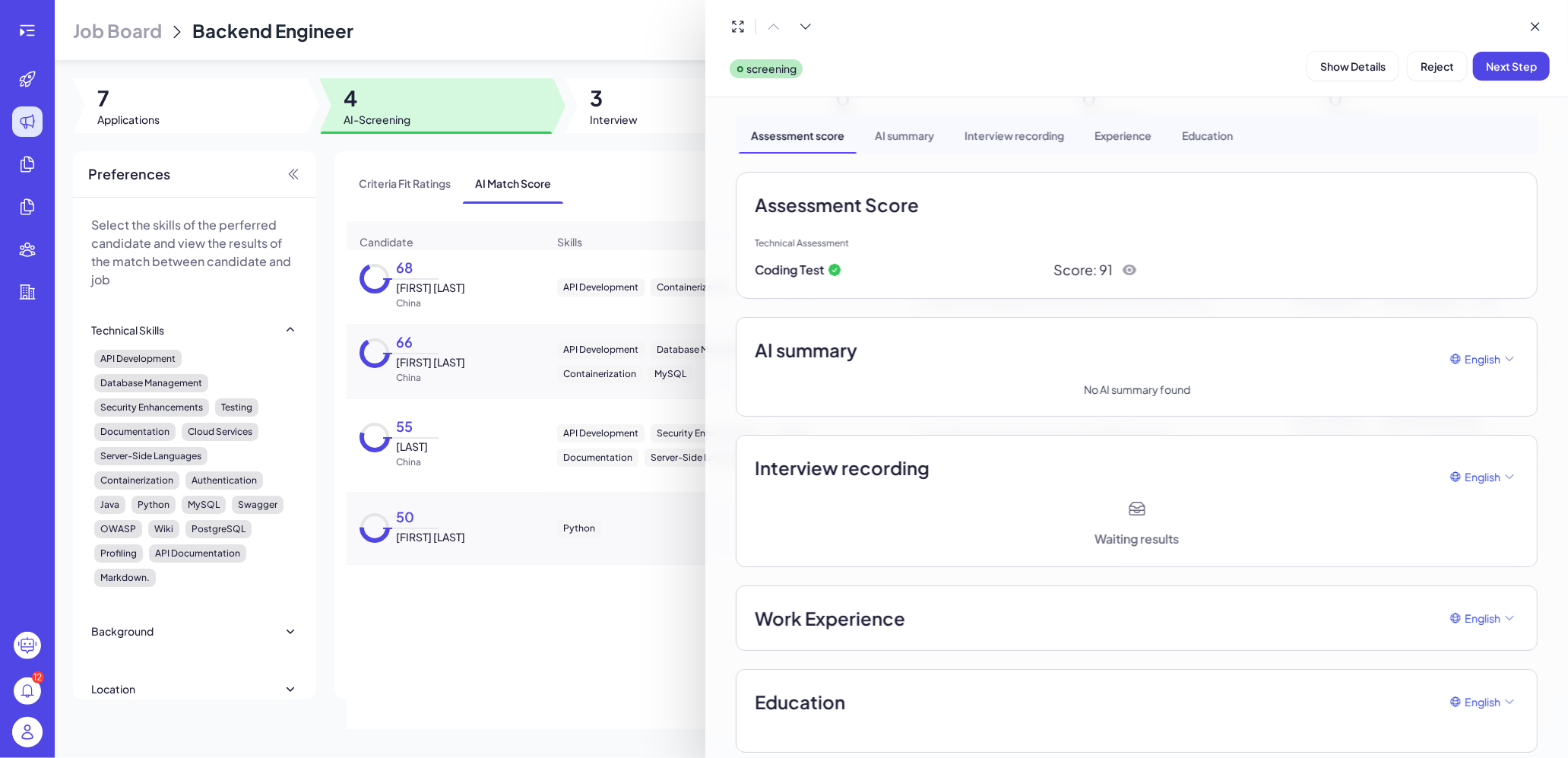 click at bounding box center (784, 379) 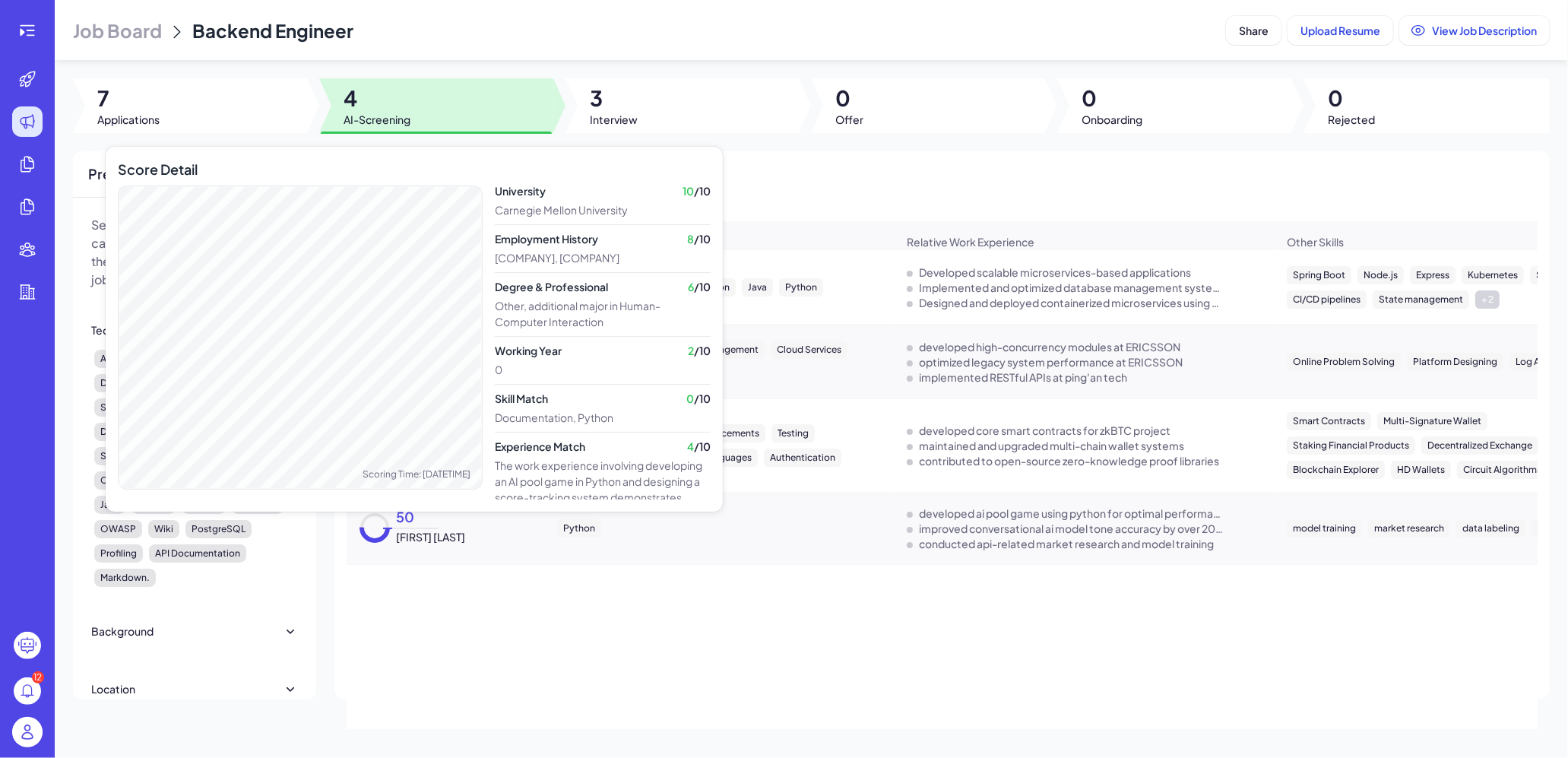 click on "Score Detail Scoring Time:   [DATETIME]" at bounding box center (300, 341) 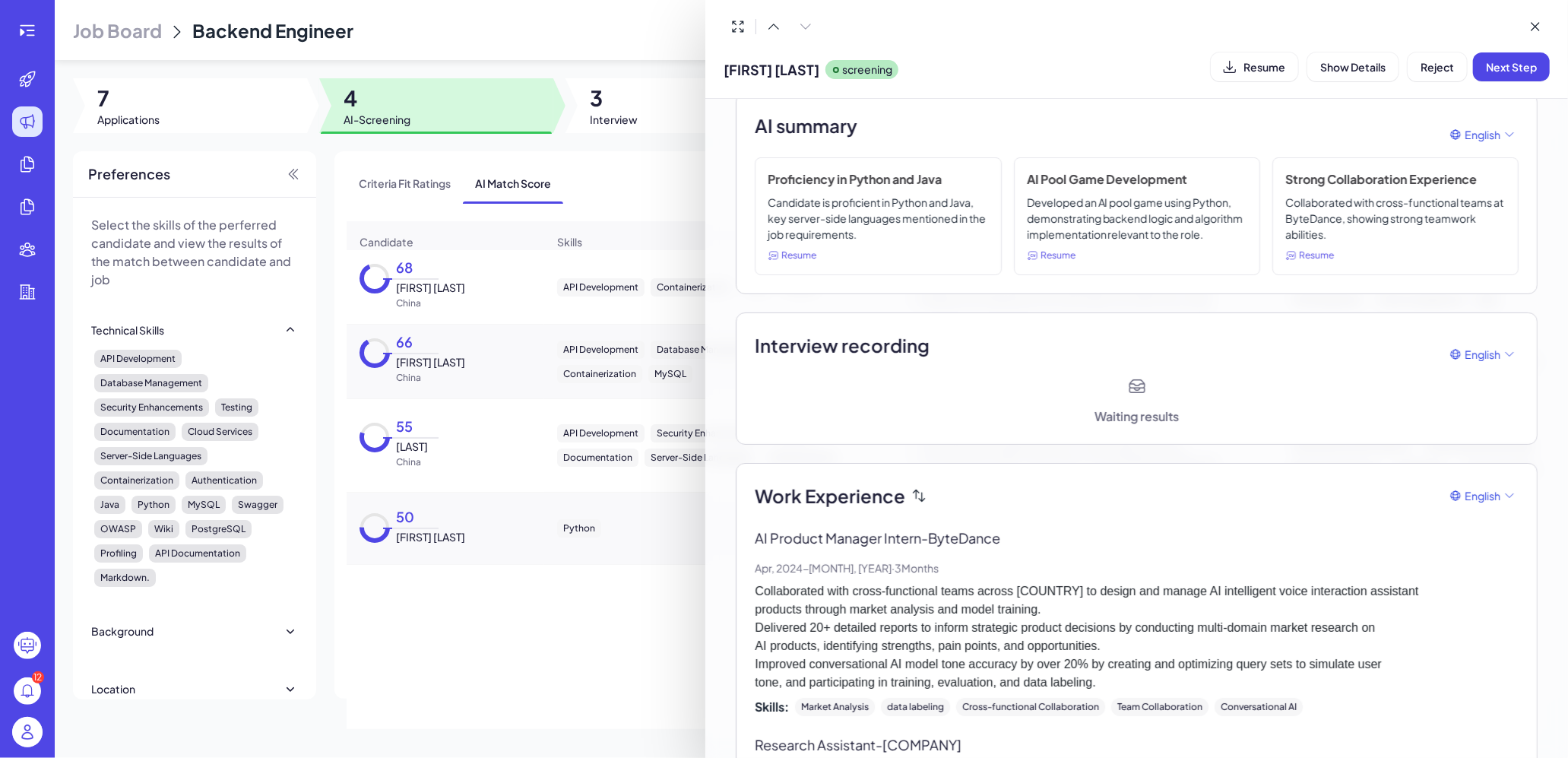 scroll, scrollTop: 324, scrollLeft: 0, axis: vertical 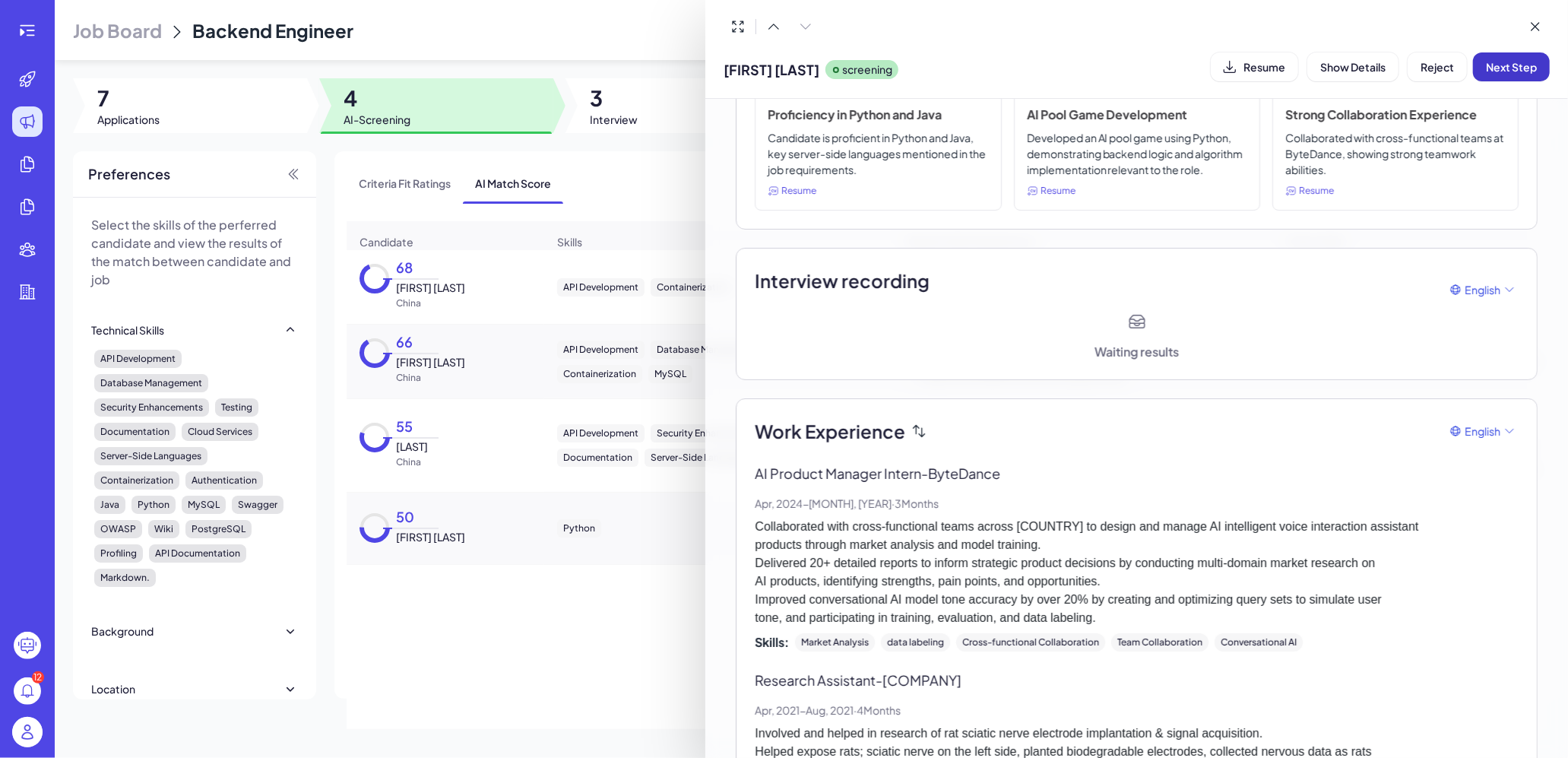 click on "Next Step" at bounding box center (1511, 67) 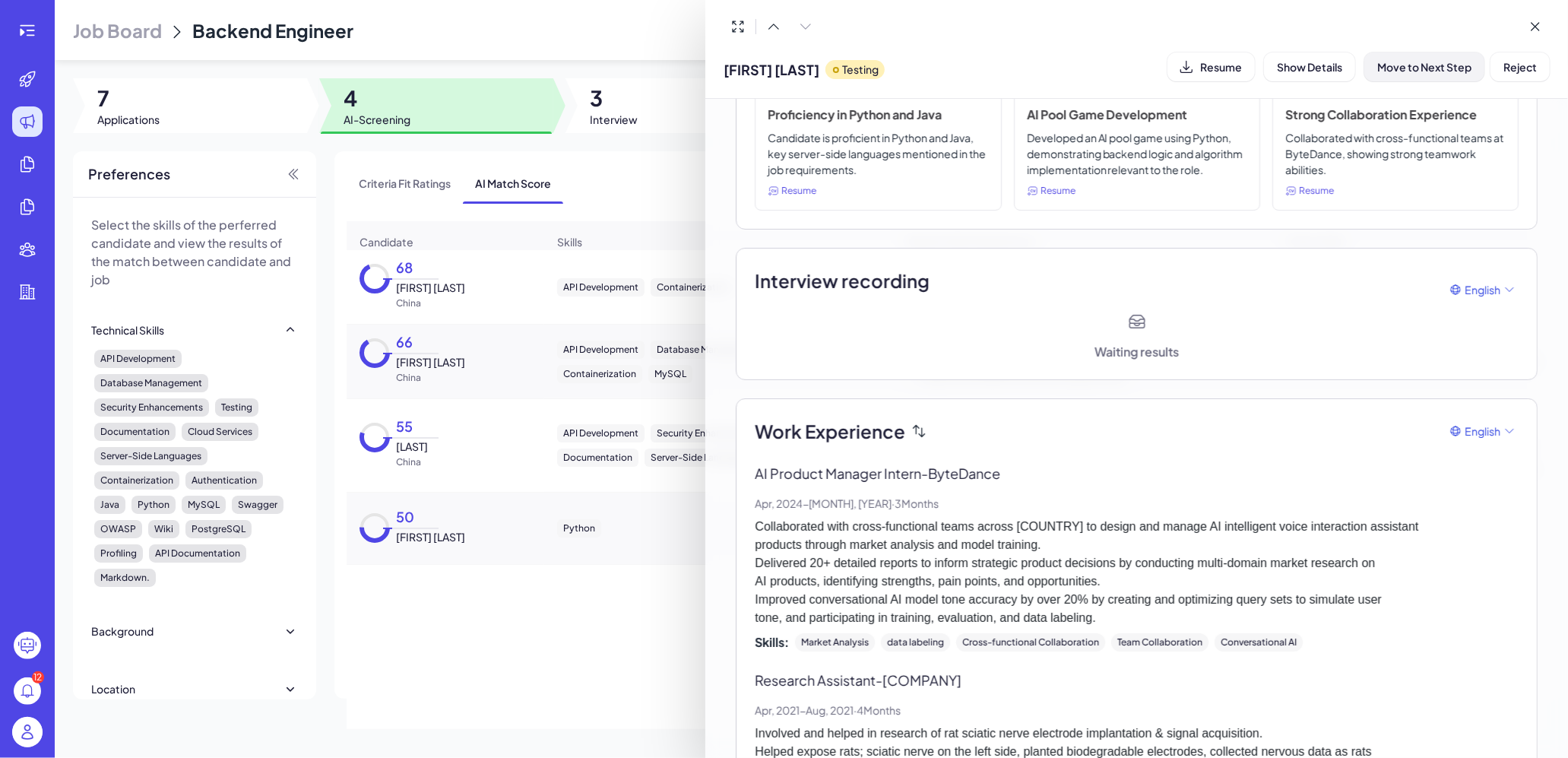 click on "Move to Next Step" at bounding box center [1424, 67] 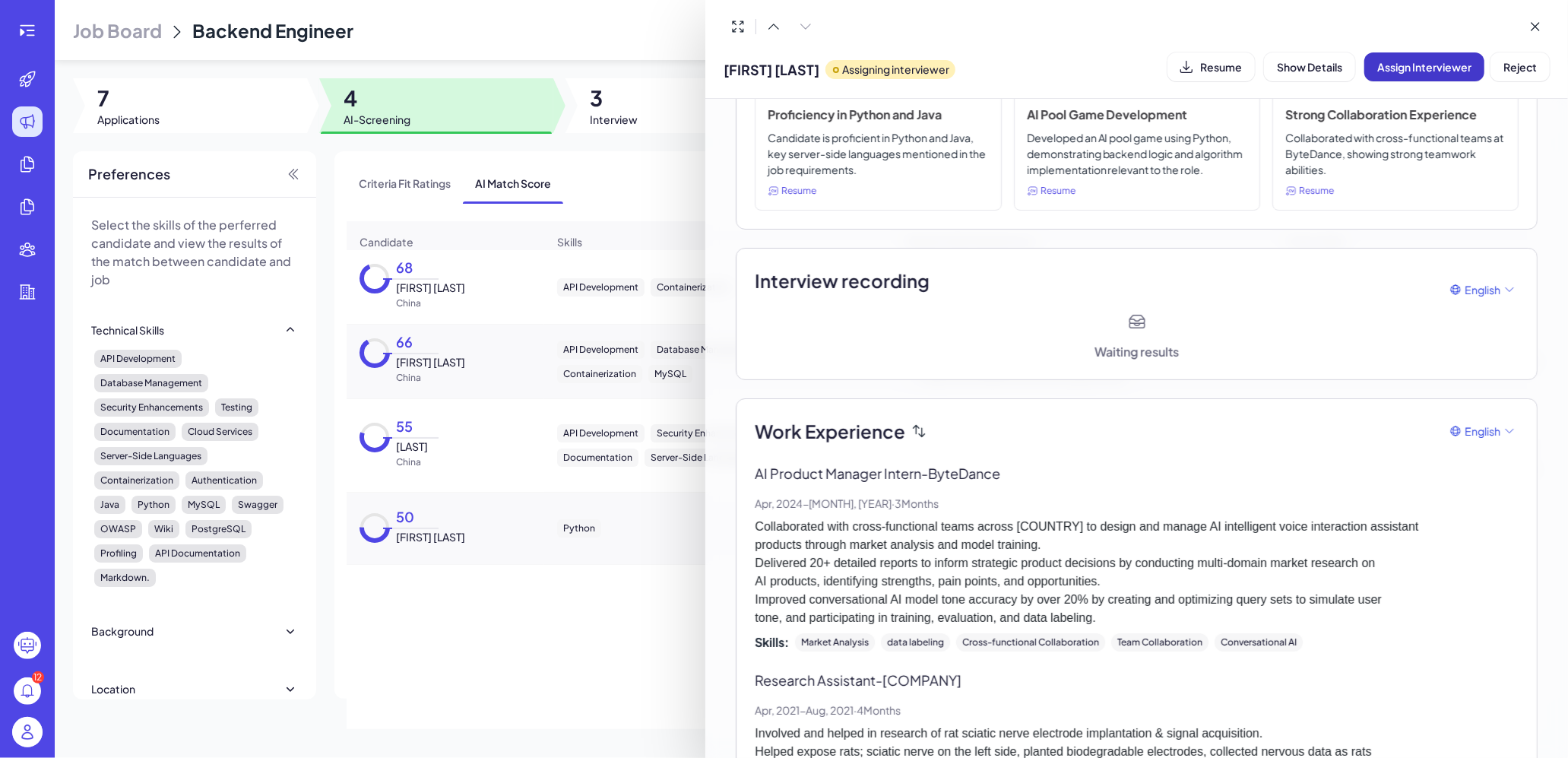 click on "Assign Interviewer" at bounding box center (1424, 67) 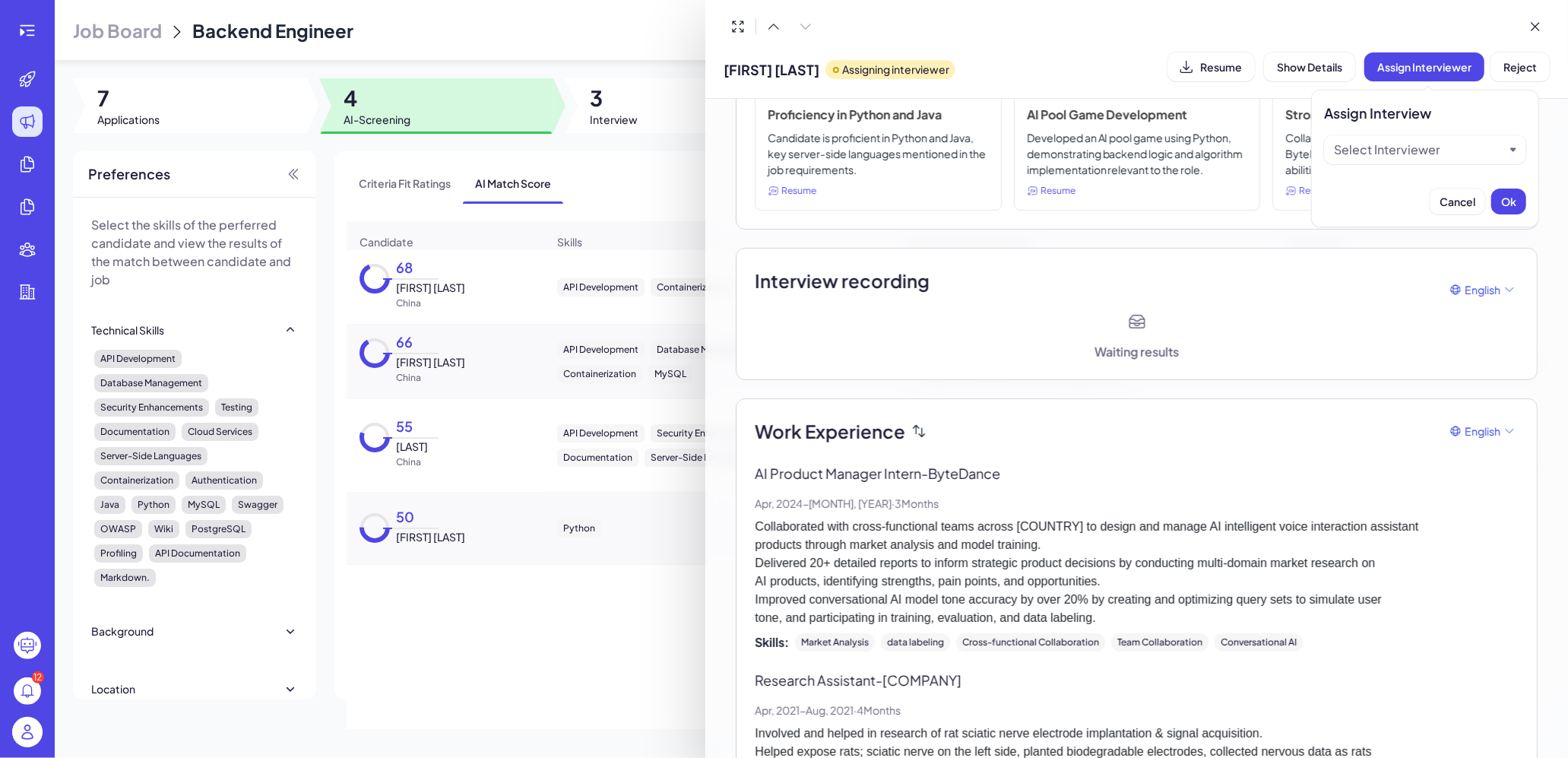 click on "Select Interviewer" at bounding box center (1387, 150) 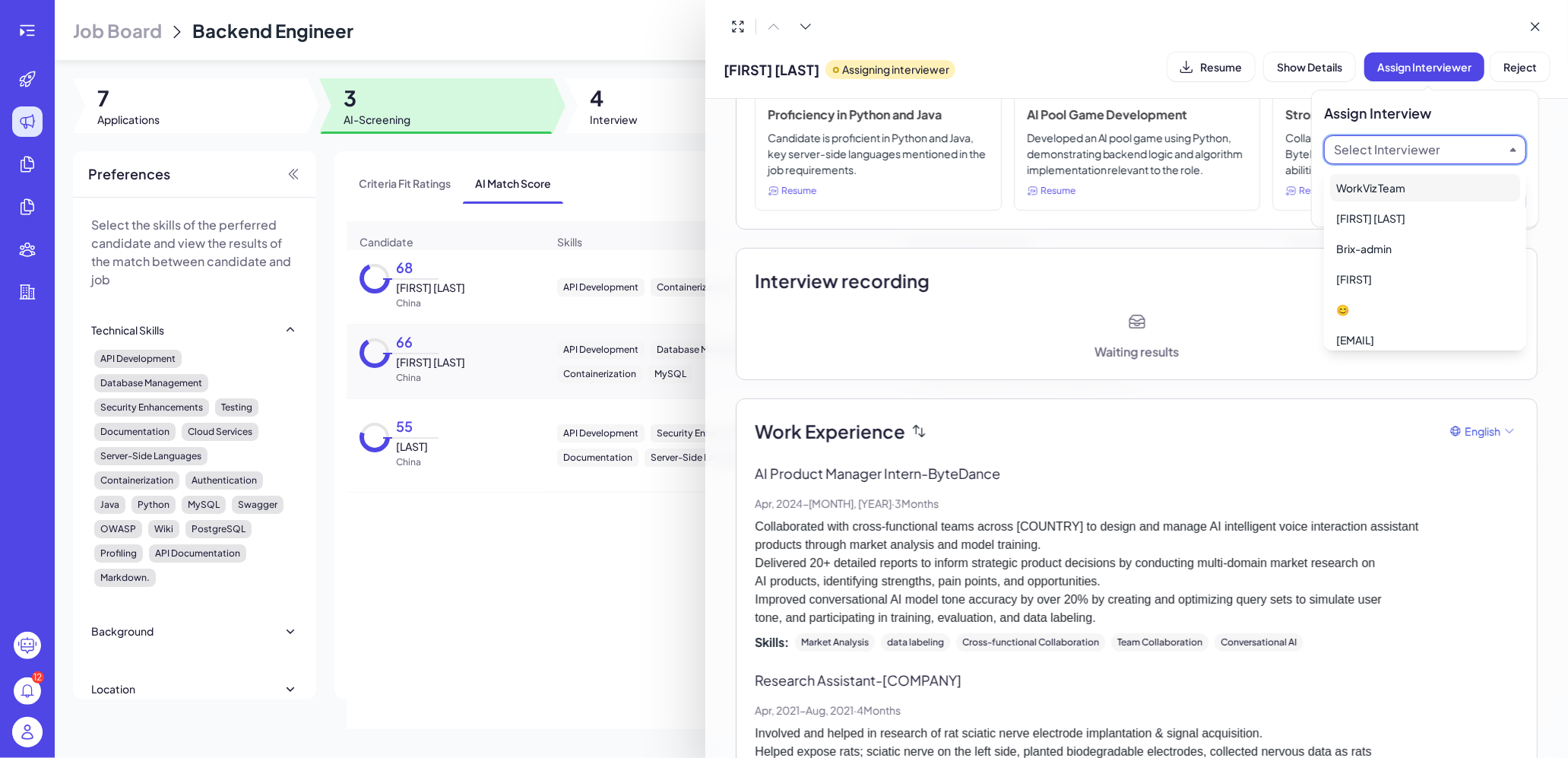 click on "WorkViz Team" at bounding box center [1425, 188] 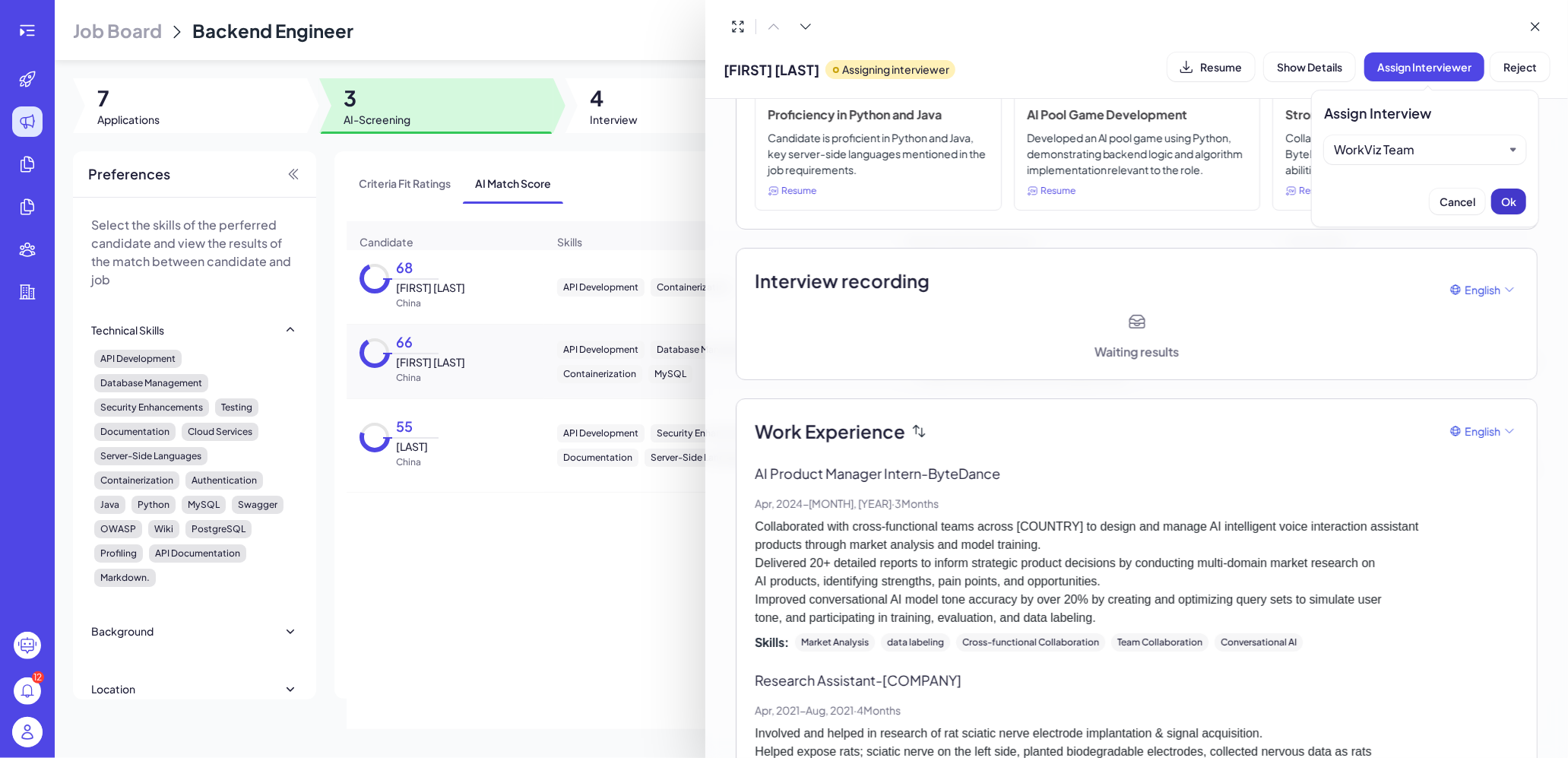click on "Ok" at bounding box center (1509, 201) 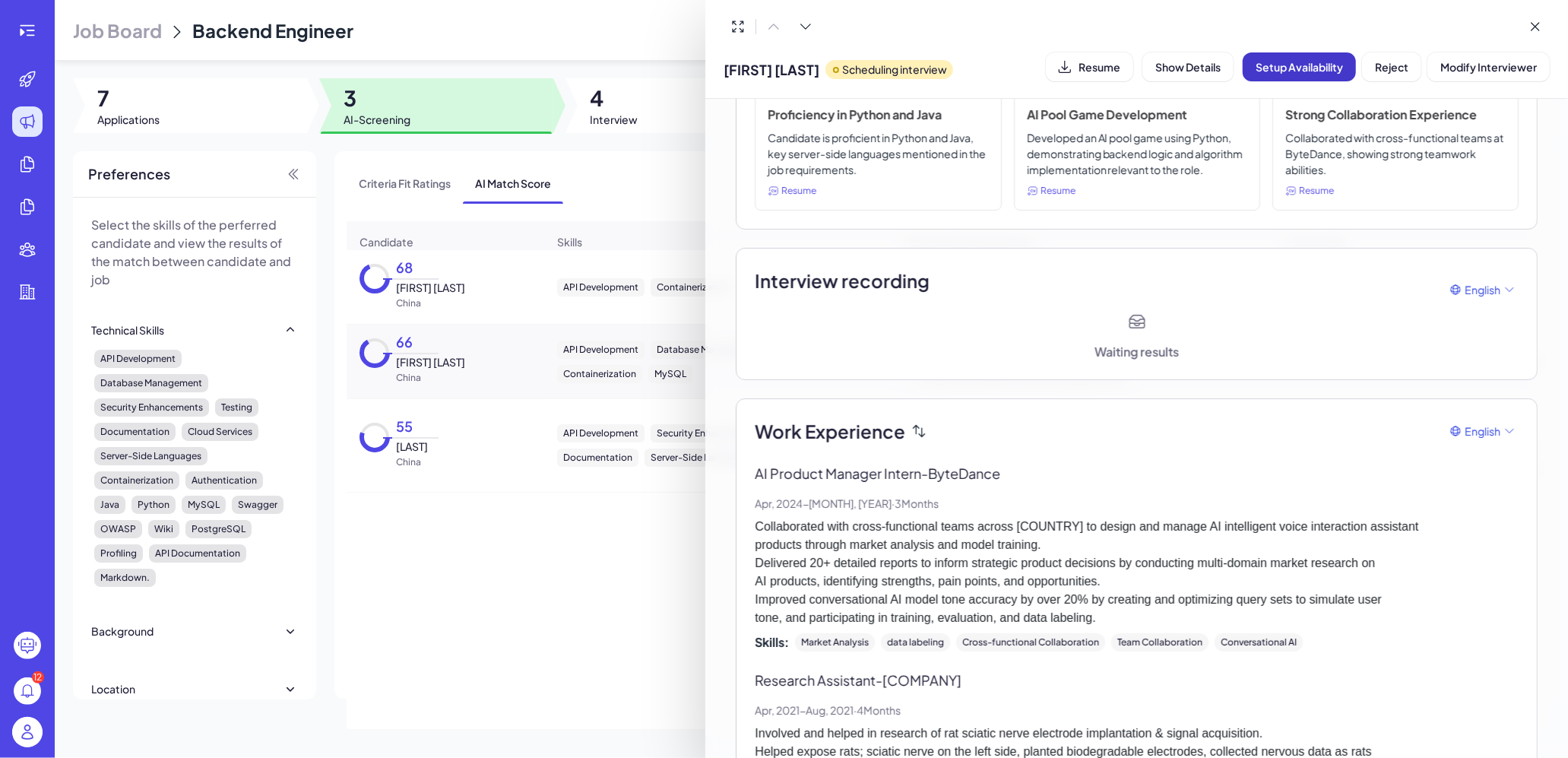 click on "Setup Availability" at bounding box center [1299, 67] 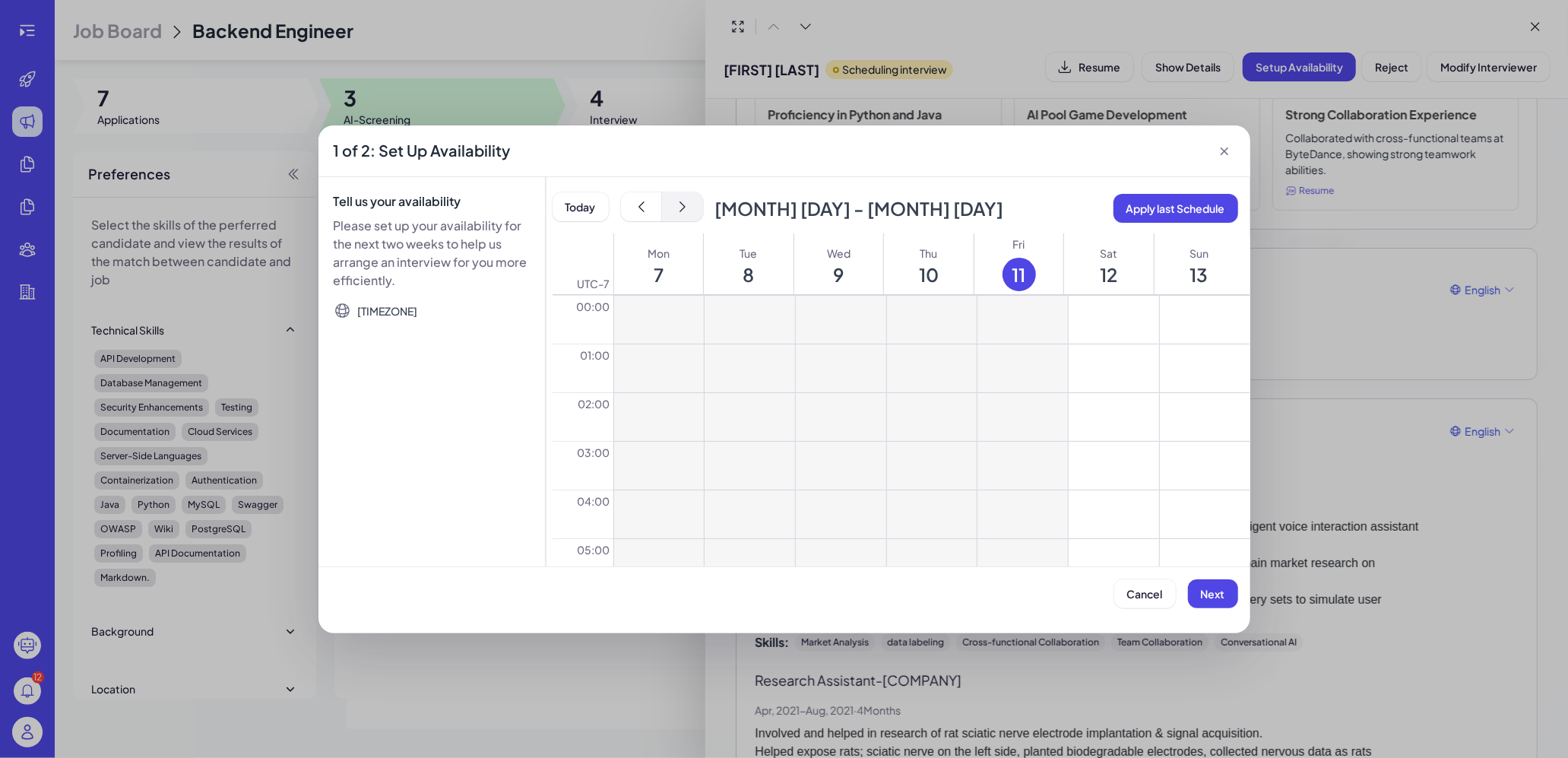 click 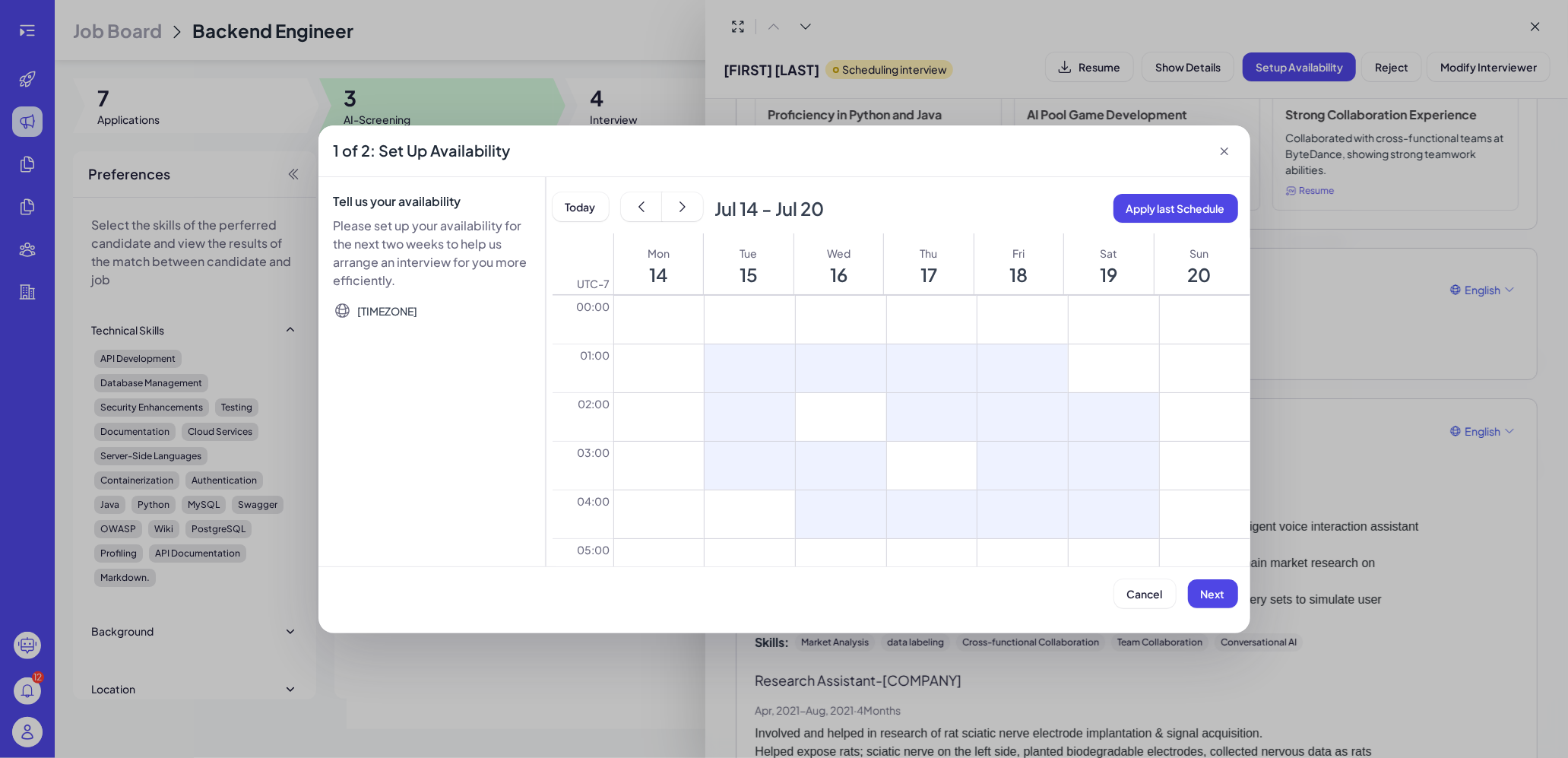 drag, startPoint x: 820, startPoint y: 456, endPoint x: 1101, endPoint y: 506, distance: 285.41373 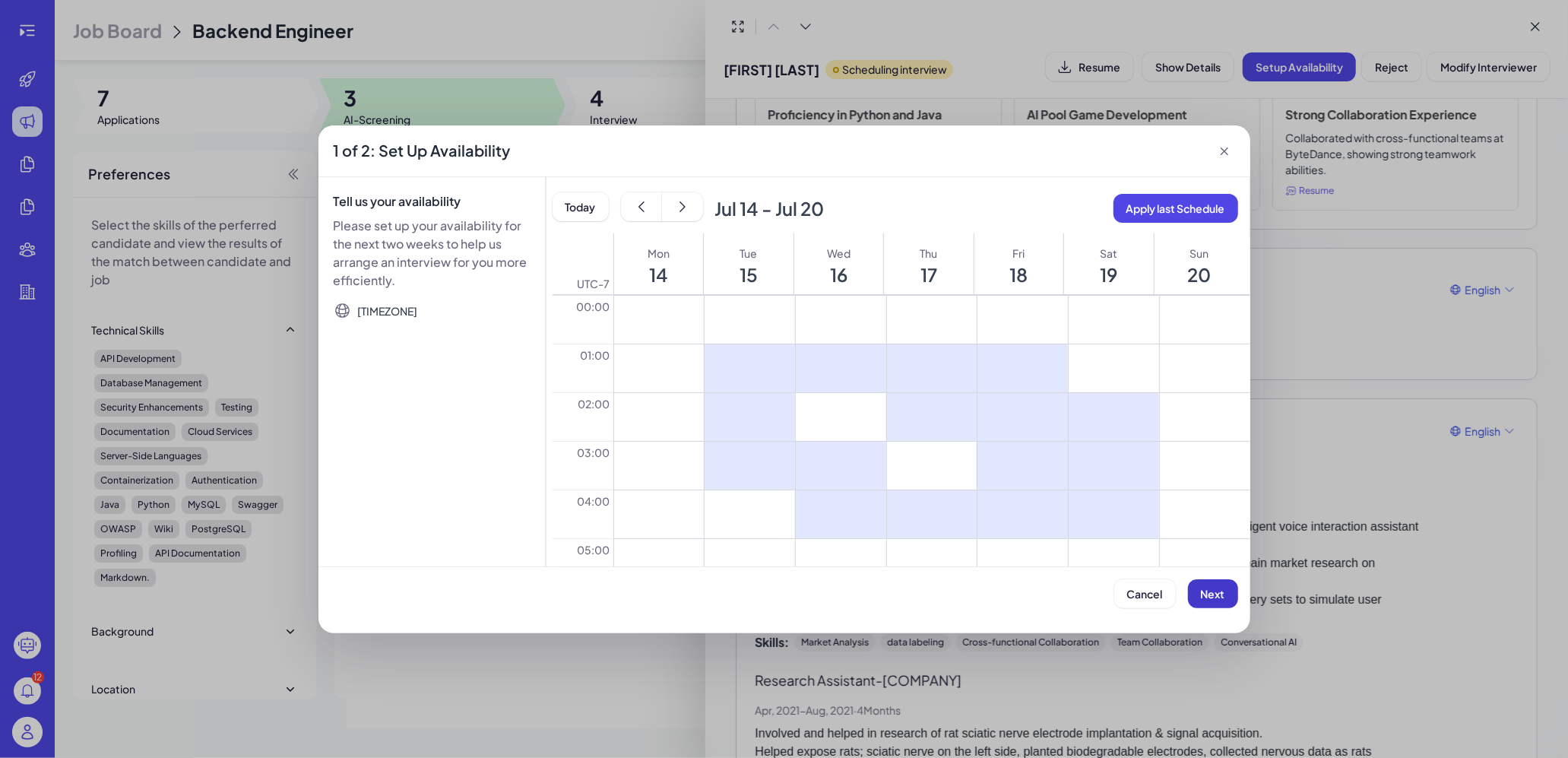 click on "Next" at bounding box center (1213, 594) 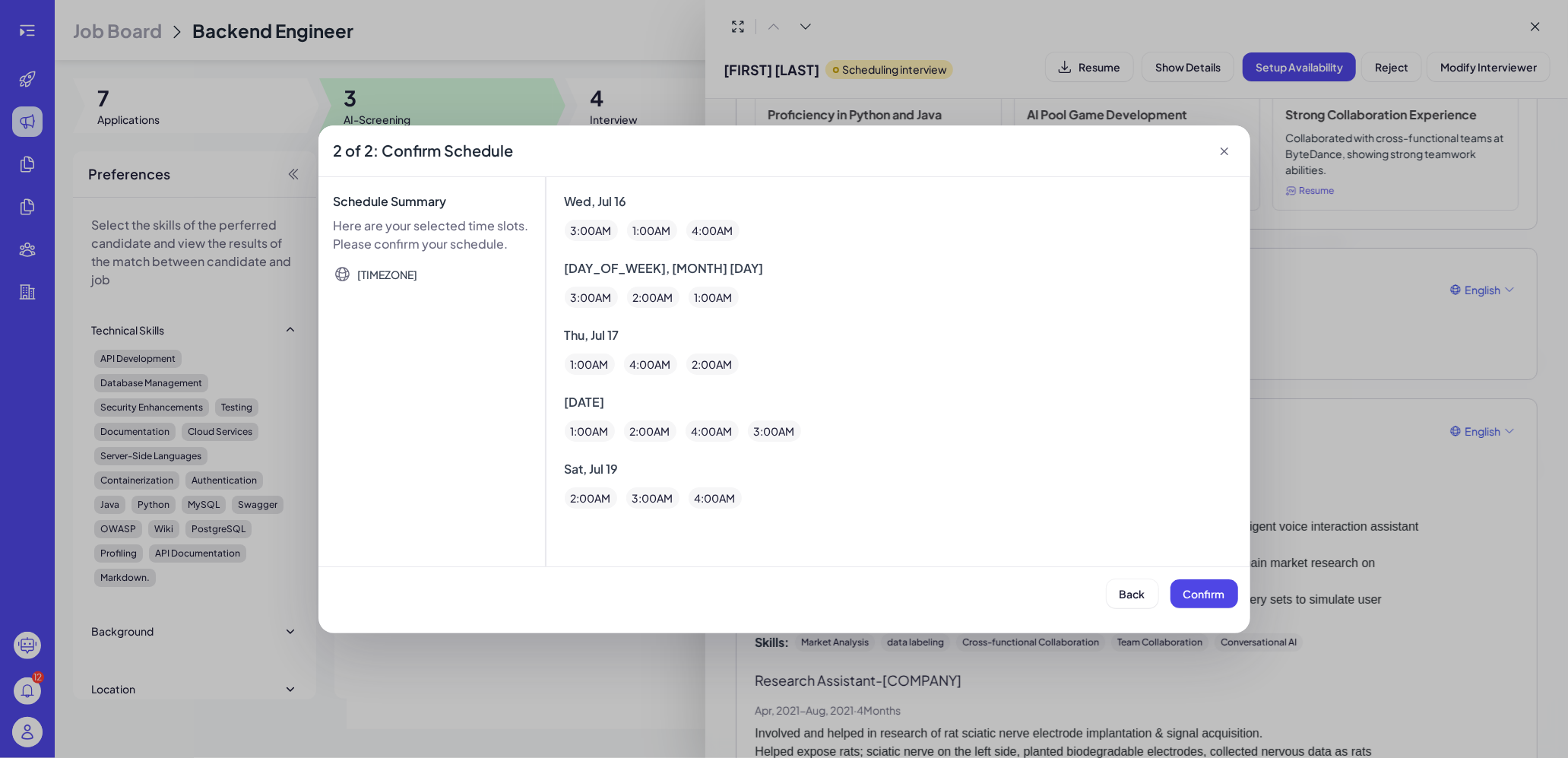 click 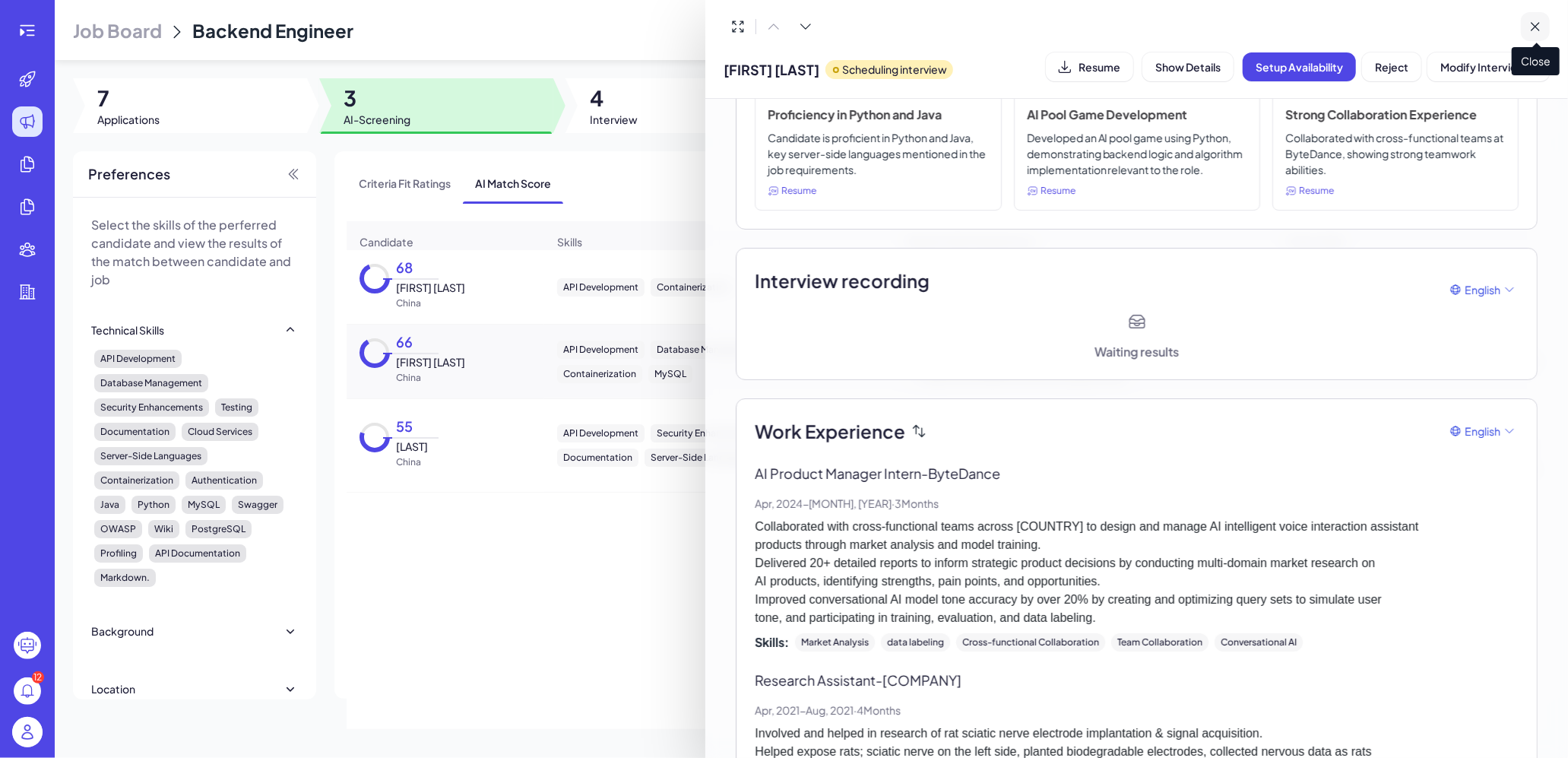 click 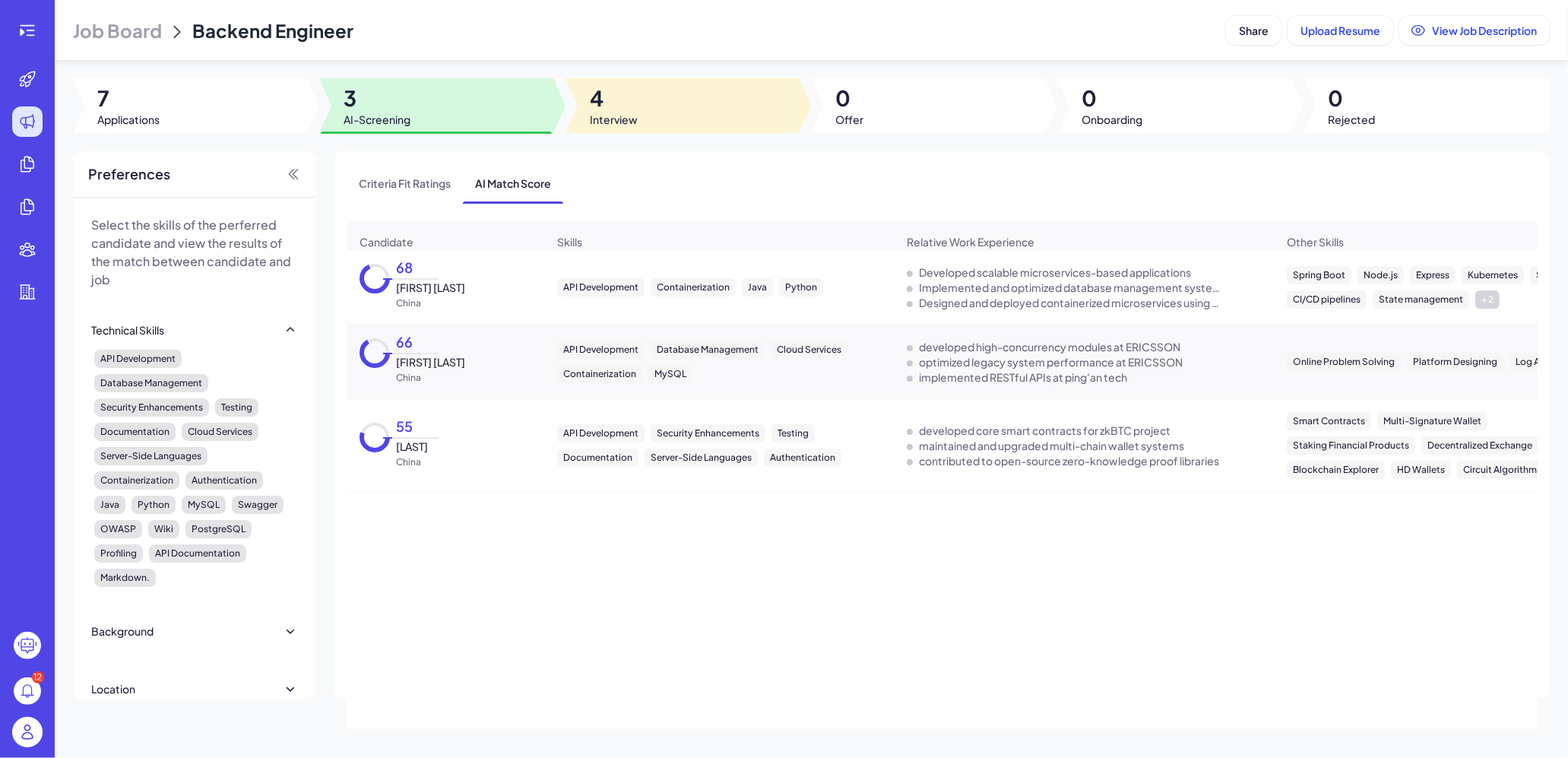 click at bounding box center (683, 106) 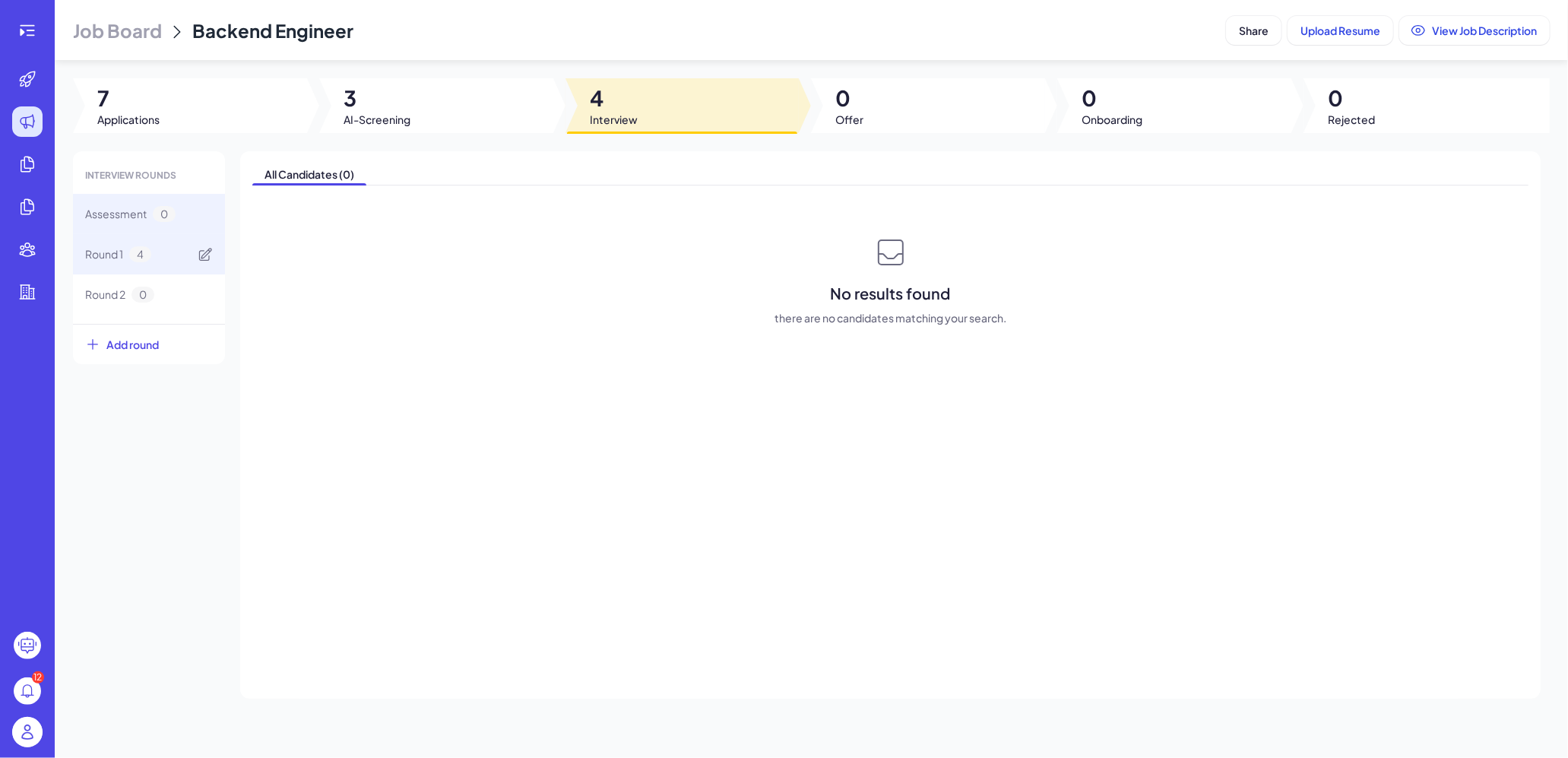 click on "Round 1 4" at bounding box center (149, 254) 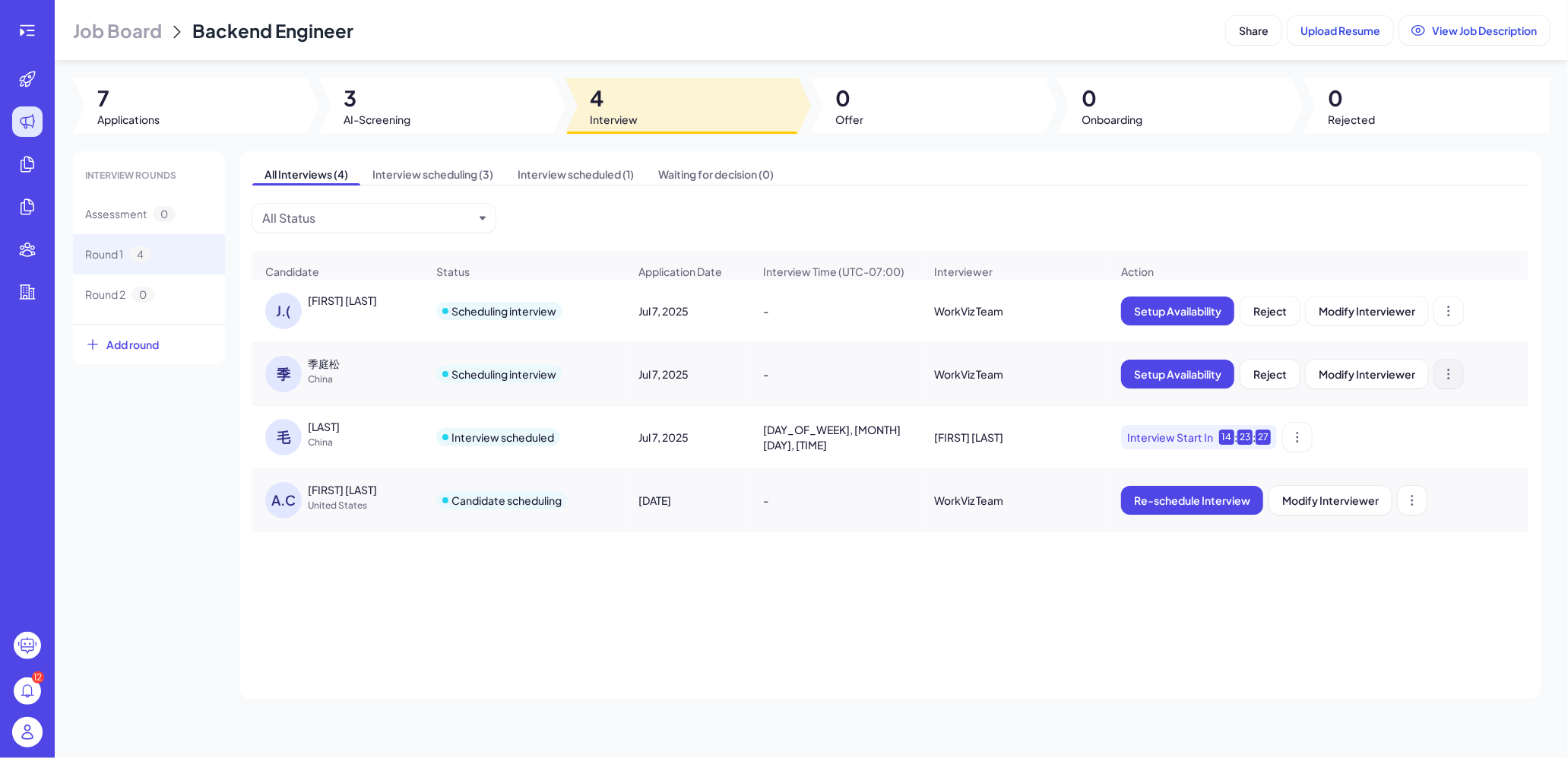 click 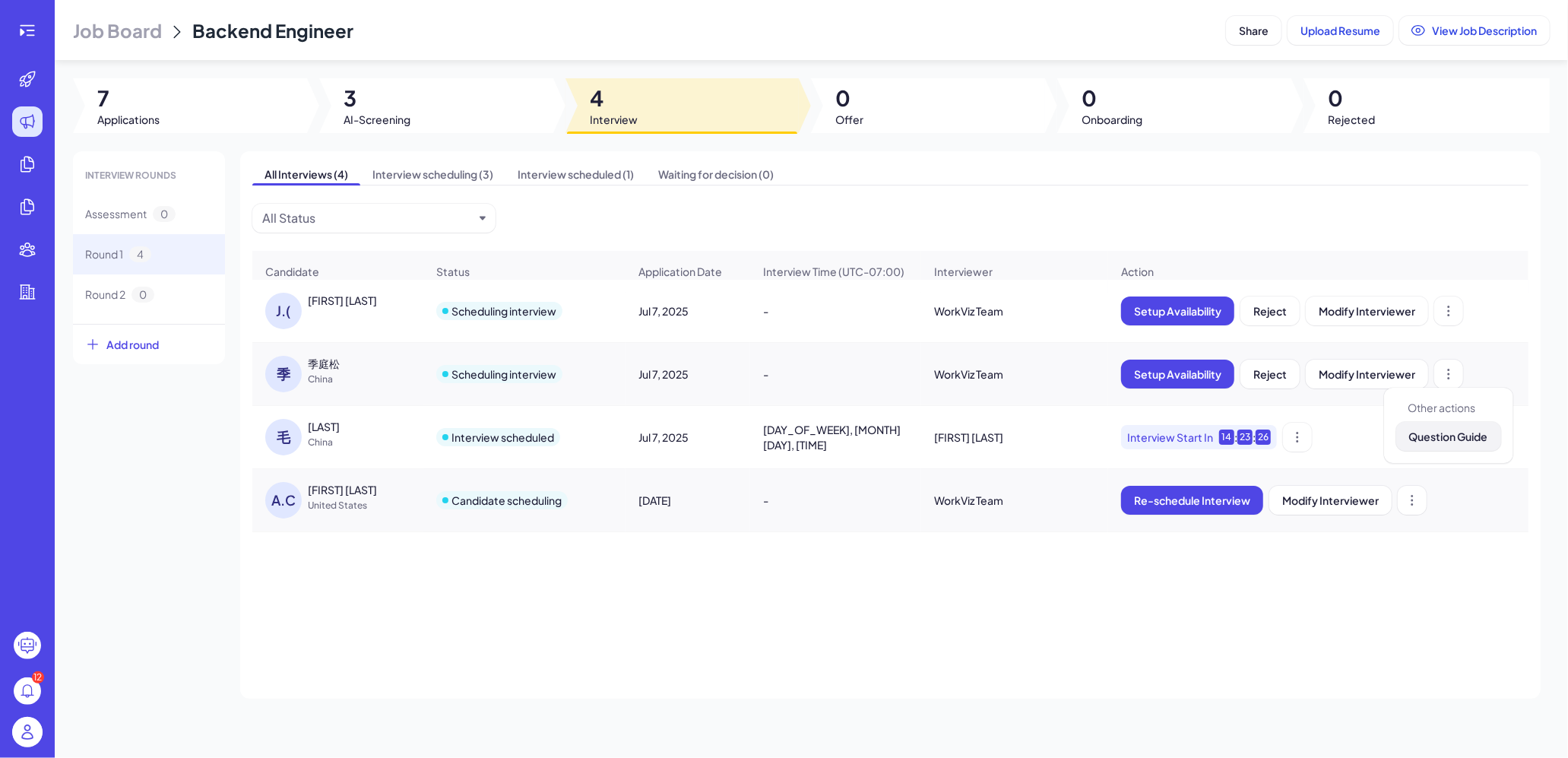 click on "Question Guide" at bounding box center (1449, 436) 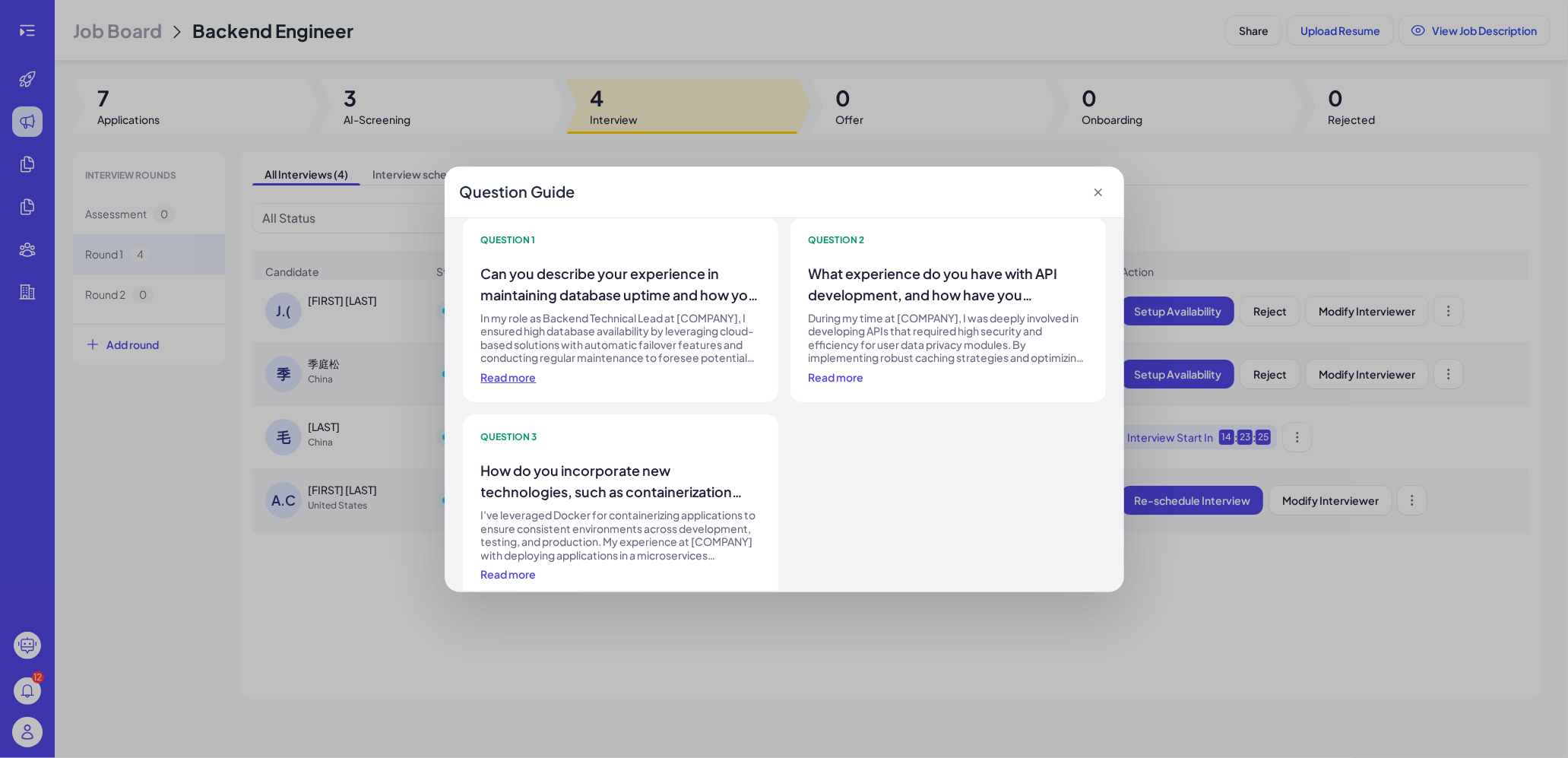 scroll, scrollTop: 13, scrollLeft: 0, axis: vertical 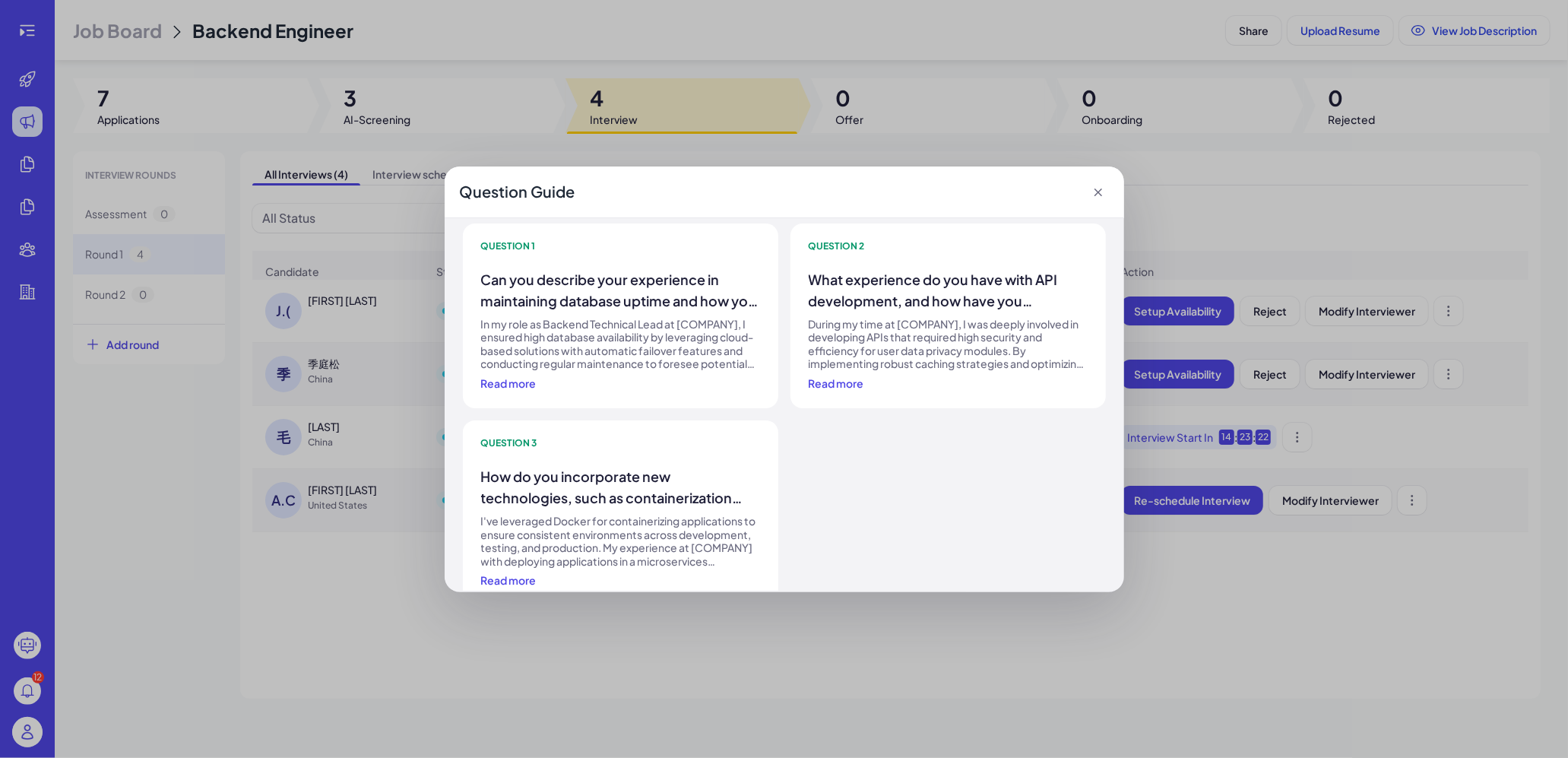 click 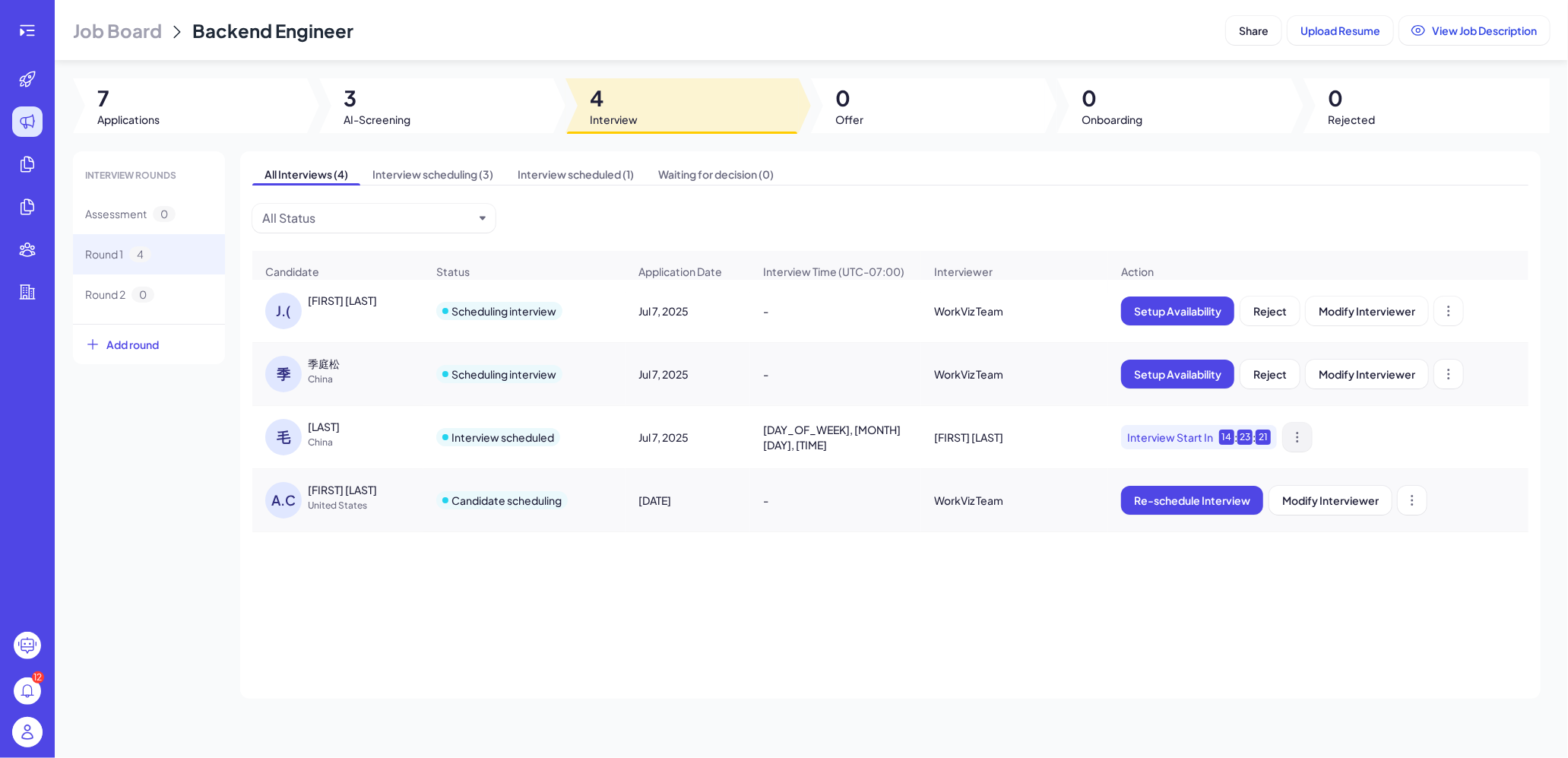 click at bounding box center [1297, 437] 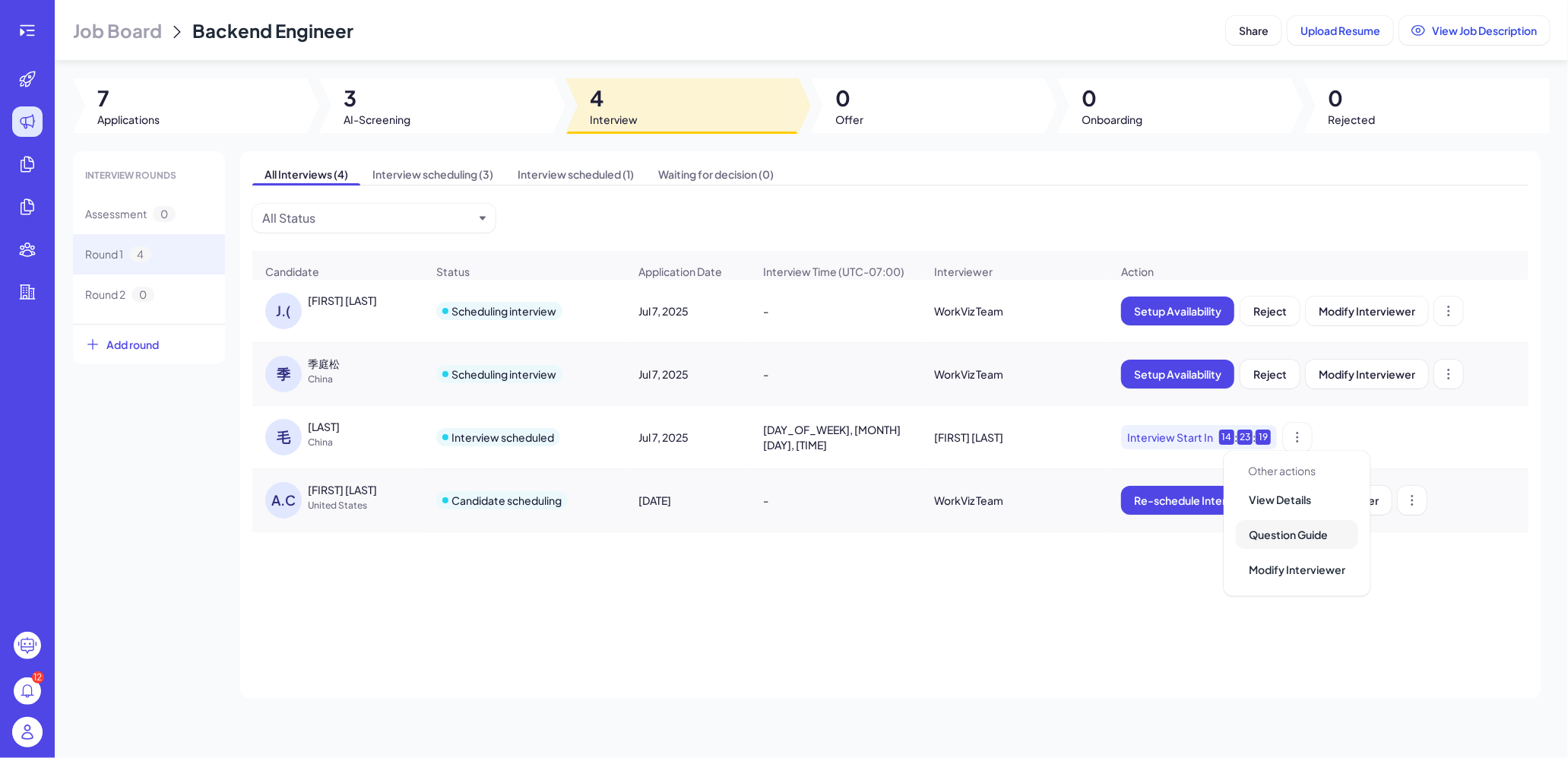 click on "Question Guide" at bounding box center (1297, 534) 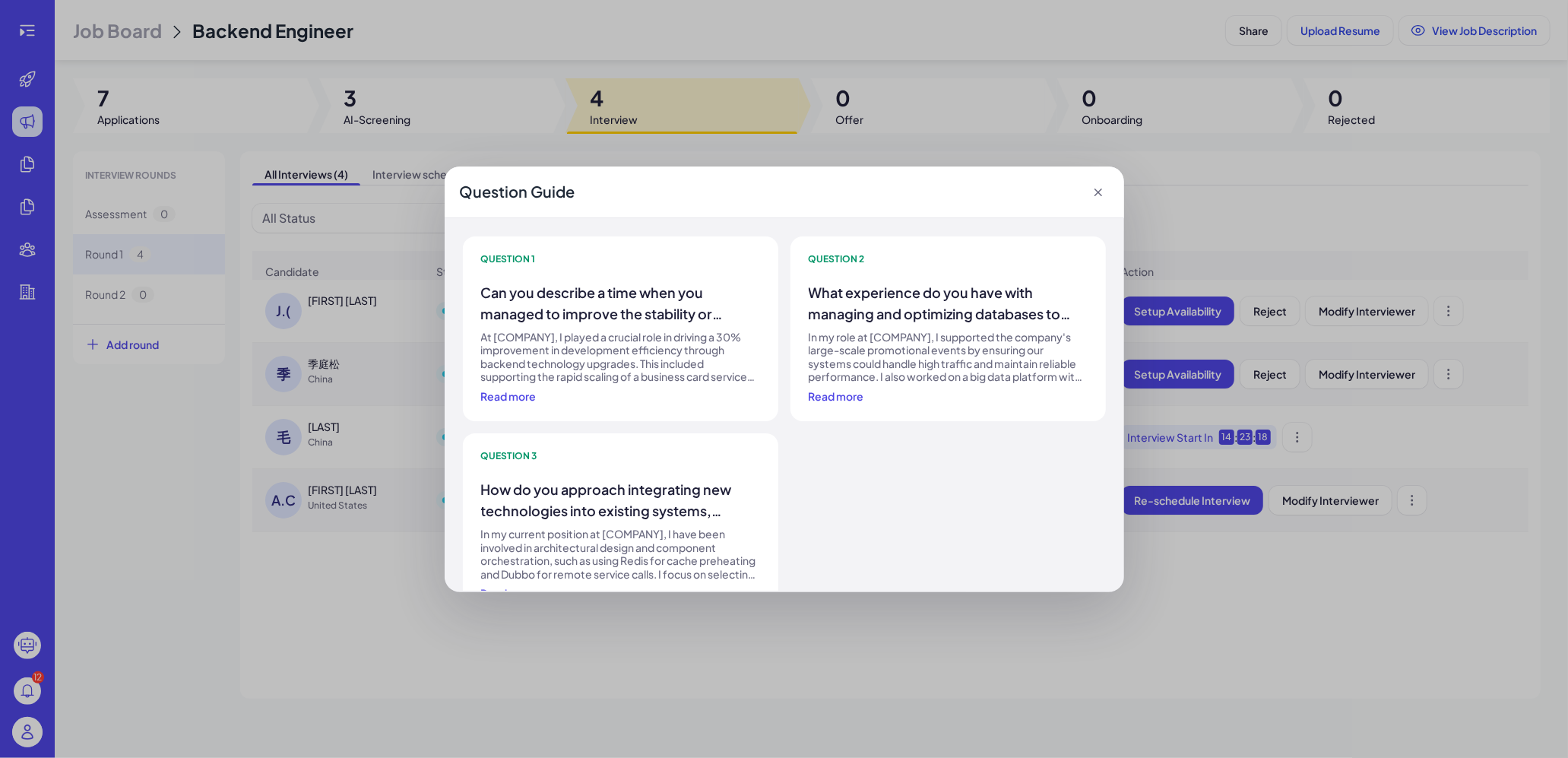 scroll, scrollTop: 40, scrollLeft: 0, axis: vertical 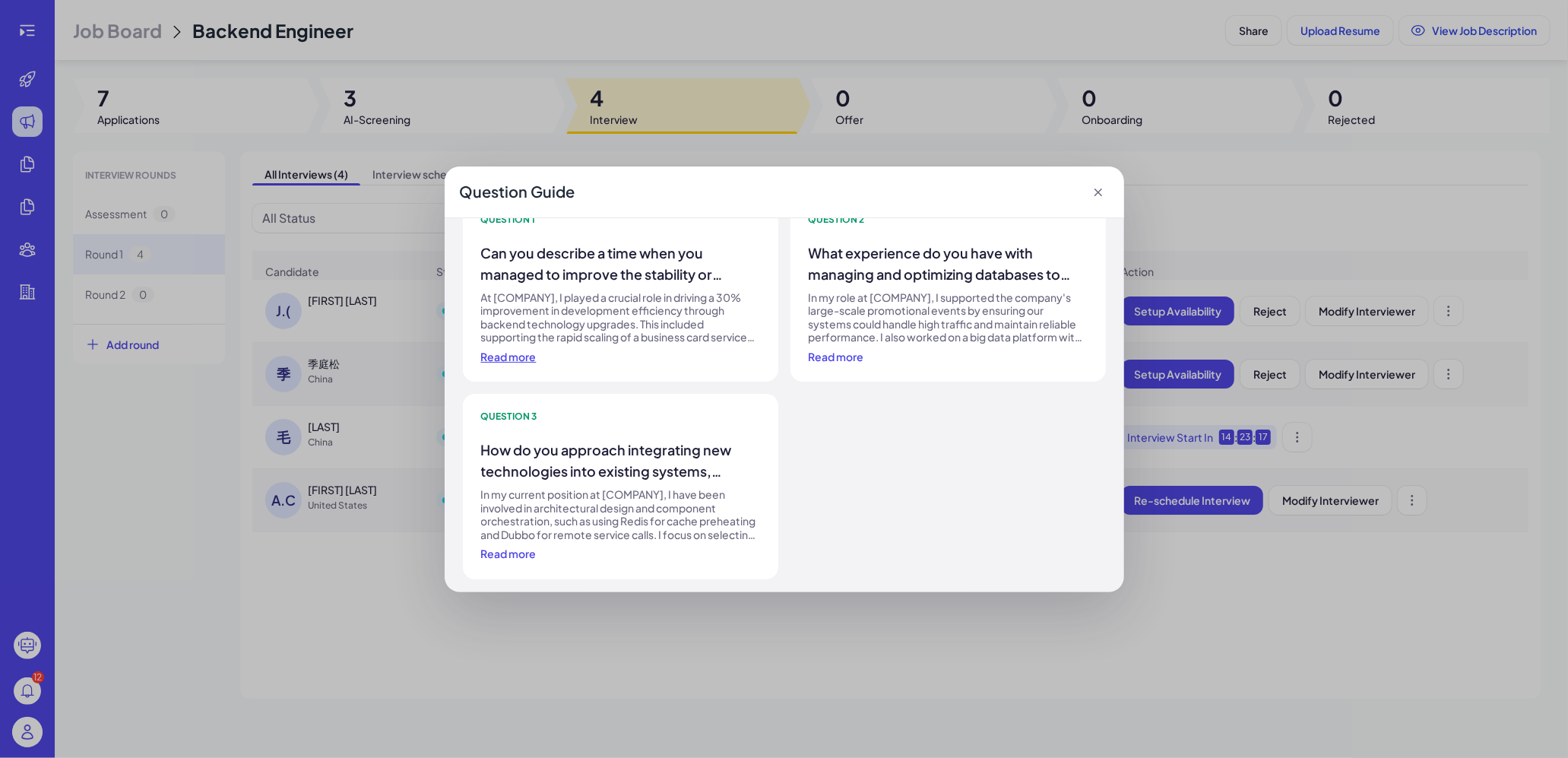 click on "Read more" at bounding box center [508, 357] 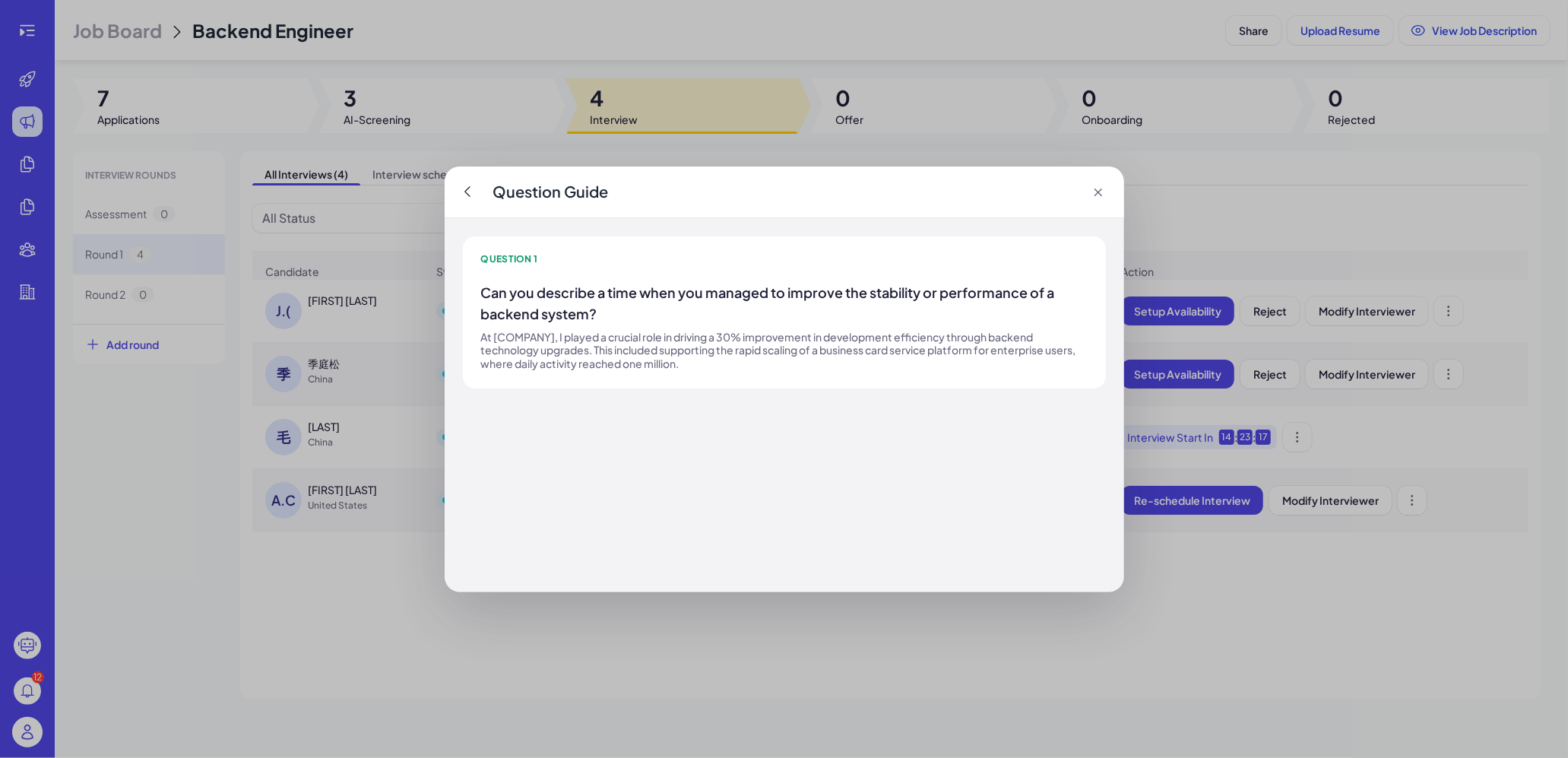 scroll, scrollTop: 0, scrollLeft: 0, axis: both 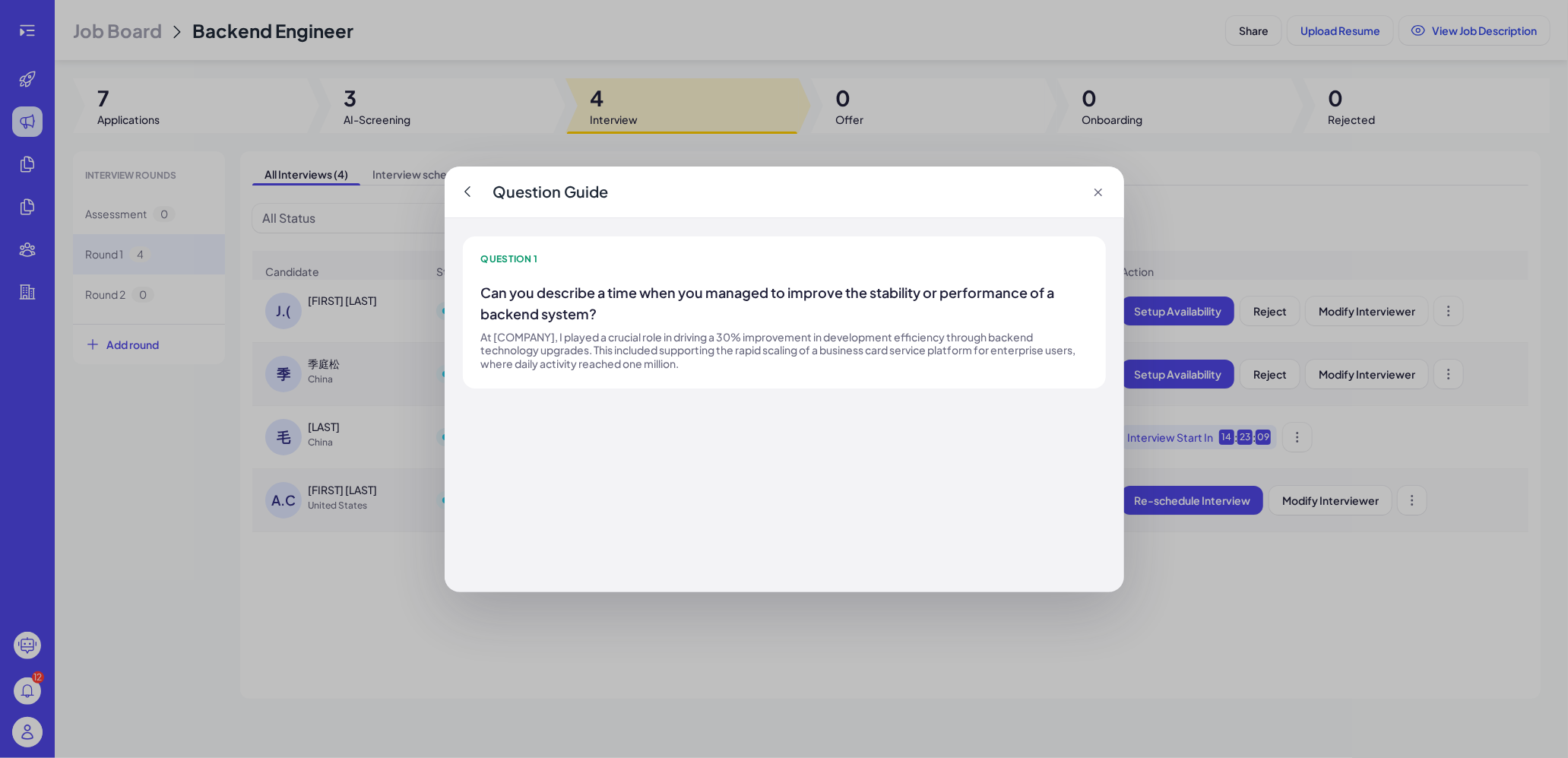 click 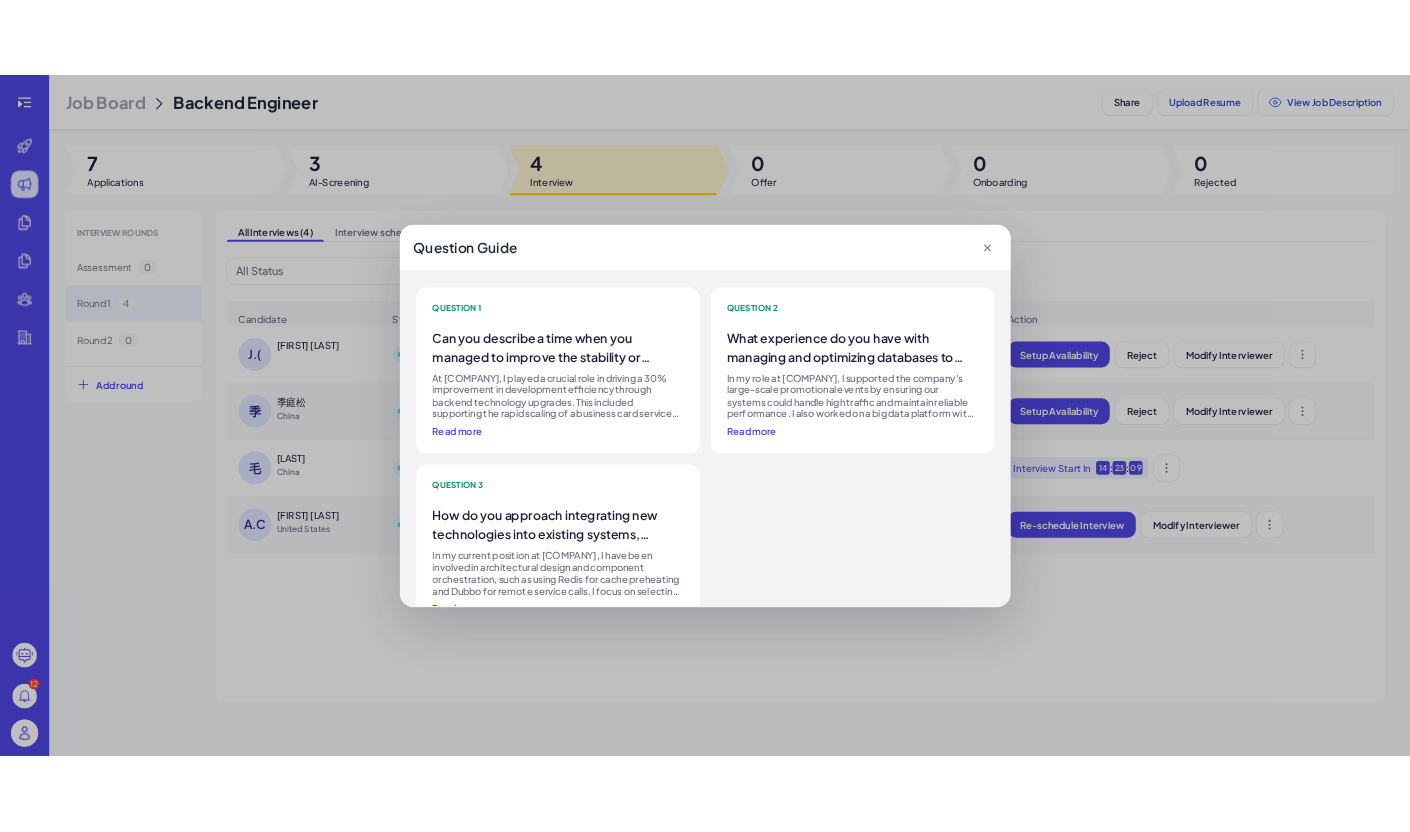scroll, scrollTop: 52, scrollLeft: 0, axis: vertical 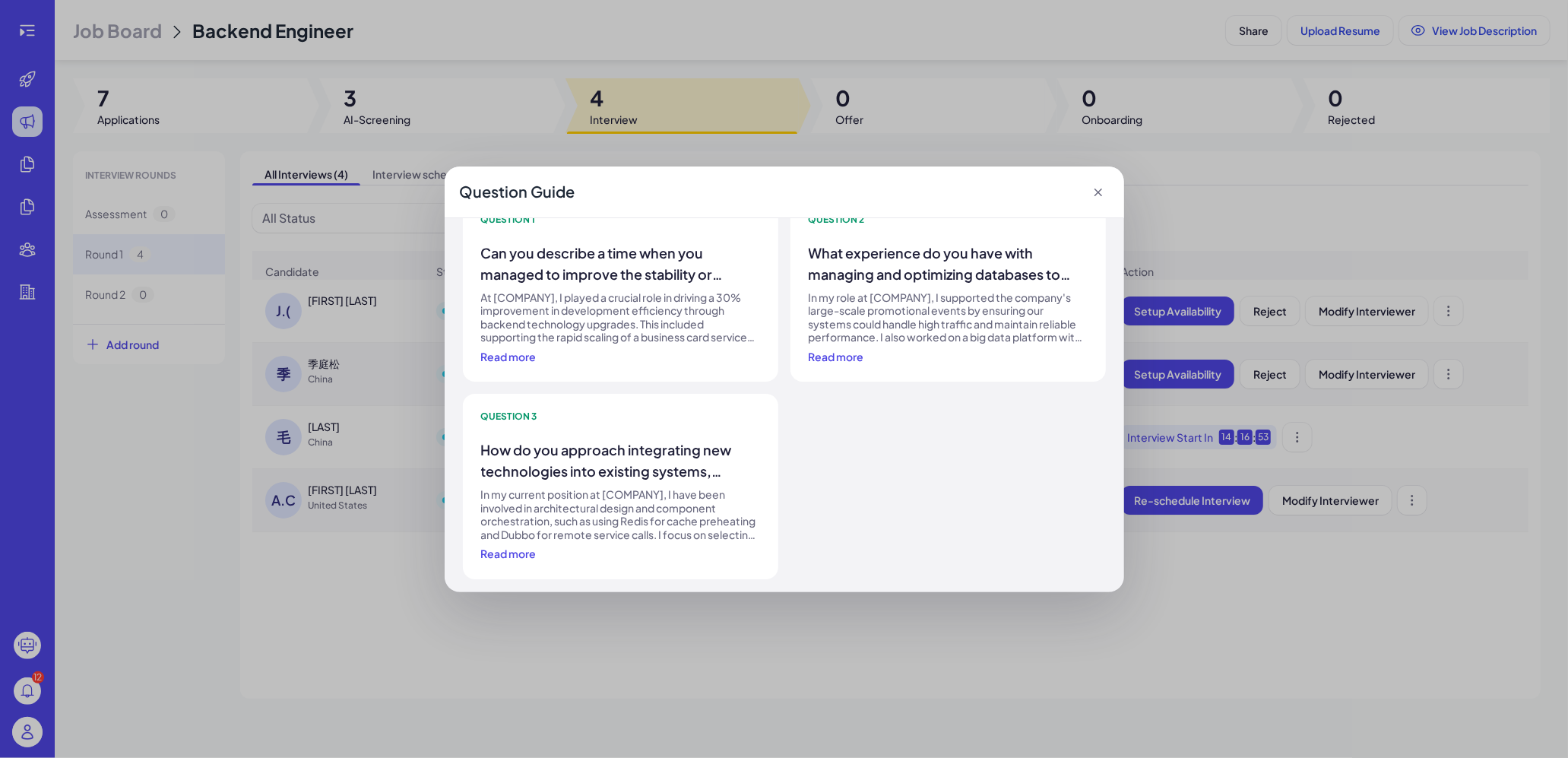 click 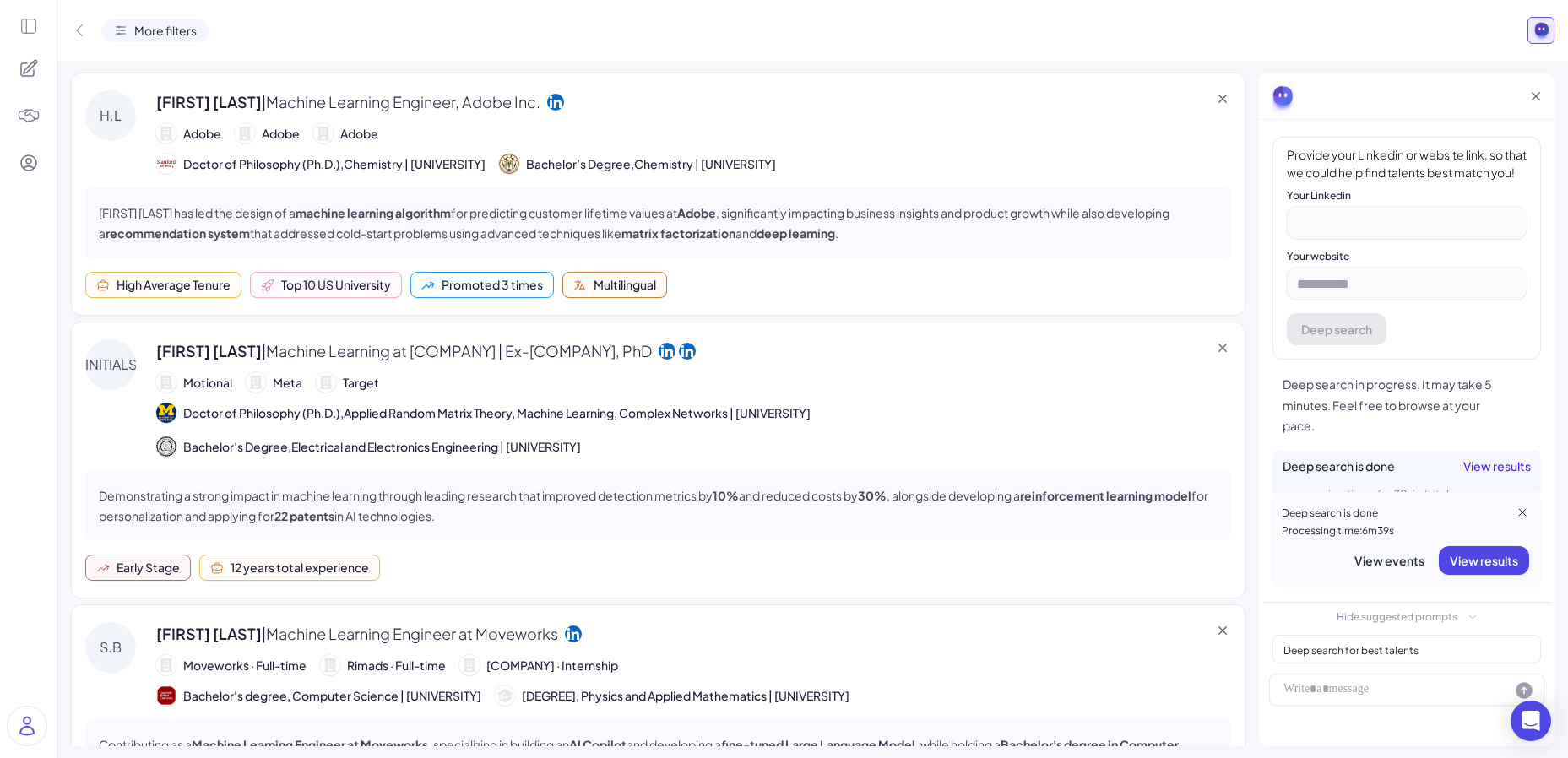 scroll, scrollTop: 0, scrollLeft: 0, axis: both 